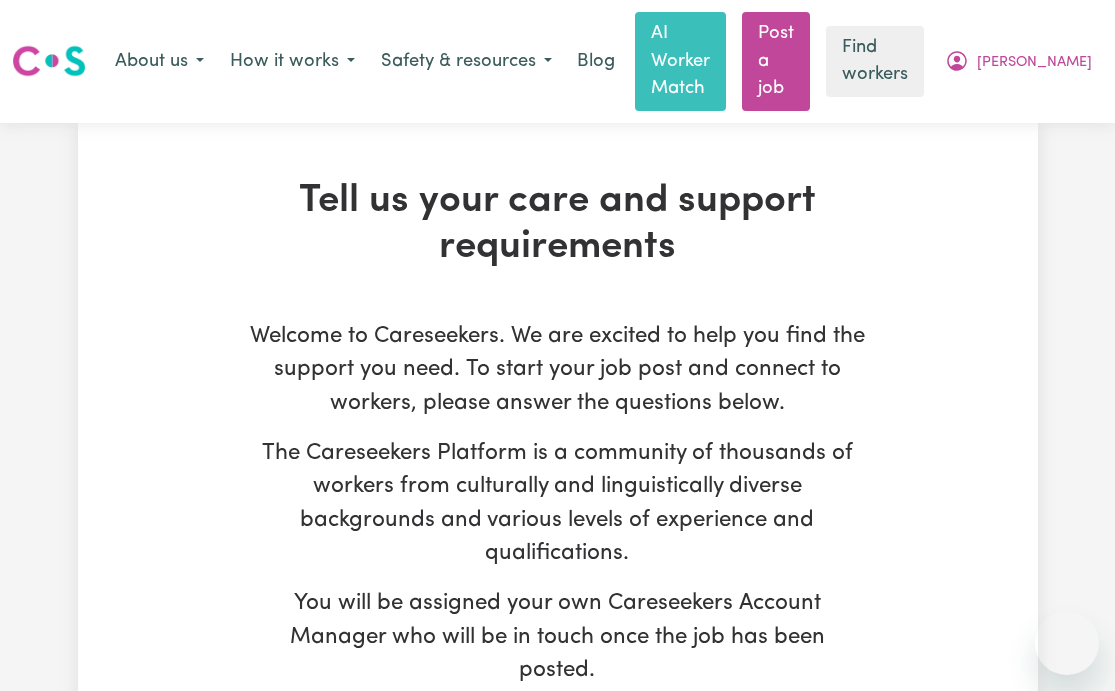 scroll, scrollTop: 968, scrollLeft: 0, axis: vertical 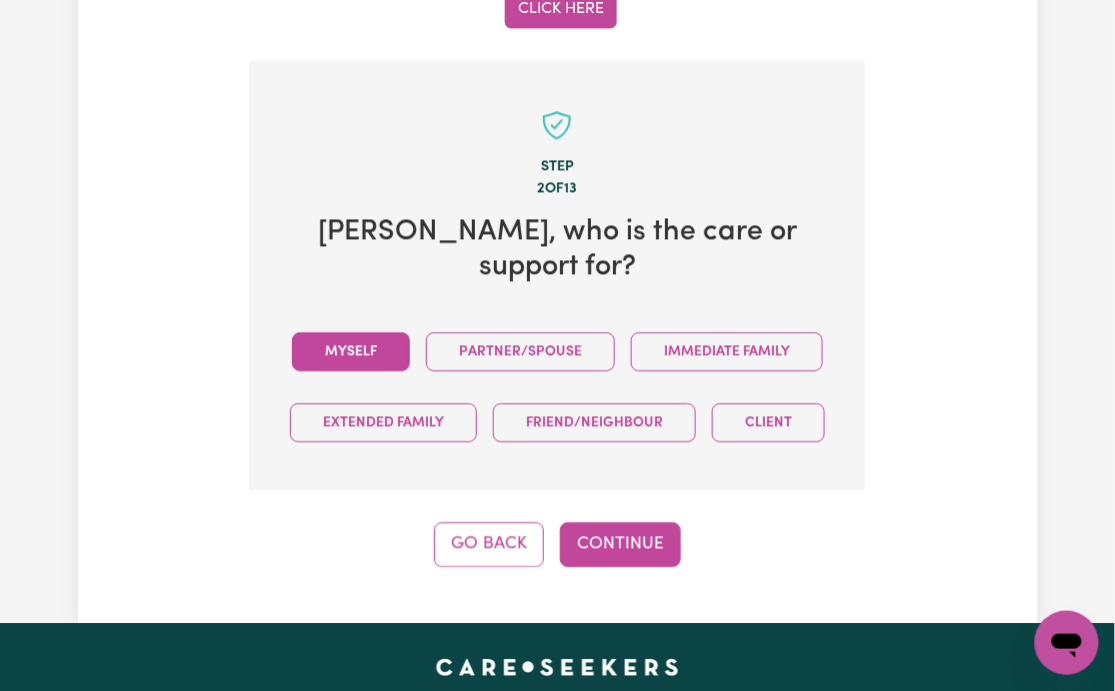 click on "Myself Partner/Spouse Immediate Family Extended Family Friend/Neighbour Client" at bounding box center (557, 387) 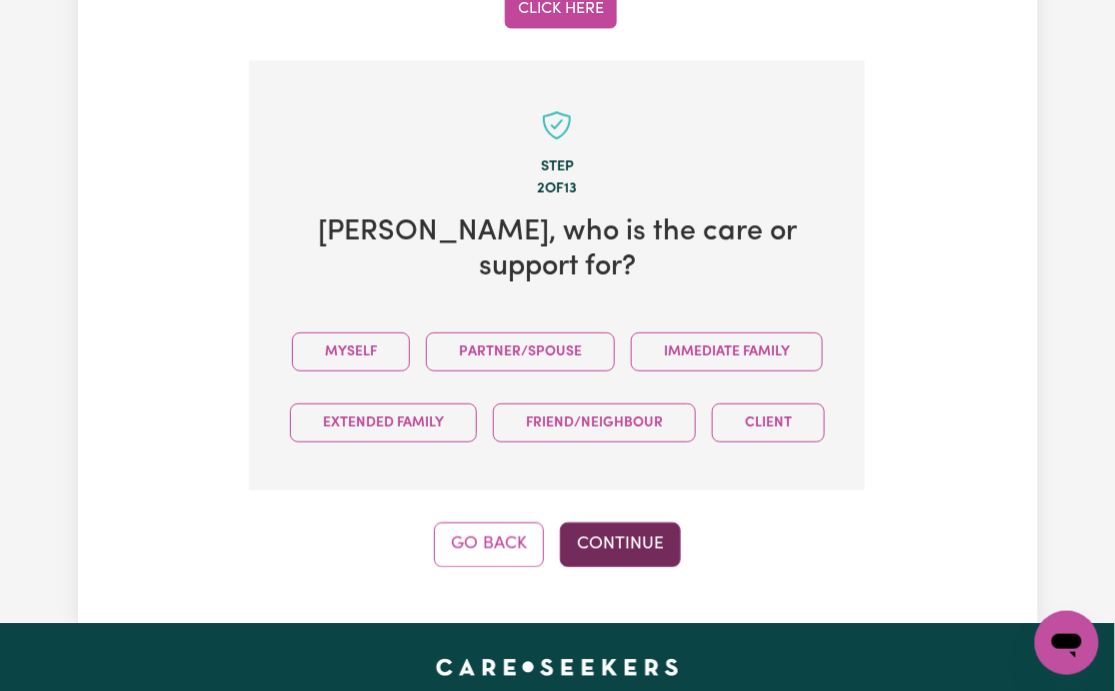 drag, startPoint x: 472, startPoint y: 240, endPoint x: 608, endPoint y: 534, distance: 323.9321 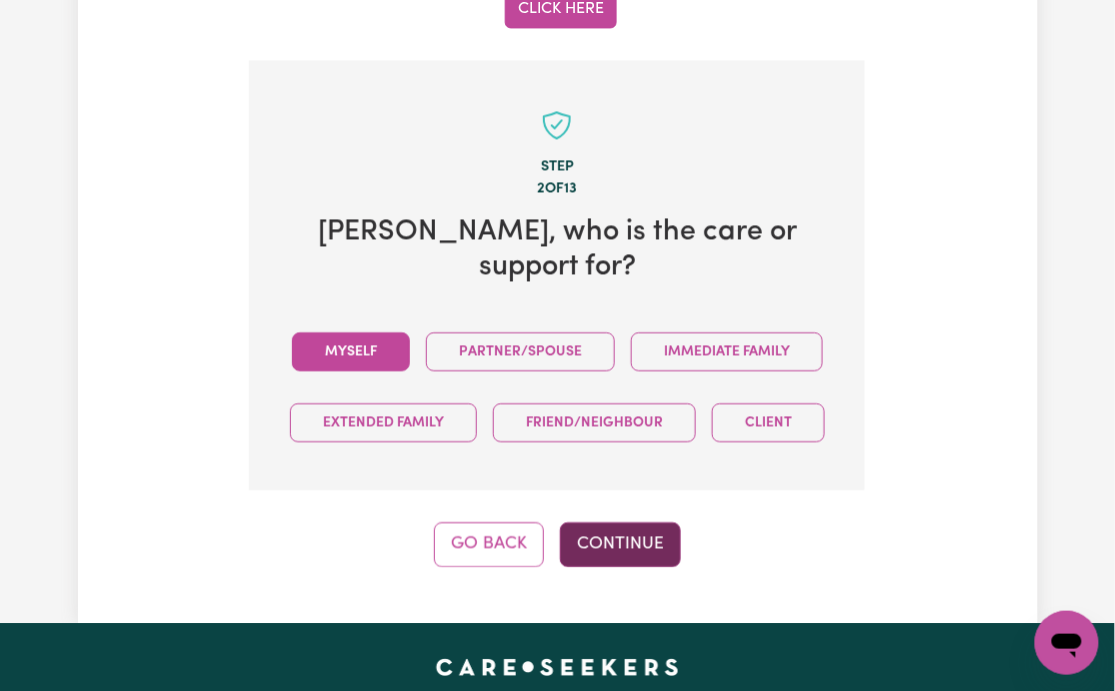 click on "Continue" at bounding box center (620, 544) 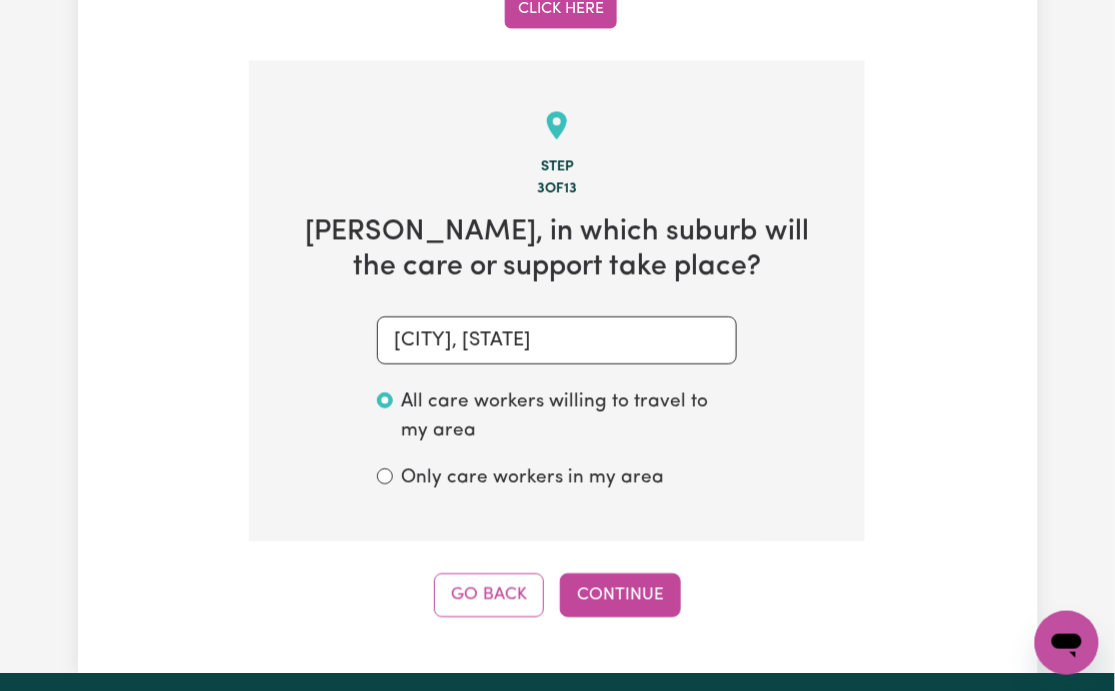 click on "Continue" at bounding box center (620, 595) 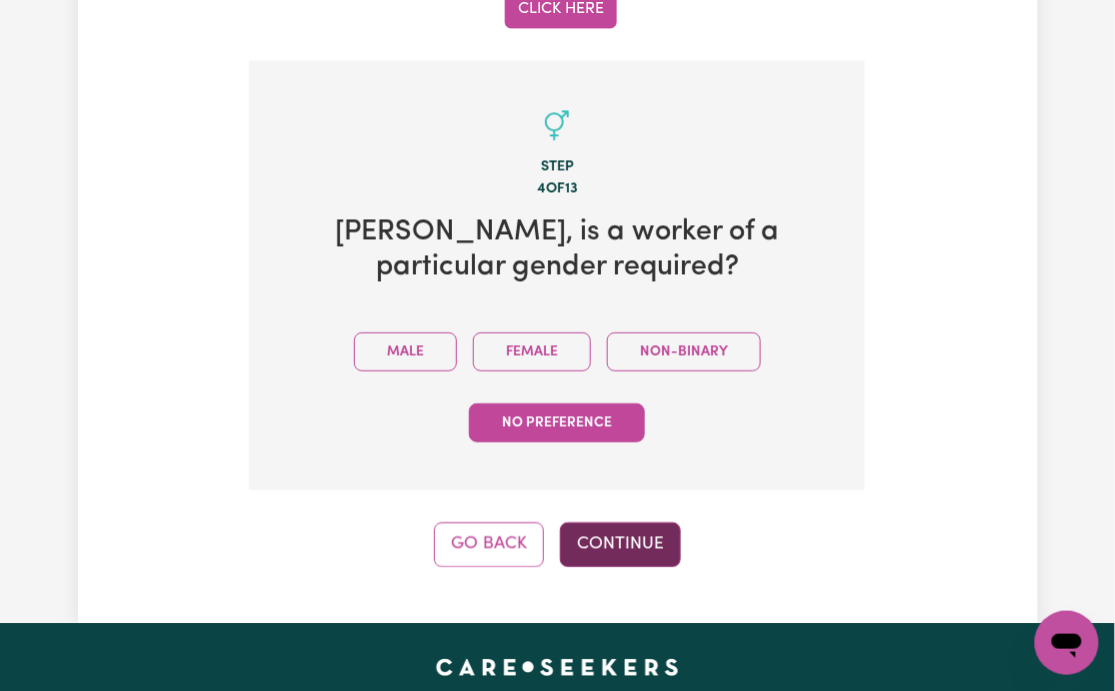 click on "Continue" at bounding box center (620, 544) 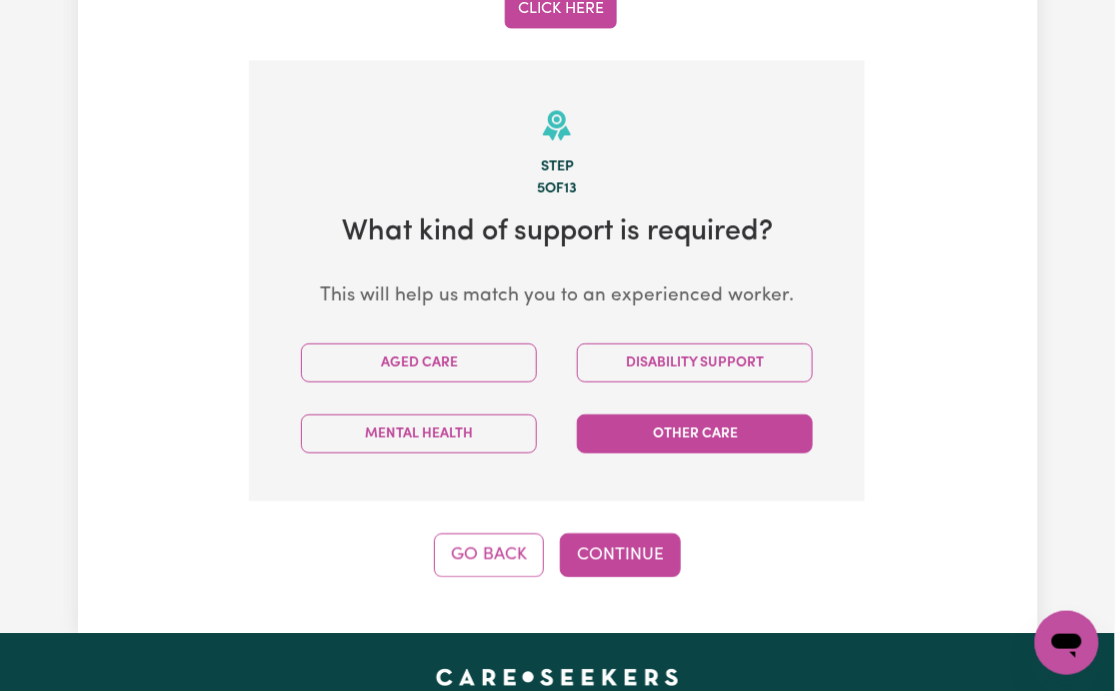 click on "Other Care" at bounding box center [695, 433] 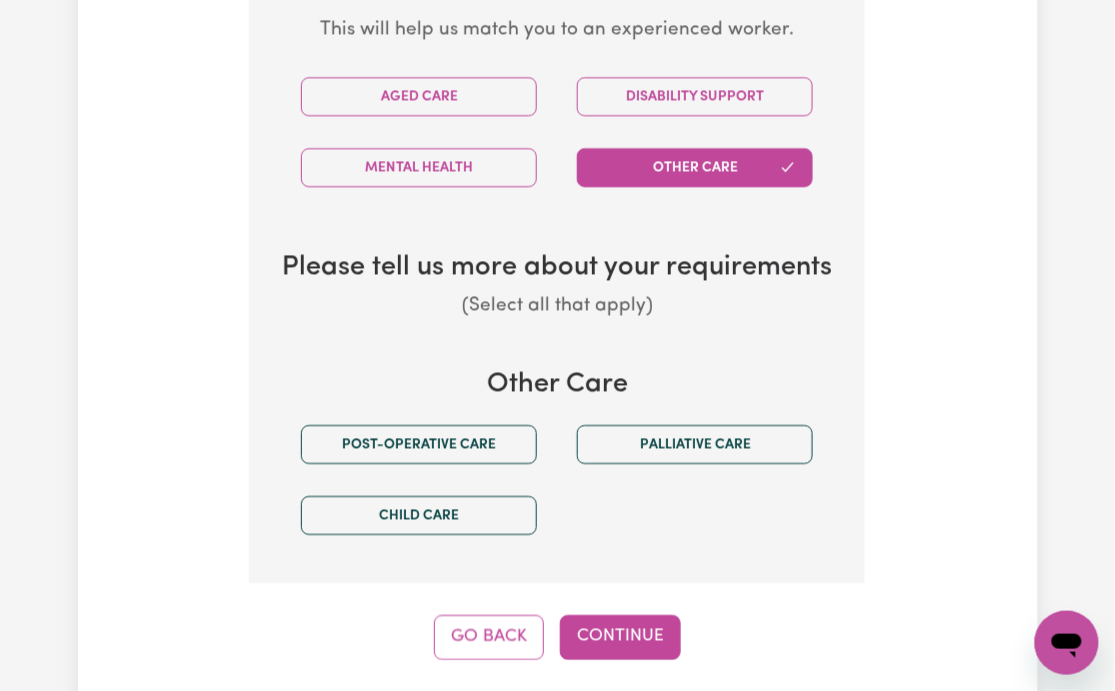 scroll, scrollTop: 968, scrollLeft: 0, axis: vertical 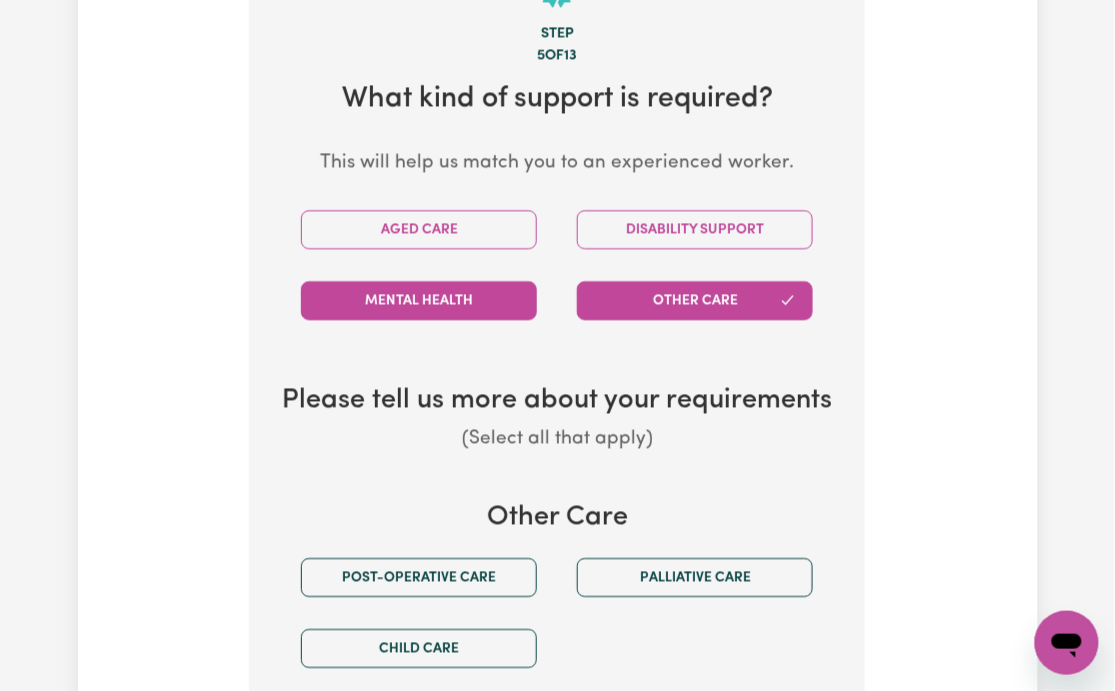 click on "Mental Health" at bounding box center (419, 300) 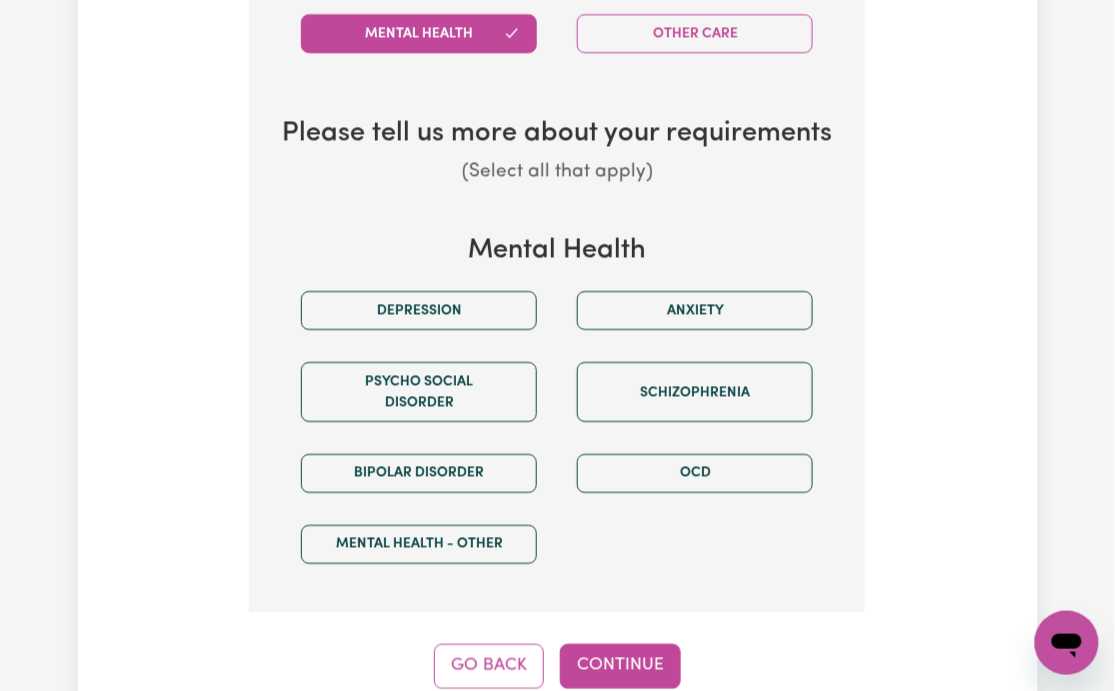 scroll, scrollTop: 968, scrollLeft: 0, axis: vertical 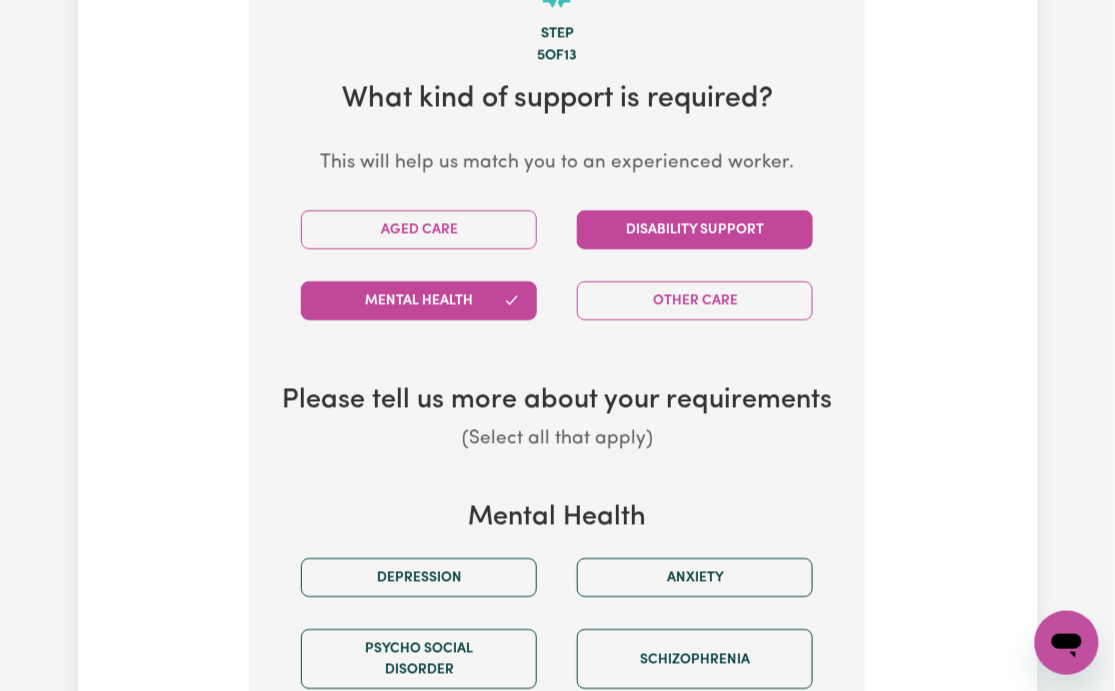 click on "Disability Support" at bounding box center (695, 229) 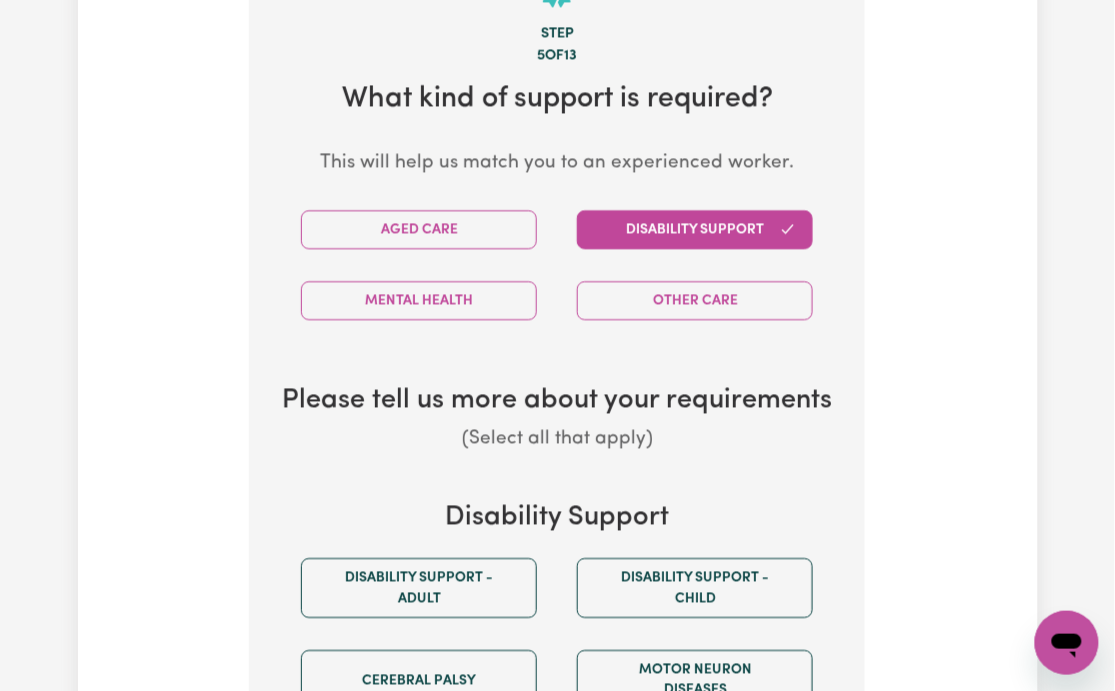 scroll, scrollTop: 1235, scrollLeft: 0, axis: vertical 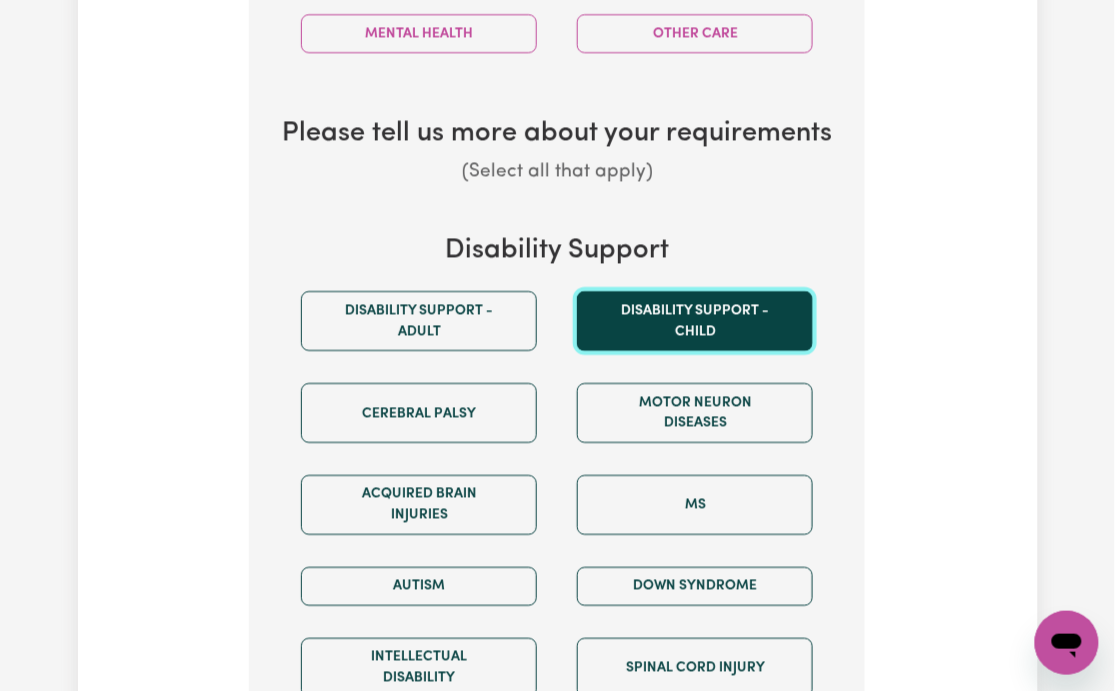 click on "Disability support - Child" at bounding box center [695, 321] 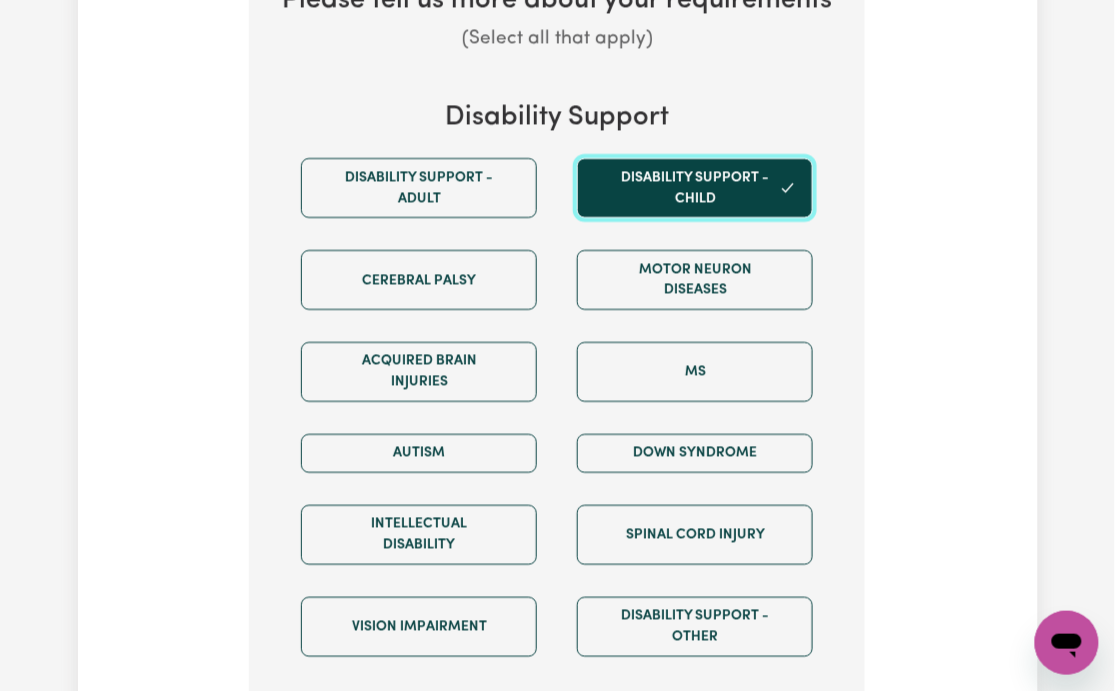 scroll, scrollTop: 1501, scrollLeft: 0, axis: vertical 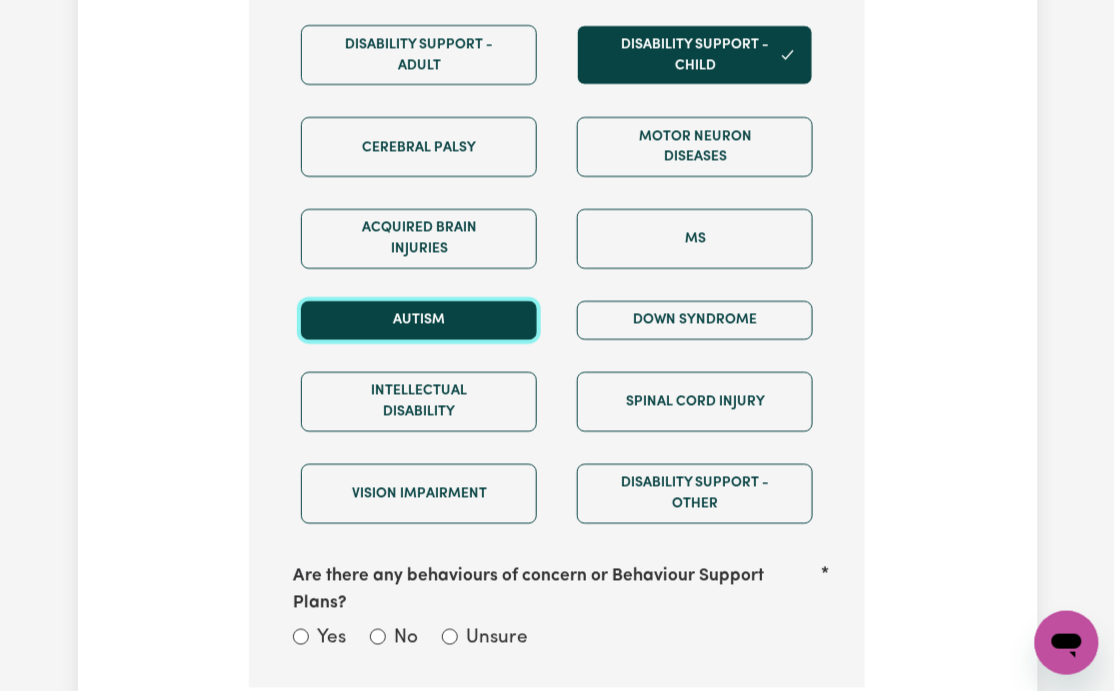 click on "Autism" at bounding box center (419, 320) 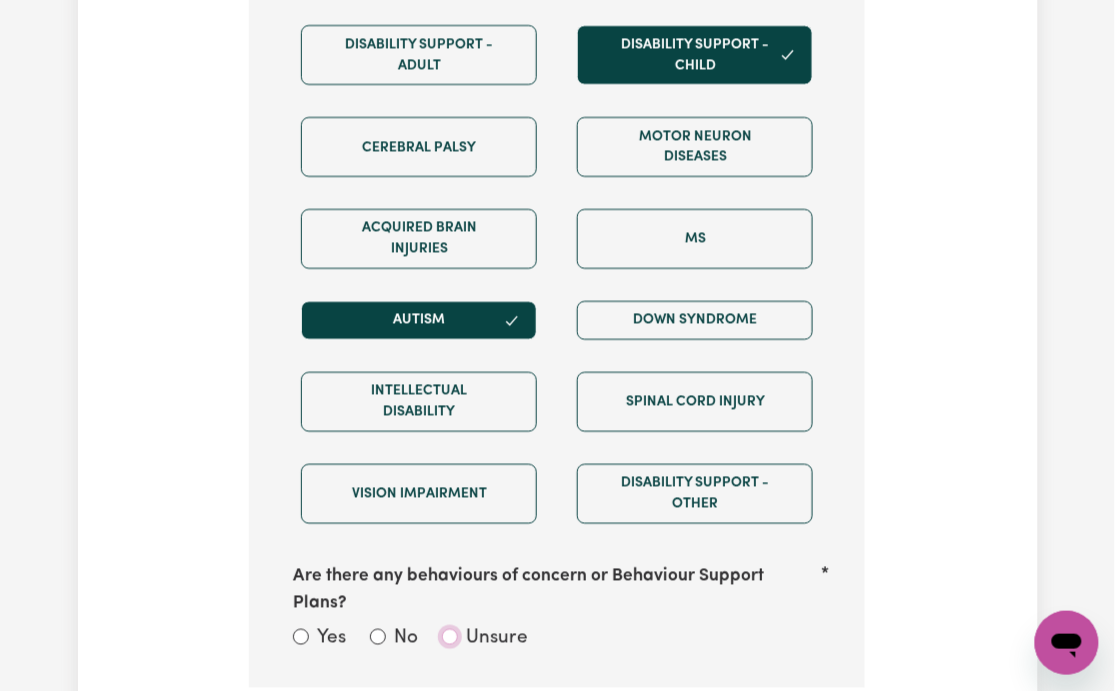 click on "Unsure" at bounding box center (450, 637) 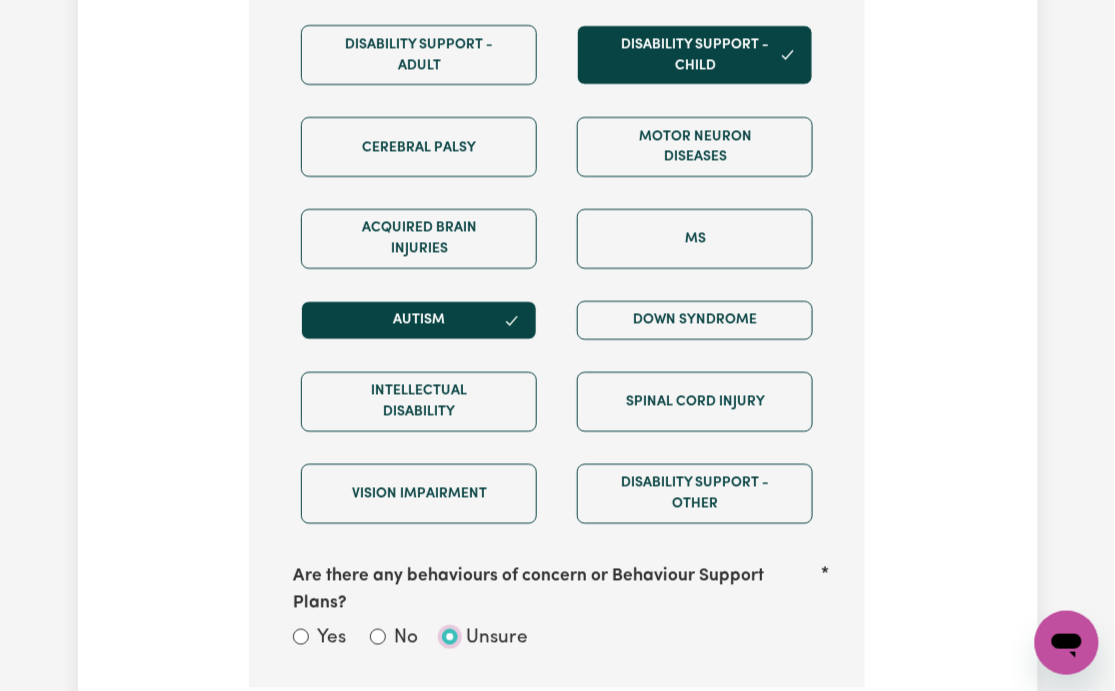 radio on "true" 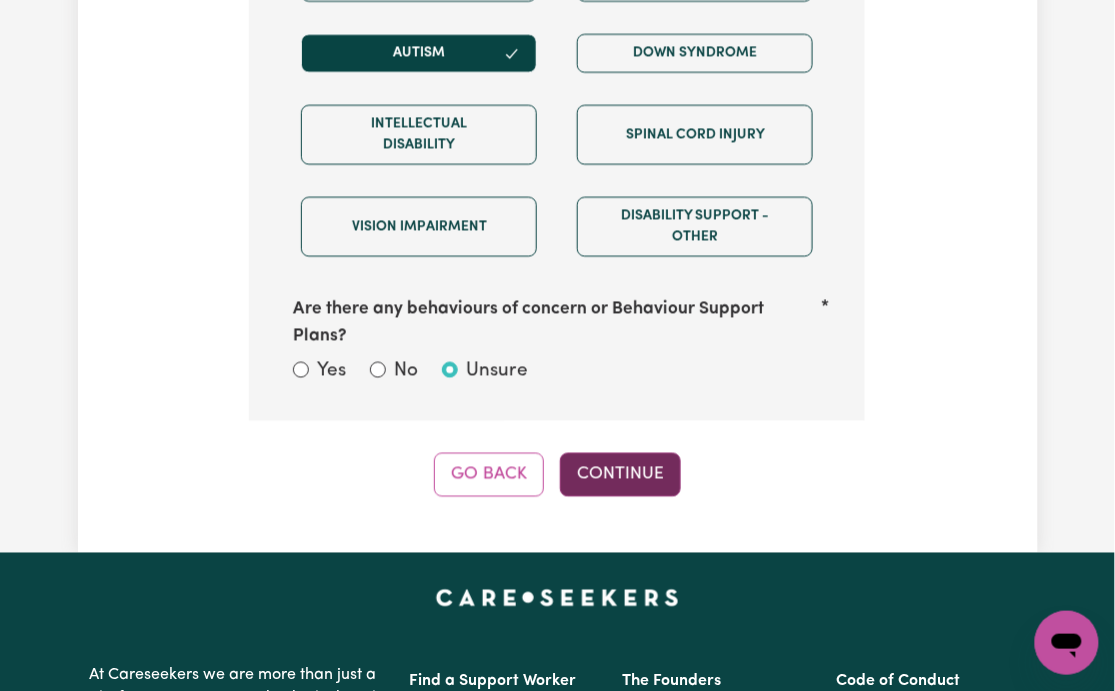click on "Continue" at bounding box center (620, 475) 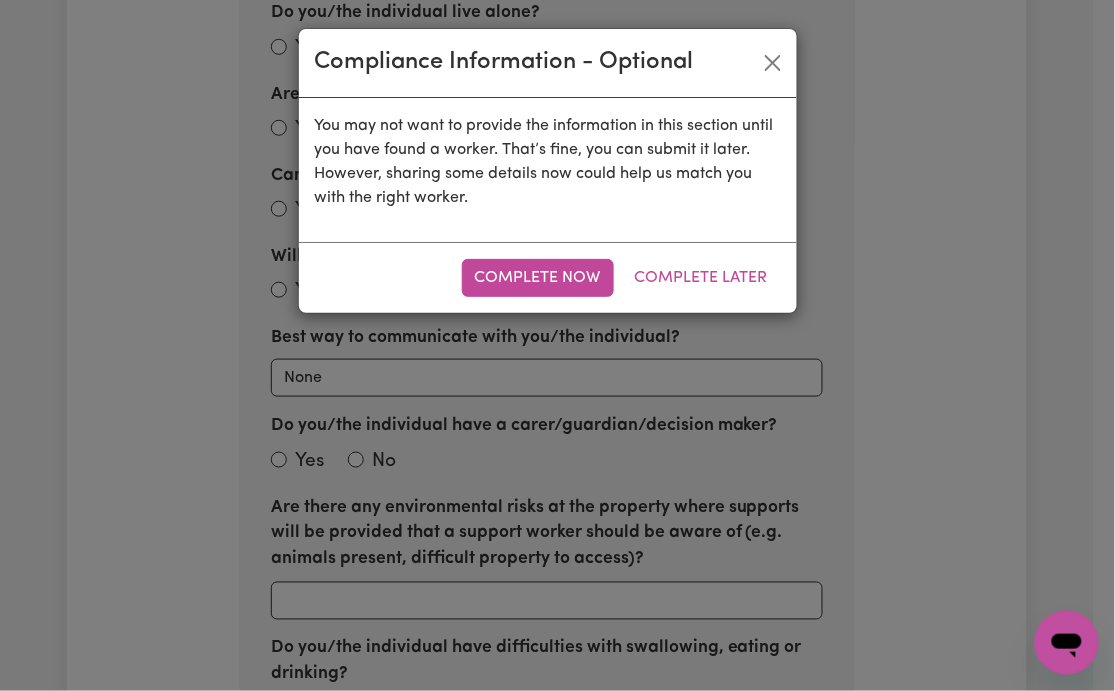 scroll, scrollTop: 835, scrollLeft: 0, axis: vertical 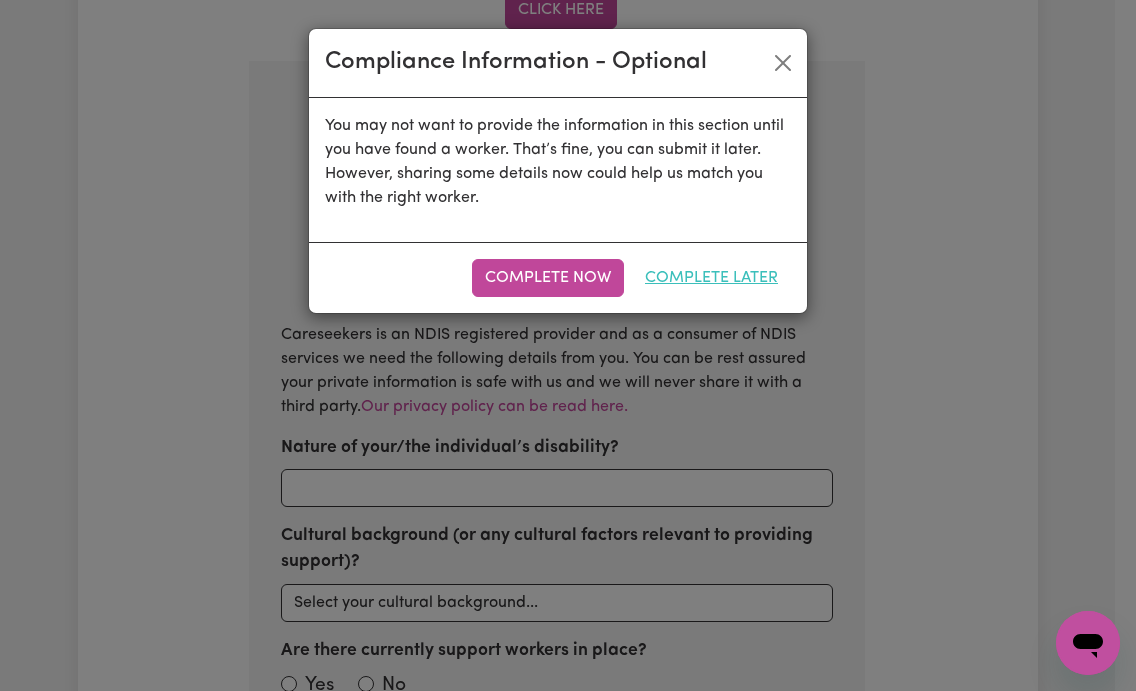 click on "Complete Later" at bounding box center (711, 278) 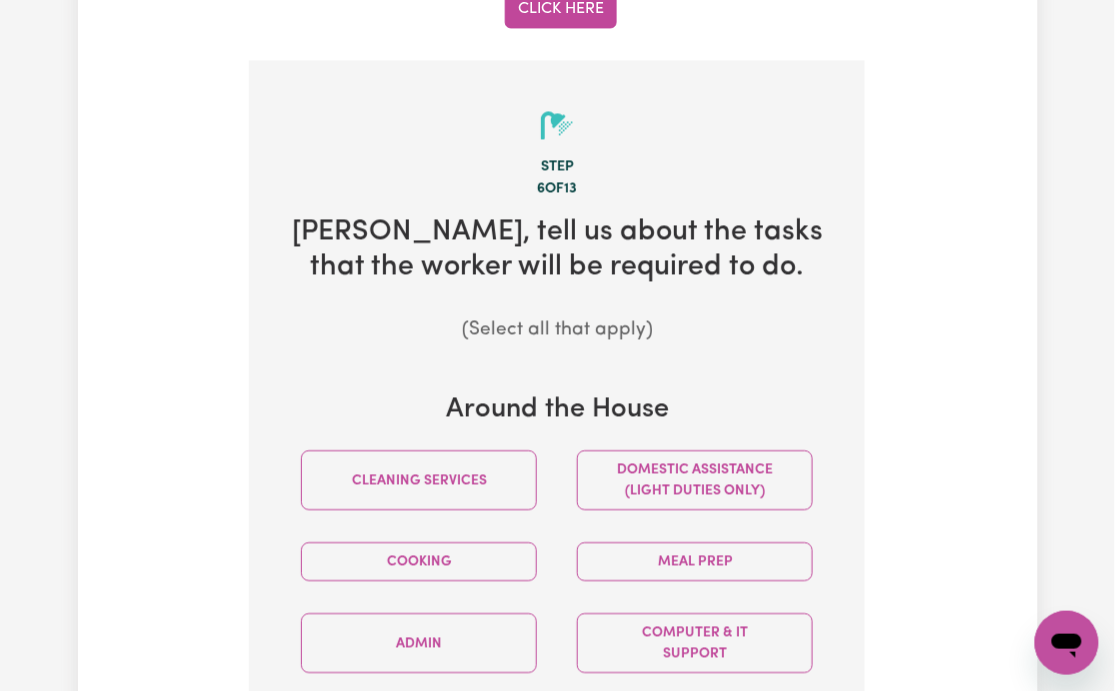 scroll, scrollTop: 1235, scrollLeft: 0, axis: vertical 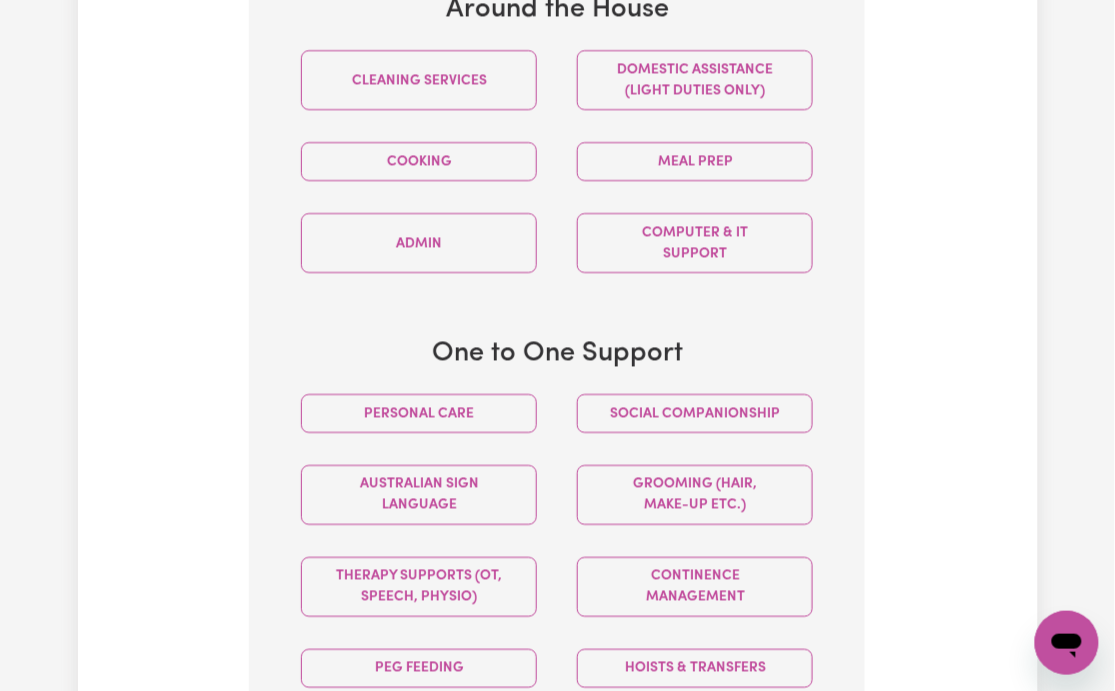 drag, startPoint x: 956, startPoint y: 290, endPoint x: 915, endPoint y: 317, distance: 49.09175 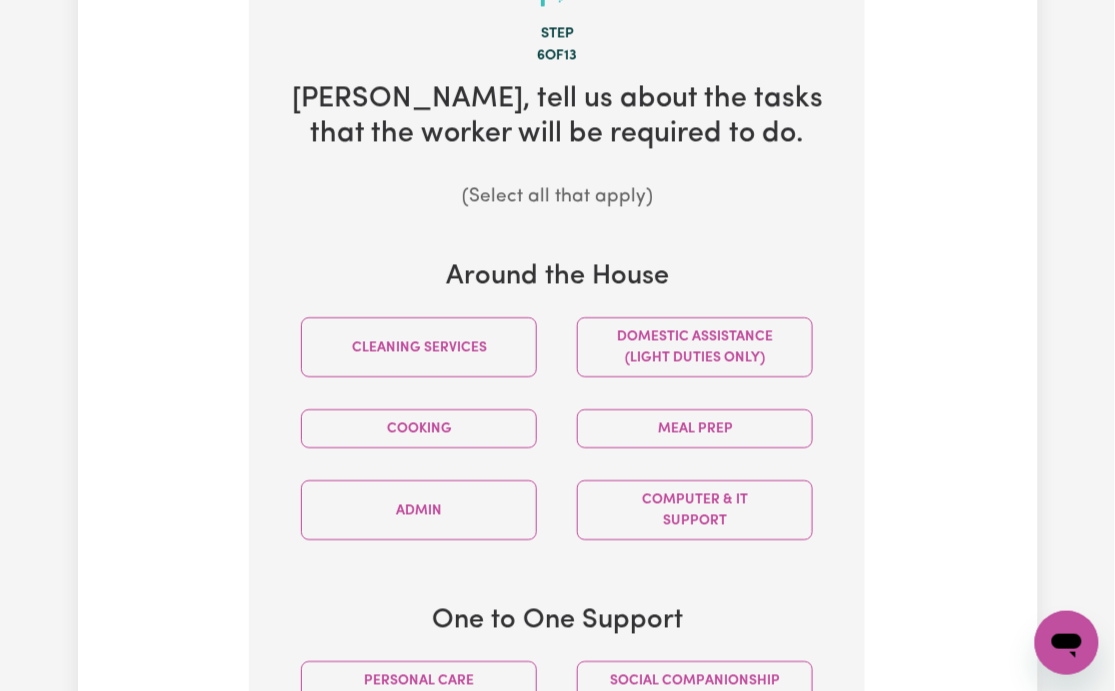 scroll, scrollTop: 1235, scrollLeft: 0, axis: vertical 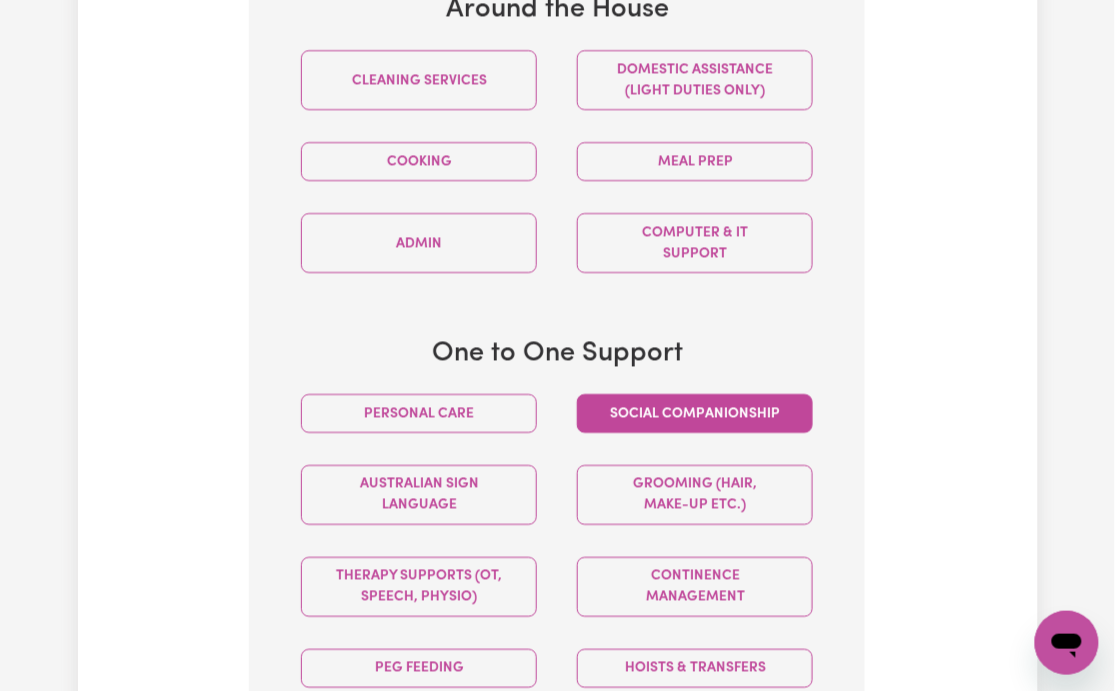 click on "Social companionship" at bounding box center (695, 413) 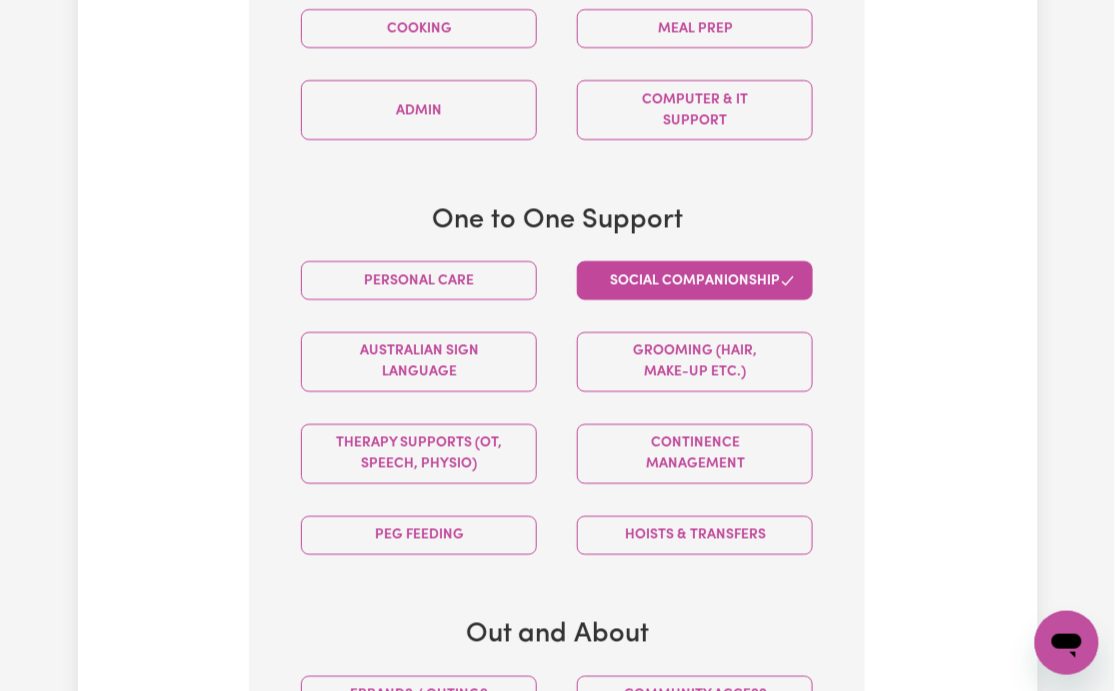 scroll, scrollTop: 1501, scrollLeft: 0, axis: vertical 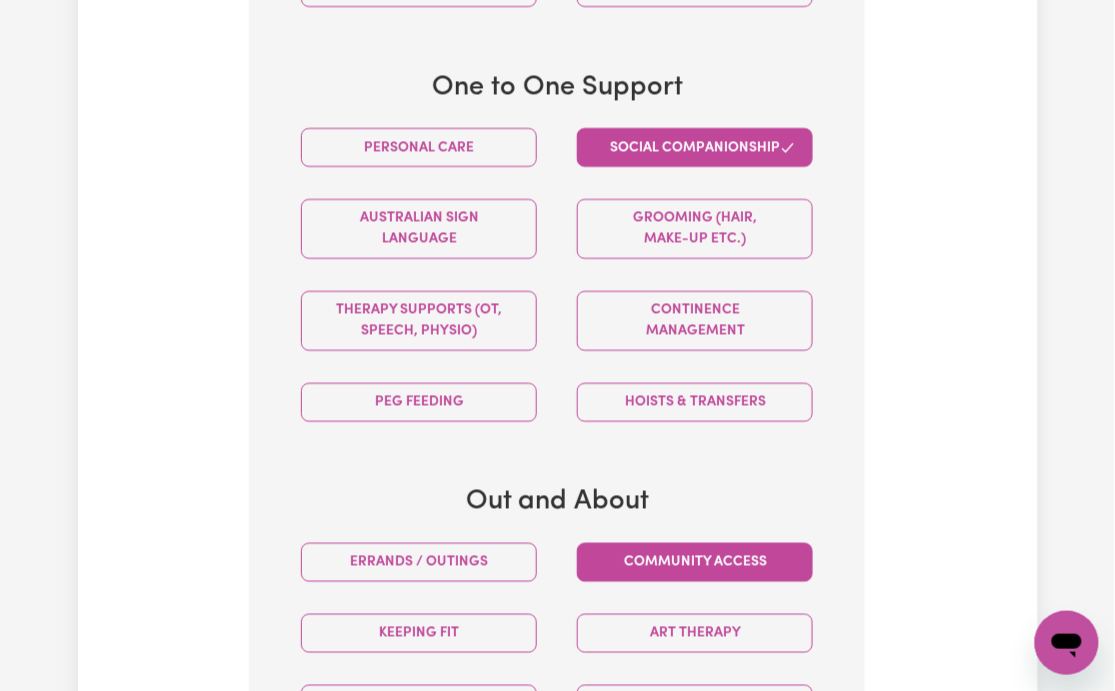 click on "Community access" at bounding box center [695, 562] 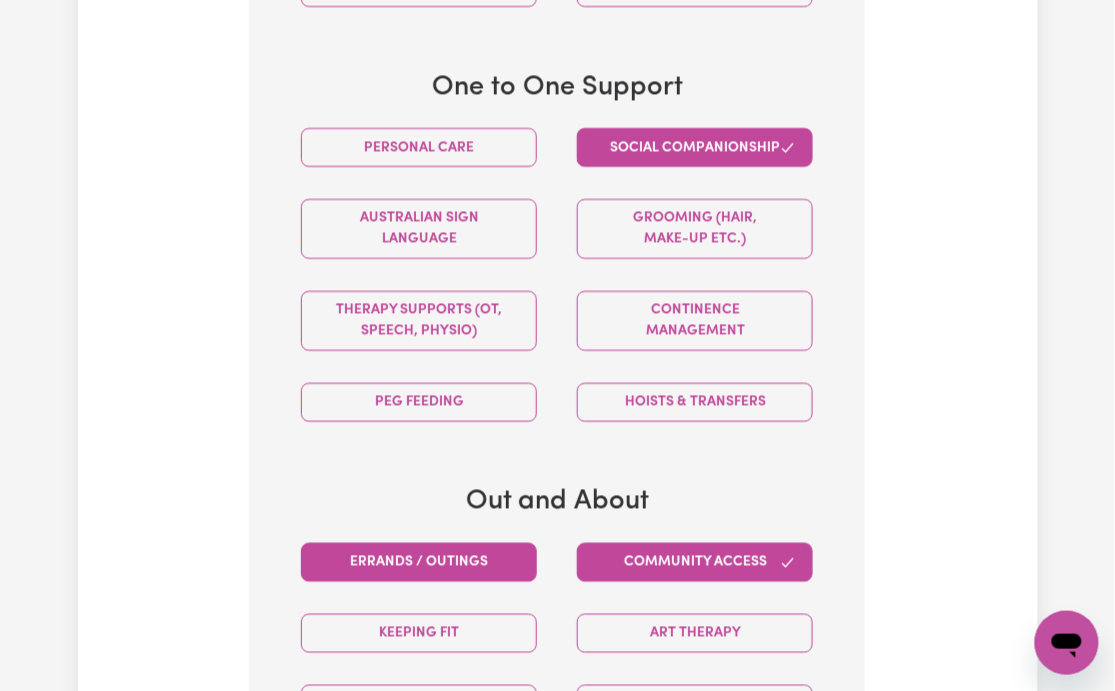 click on "Errands / Outings" at bounding box center (419, 562) 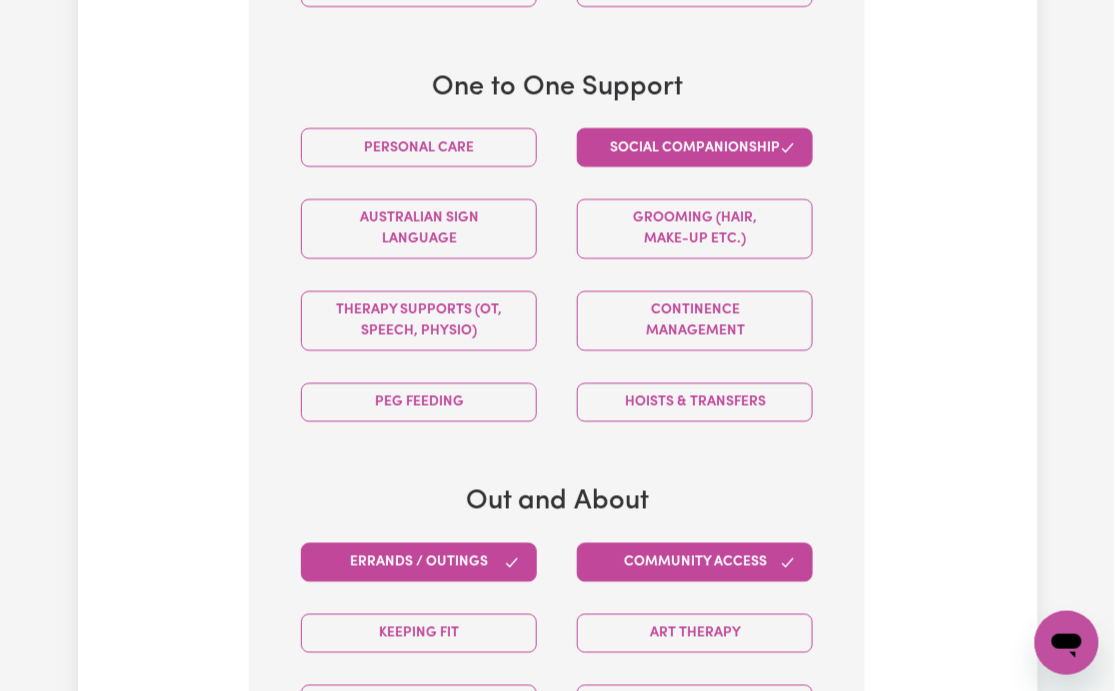 scroll, scrollTop: 1368, scrollLeft: 0, axis: vertical 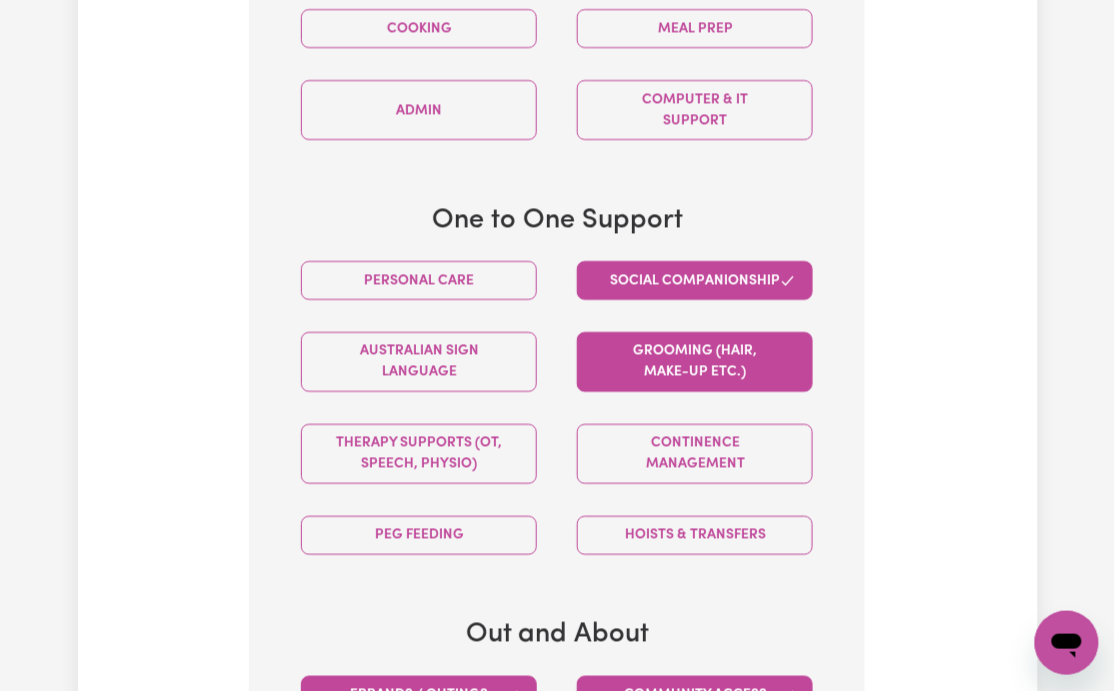 click on "Grooming (hair, make-up etc.)" at bounding box center (695, 362) 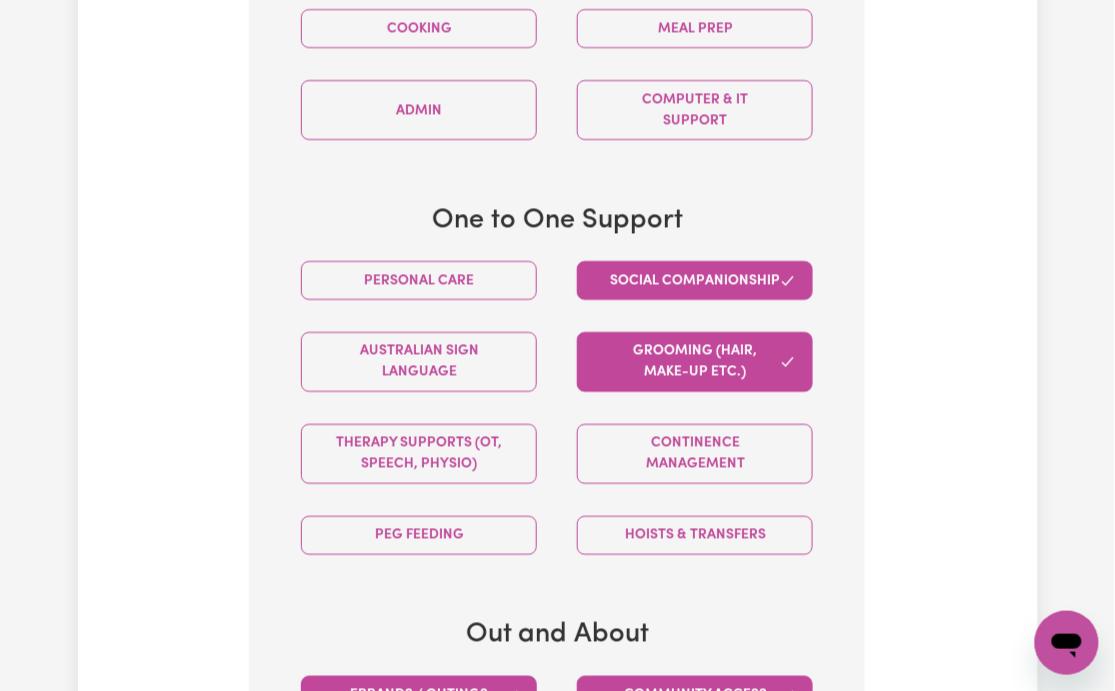 click on "Social companionship" at bounding box center [695, 280] 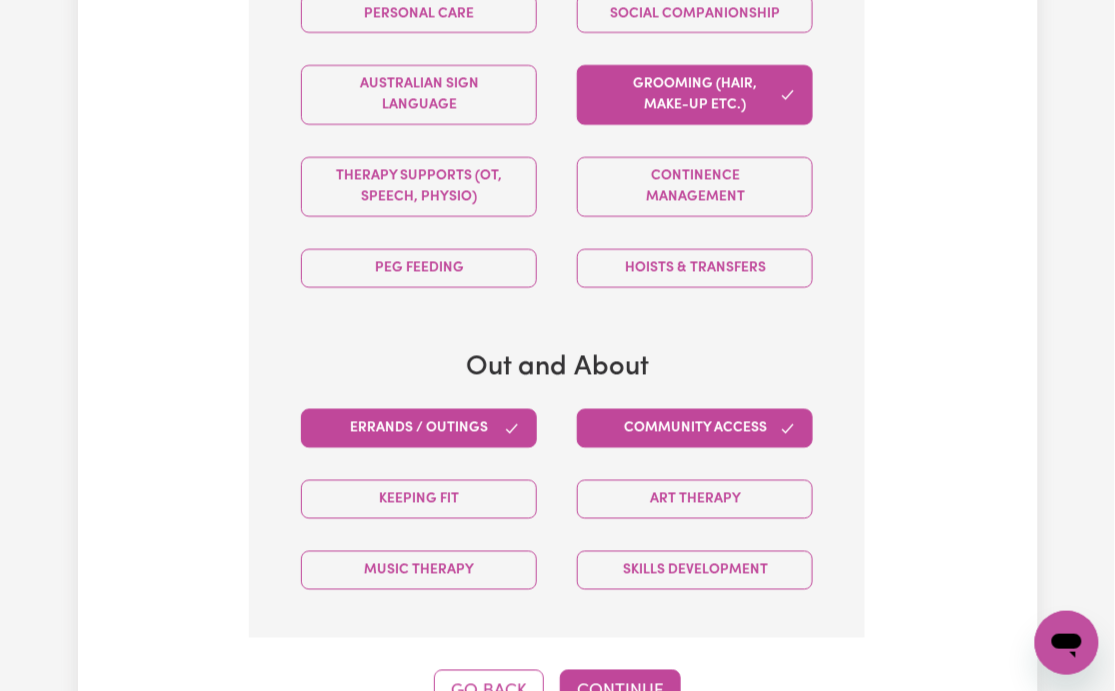 scroll, scrollTop: 1901, scrollLeft: 0, axis: vertical 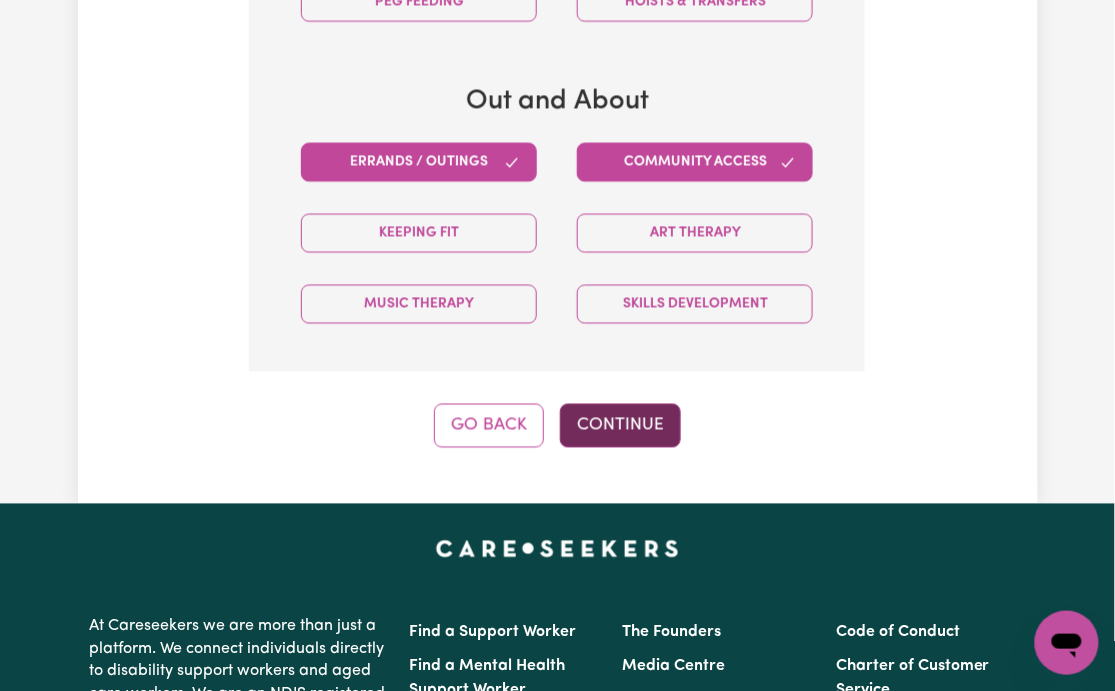 click on "Continue" at bounding box center [620, 426] 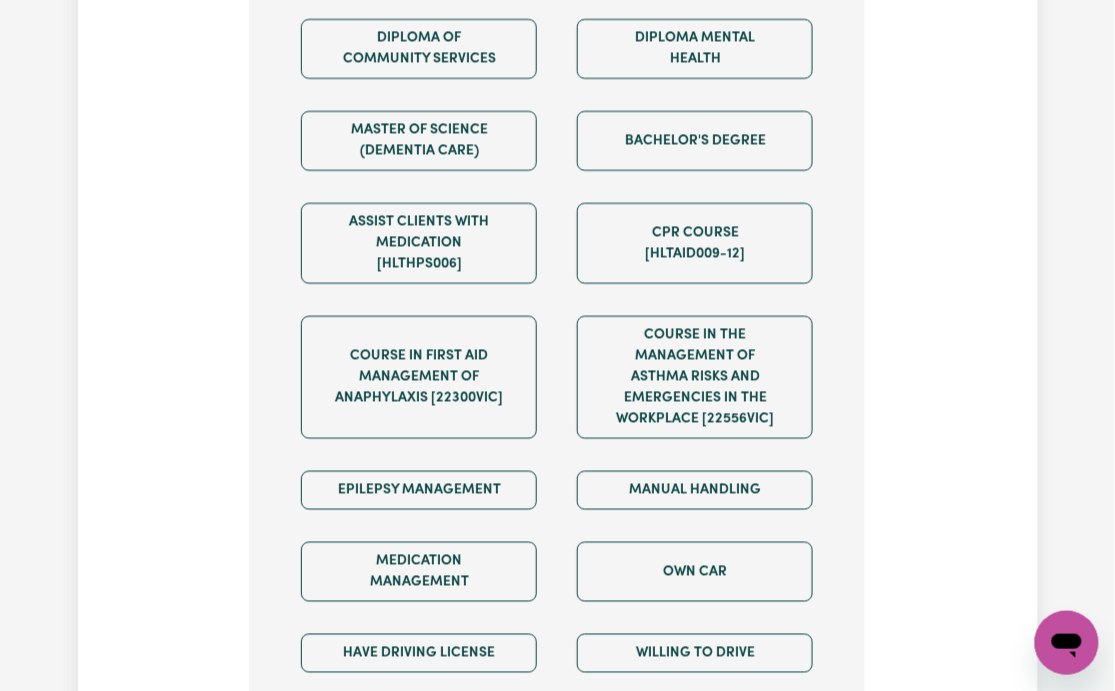scroll, scrollTop: 2035, scrollLeft: 0, axis: vertical 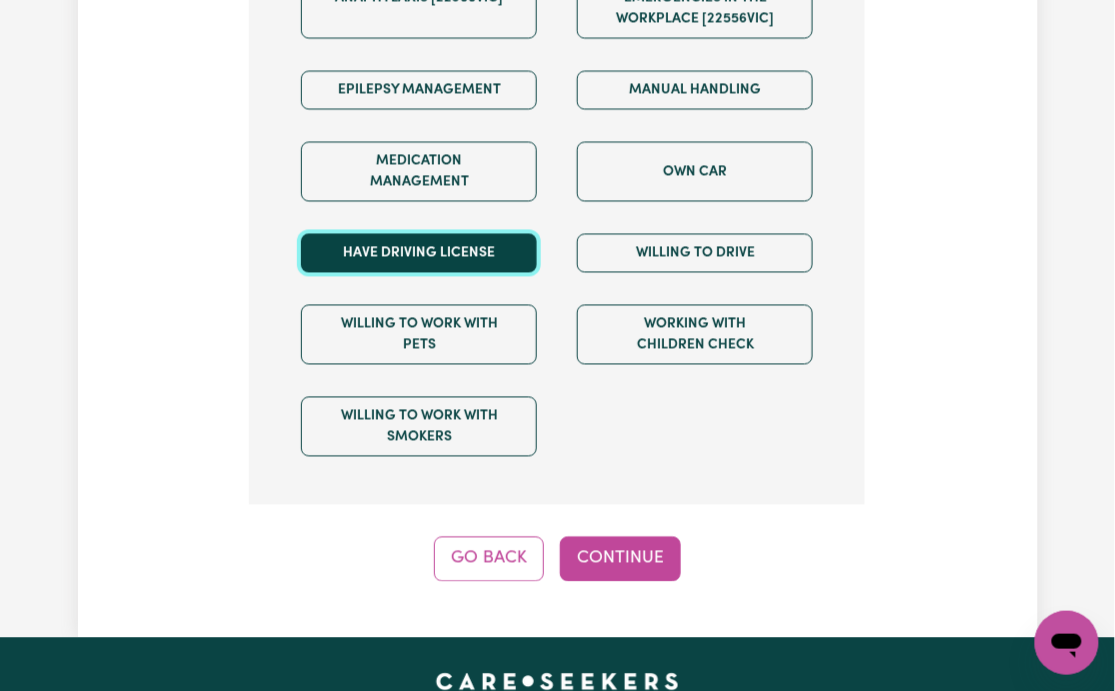 click on "Have driving license" at bounding box center [419, 253] 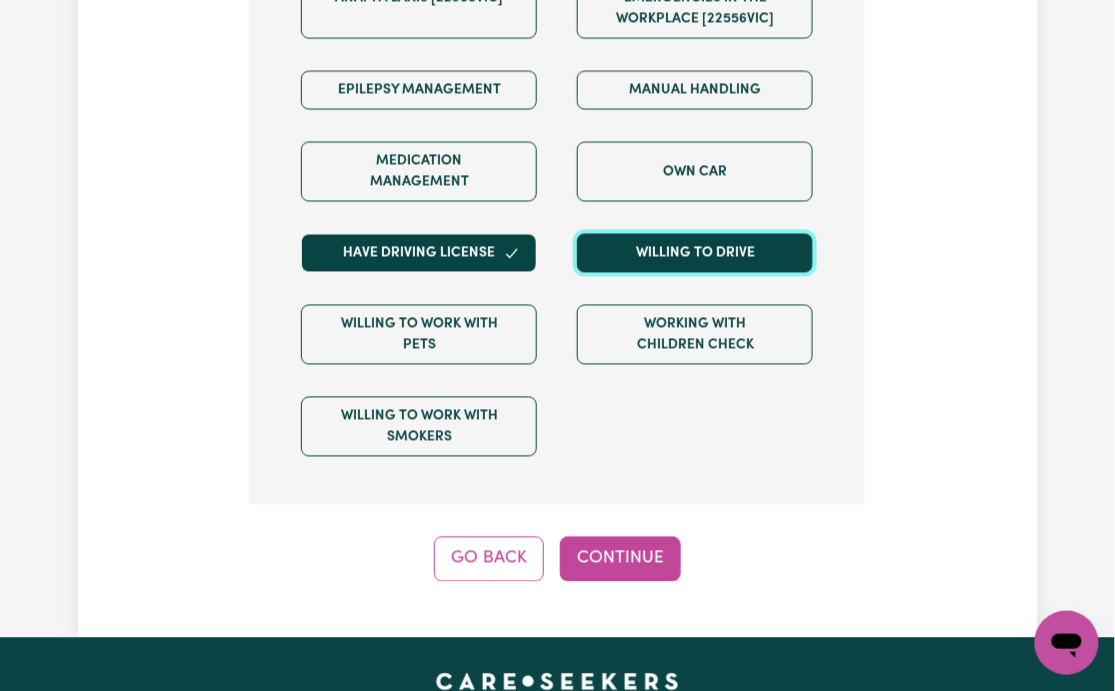 click on "Willing to drive" at bounding box center (695, 253) 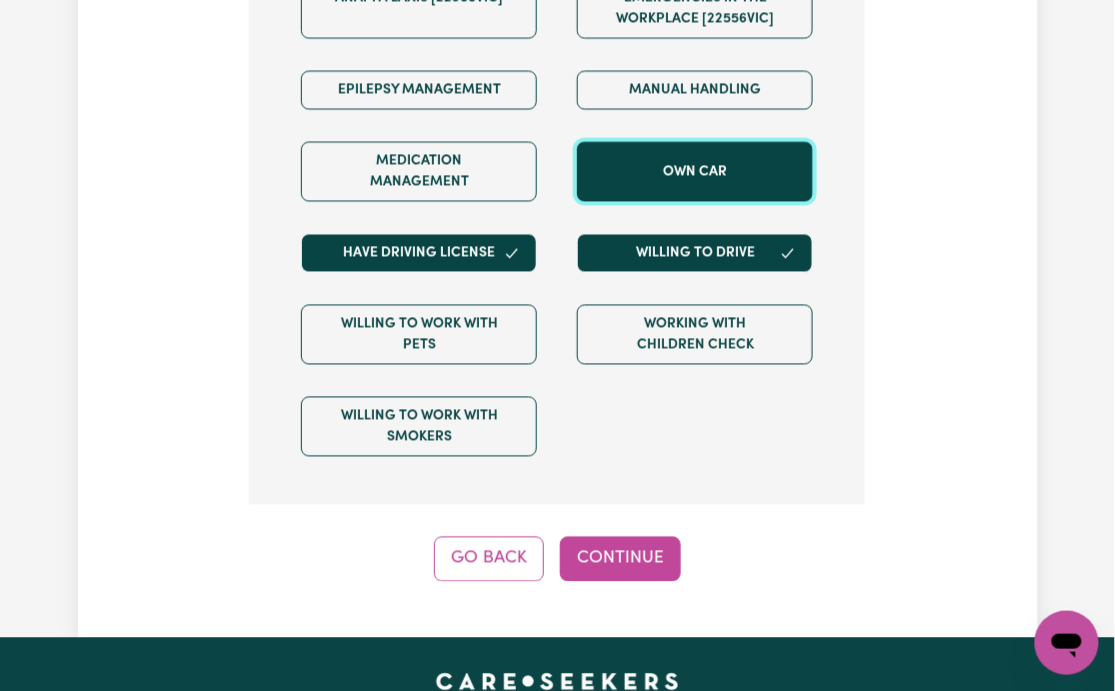 click on "Own Car" at bounding box center [695, 172] 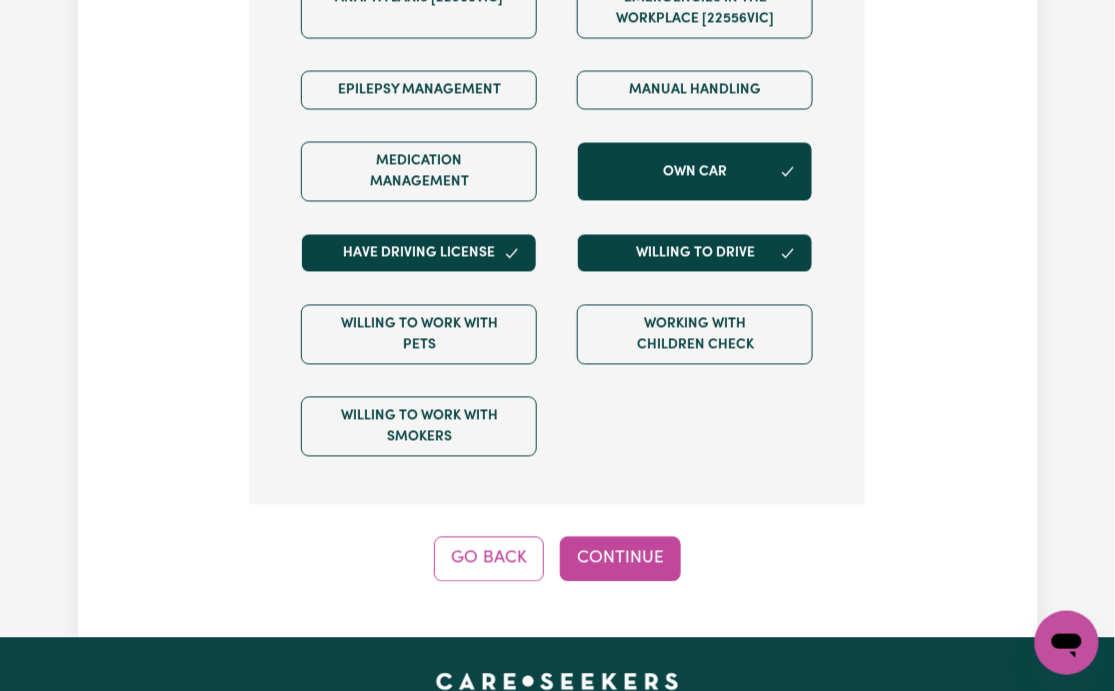 click on "Step 7  of  13 We are almost there! Any other requirements? (Optional) Certificate III (Individual Support) Certificate III in Community Services [CHC32015] Certificate IV (Disability Support) Certificate IV (Ageing Support) Certificate IV in Community Services [CHC42015] Certificate IV (Mental Health) Diploma of Nursing Diploma of Nursing (EEN) Diploma of Community Services Diploma Mental Health Master of Science (Dementia Care) Bachelor's Degree Assist clients with medication [HLTHPS006] CPR Course [HLTAID009-12] Course in First Aid Management of Anaphylaxis [22300VIC] Course in the Management of Asthma Risks and Emergencies in the Workplace [22556VIC] Epilepsy Management Manual Handling Medication Management Own Car Have driving license Willing to drive Willing to work with pets Working with Children Check Willing to work with smokers" at bounding box center [557, -318] 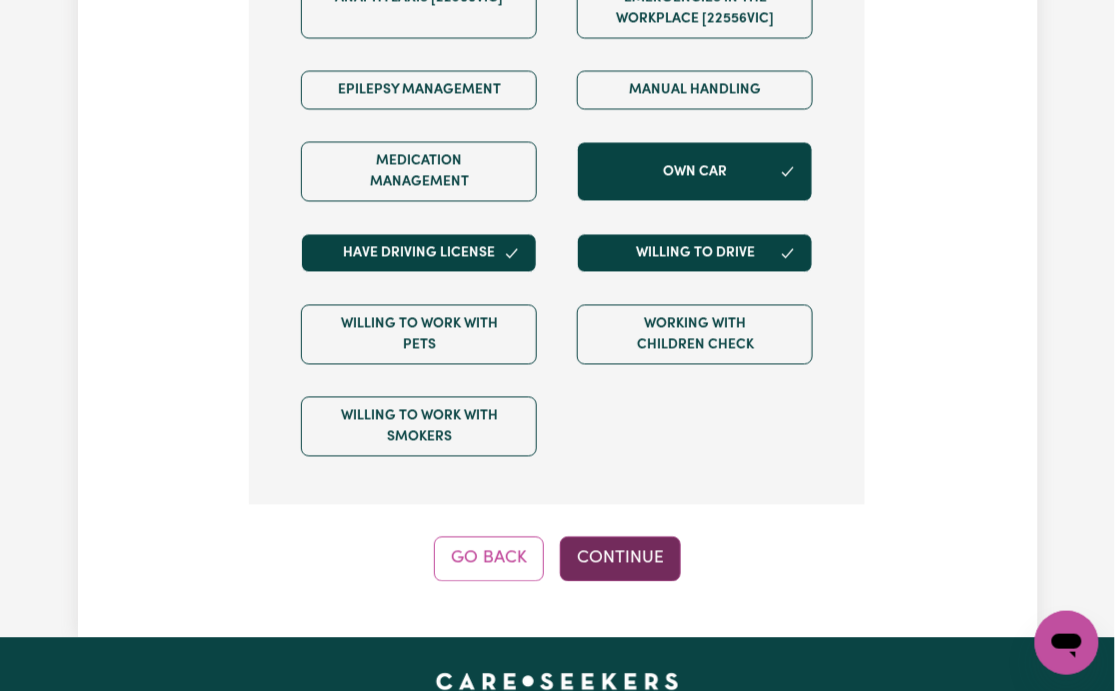 click on "Continue" at bounding box center [620, 559] 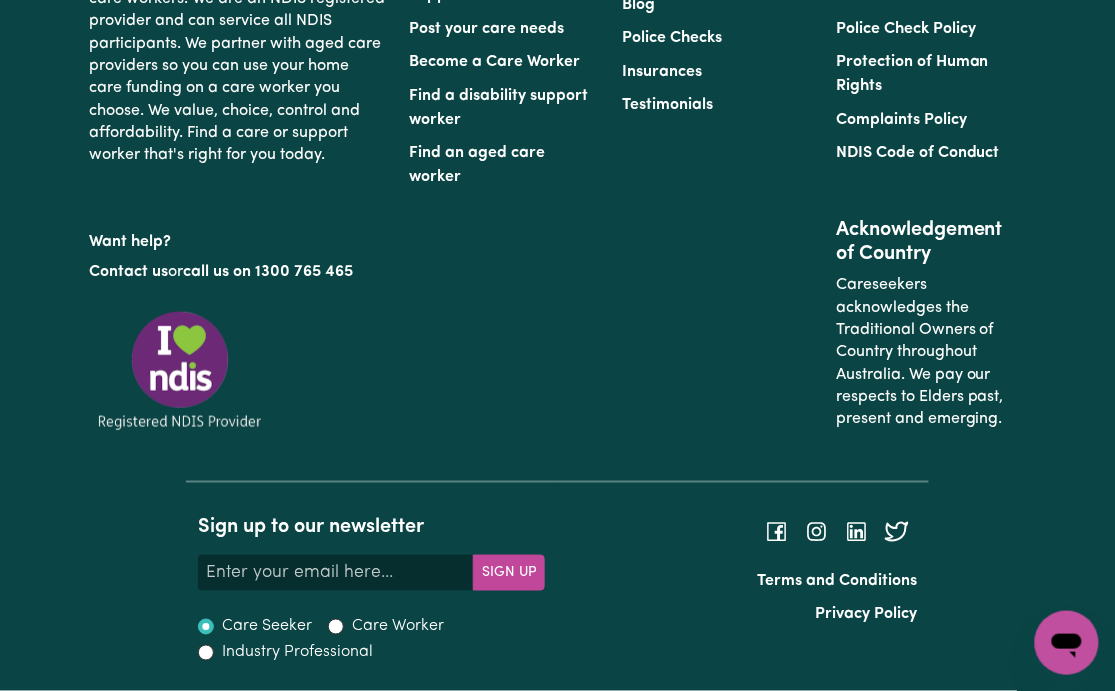 scroll, scrollTop: 835, scrollLeft: 0, axis: vertical 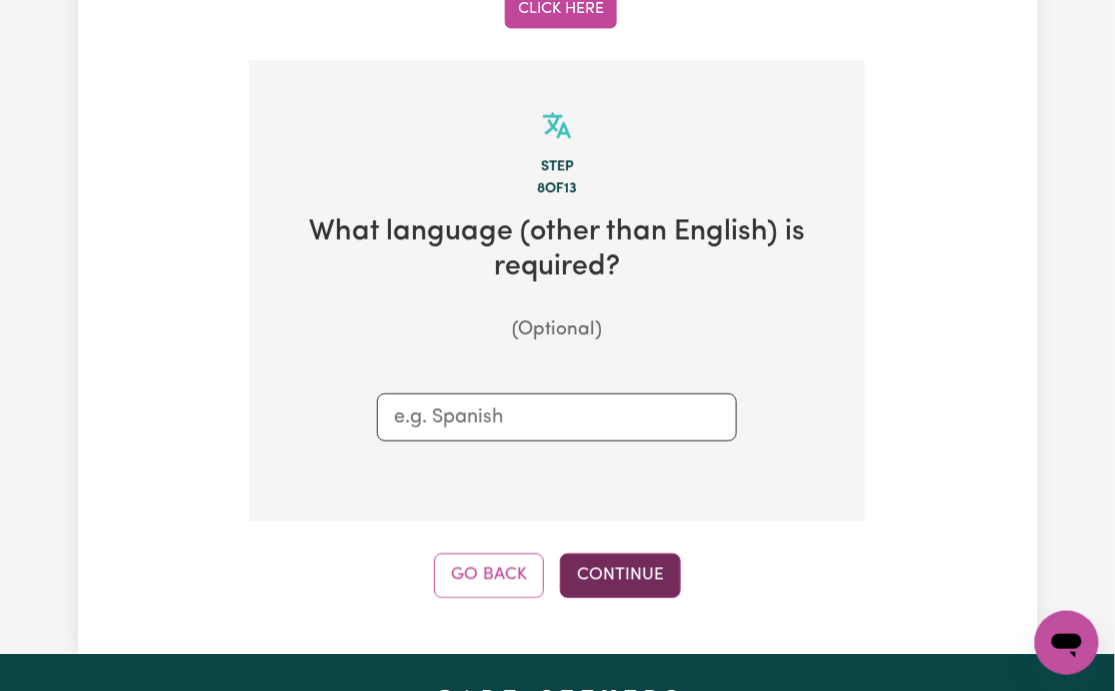 click on "Continue" at bounding box center [620, 575] 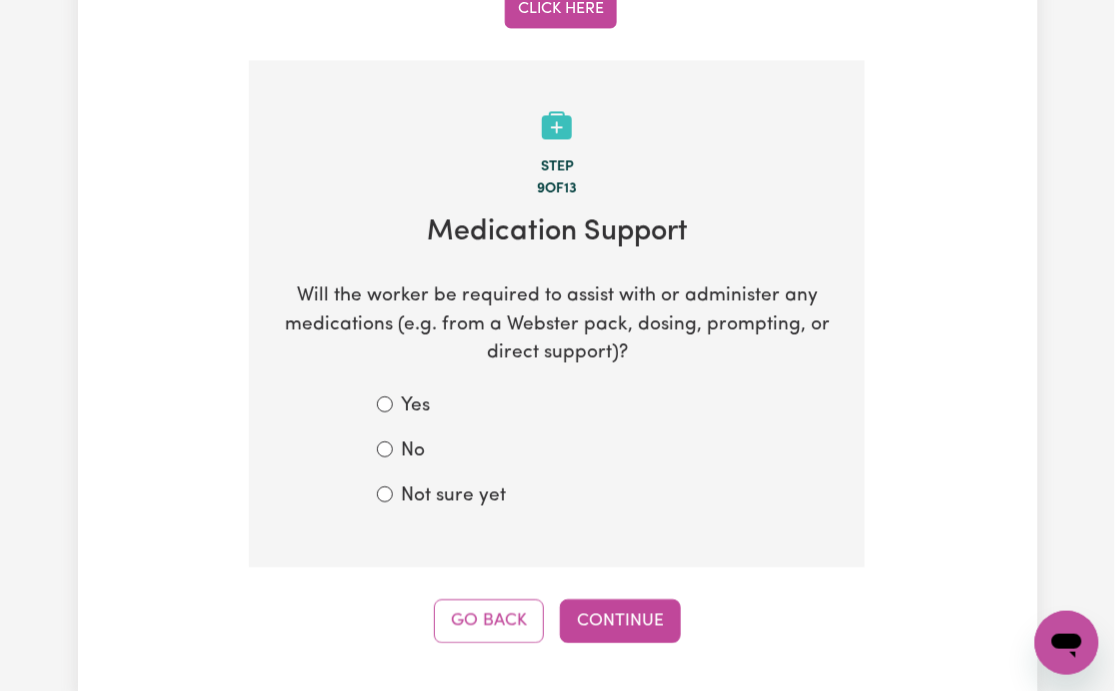 click on "Yes No Not sure yet" at bounding box center [557, 451] 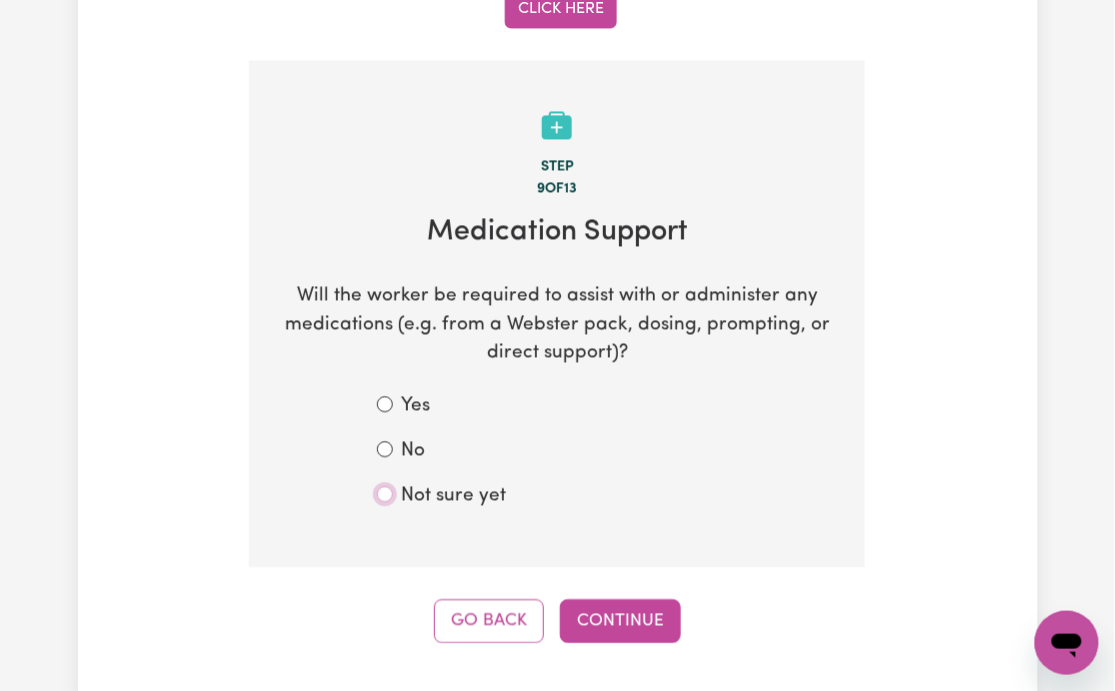 click on "Not sure yet" at bounding box center (385, 494) 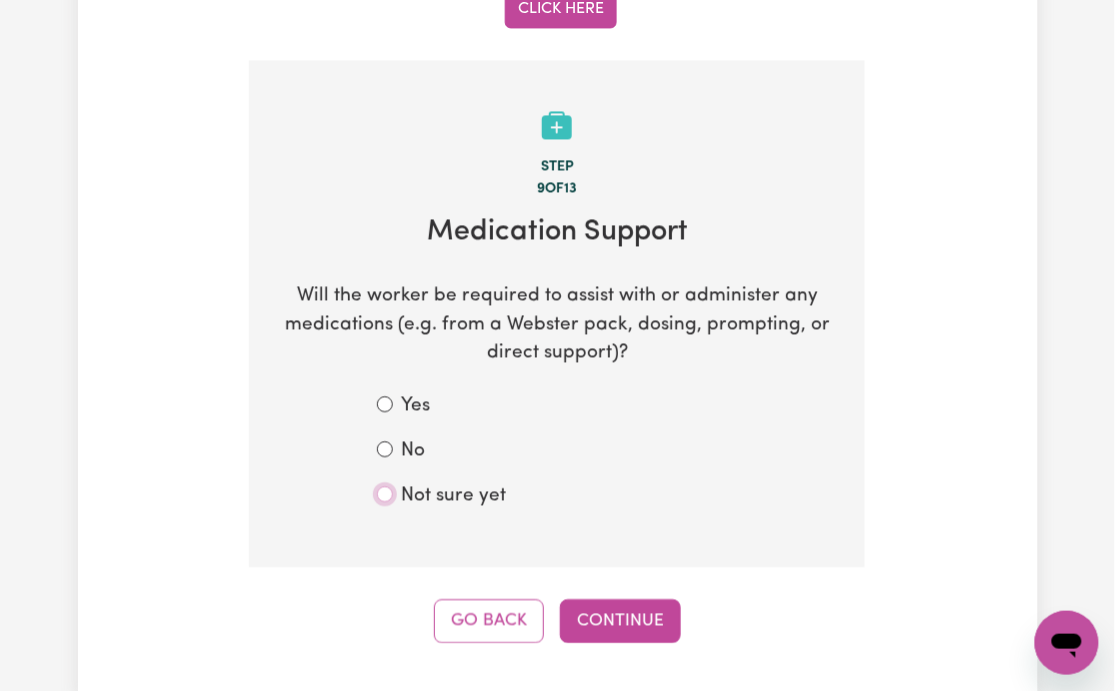 radio on "true" 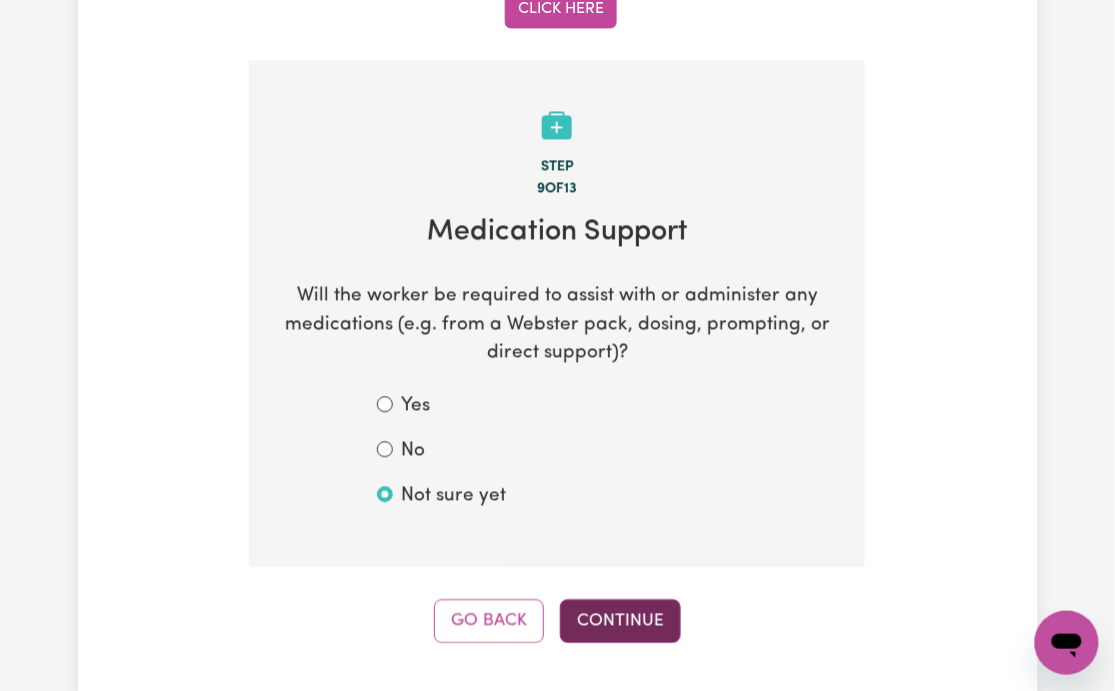 click on "Continue" at bounding box center (620, 621) 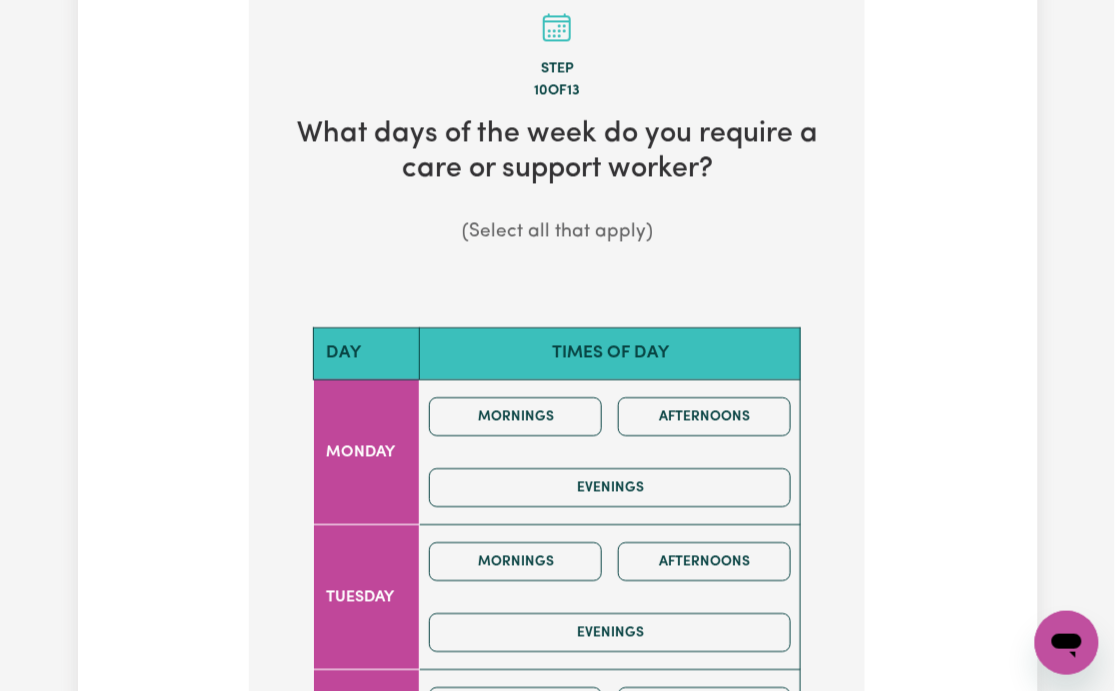 scroll, scrollTop: 1066, scrollLeft: 0, axis: vertical 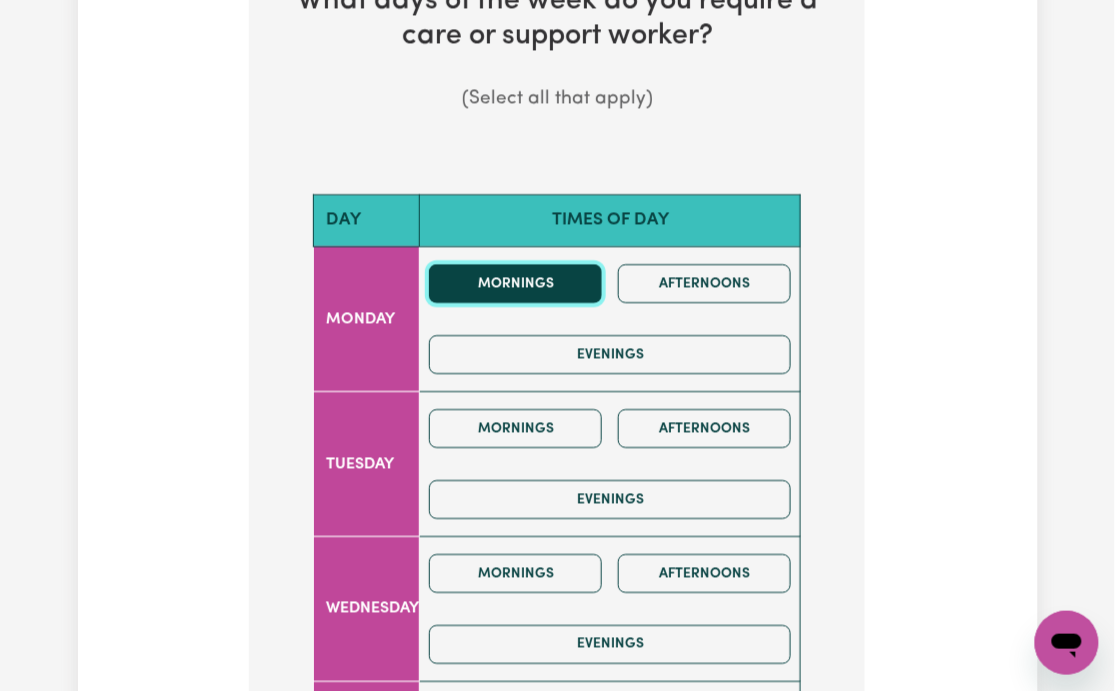 drag, startPoint x: 483, startPoint y: 212, endPoint x: 481, endPoint y: 224, distance: 12.165525 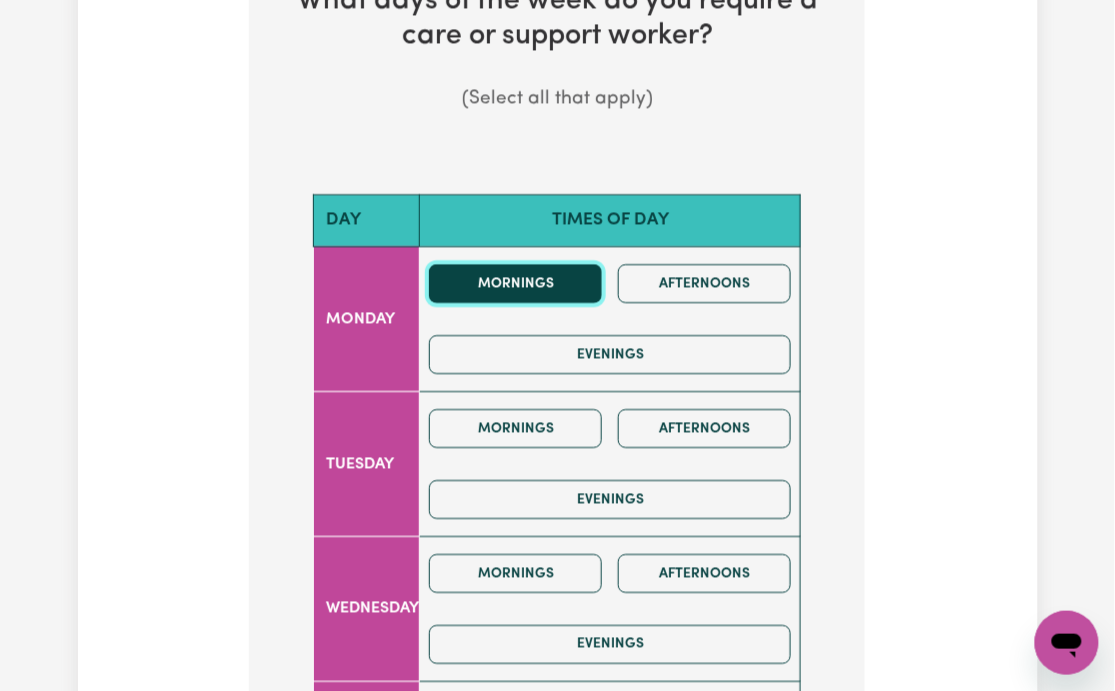 click on "Mornings" at bounding box center (515, 283) 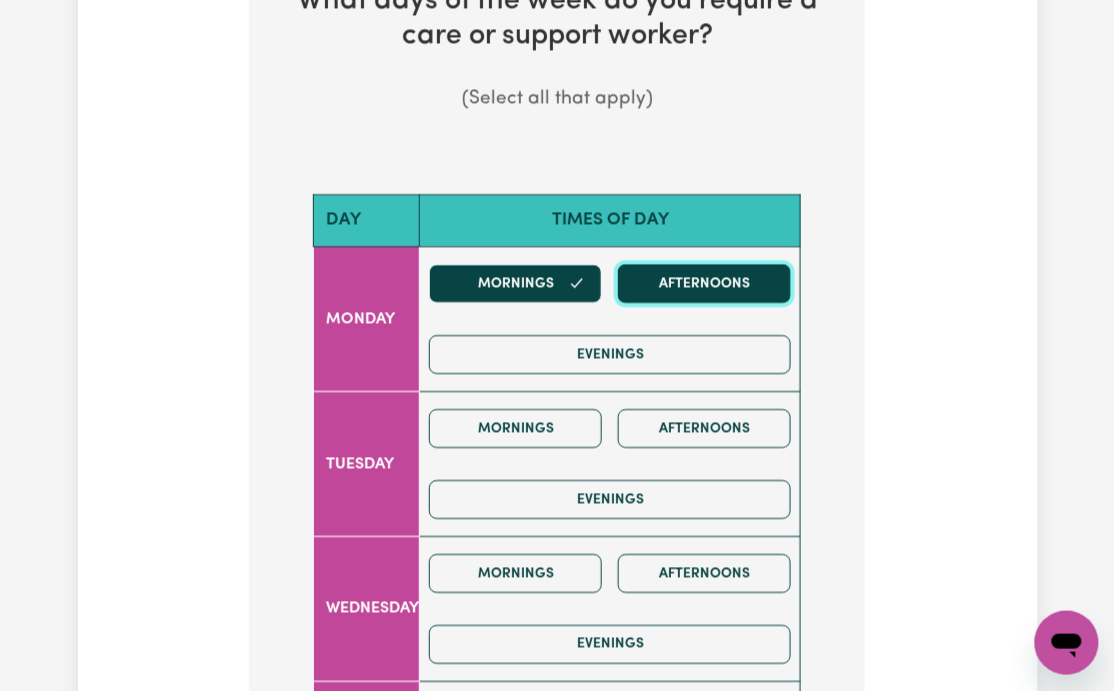 click on "Afternoons" at bounding box center [704, 283] 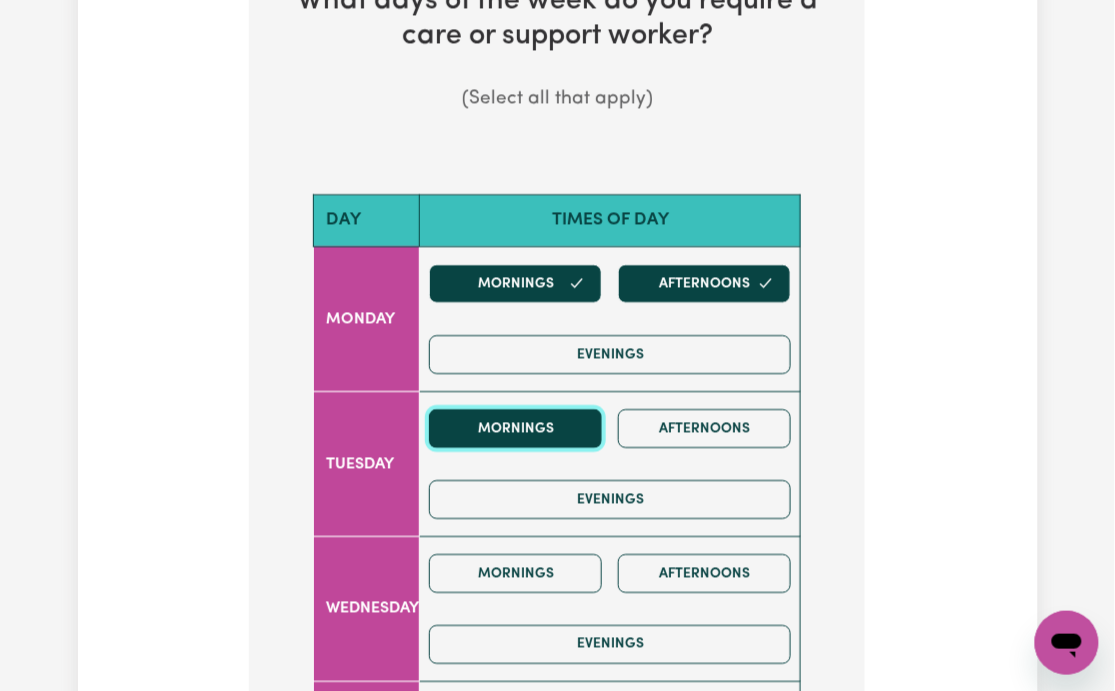 click on "Mornings" at bounding box center (515, 428) 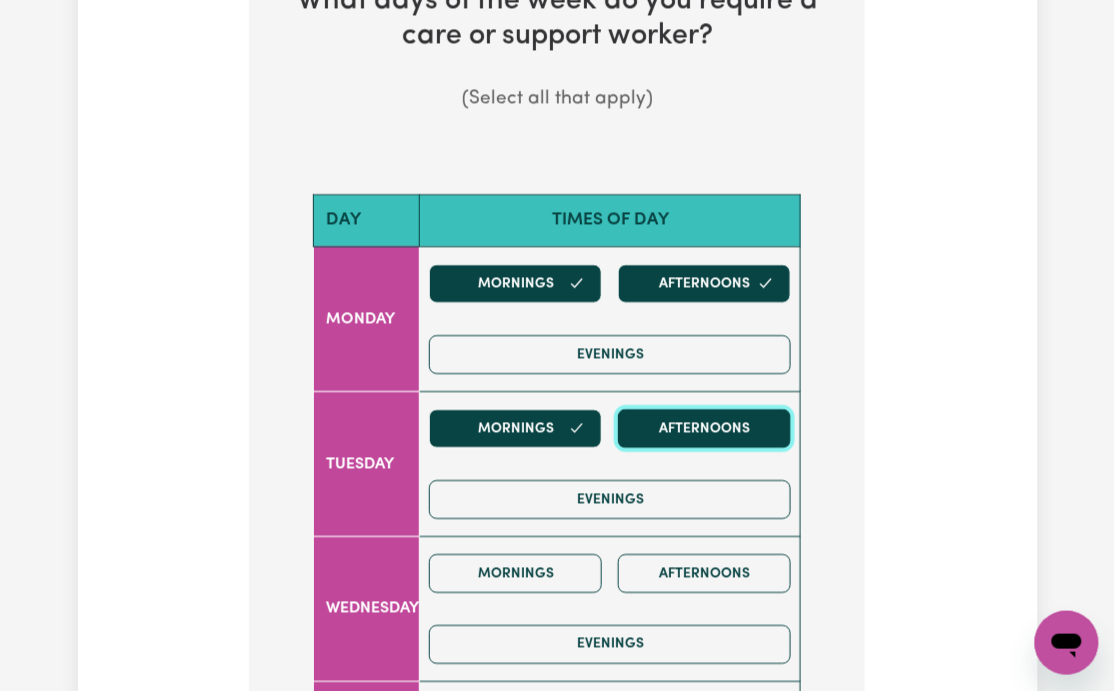 click on "Afternoons" at bounding box center (704, 428) 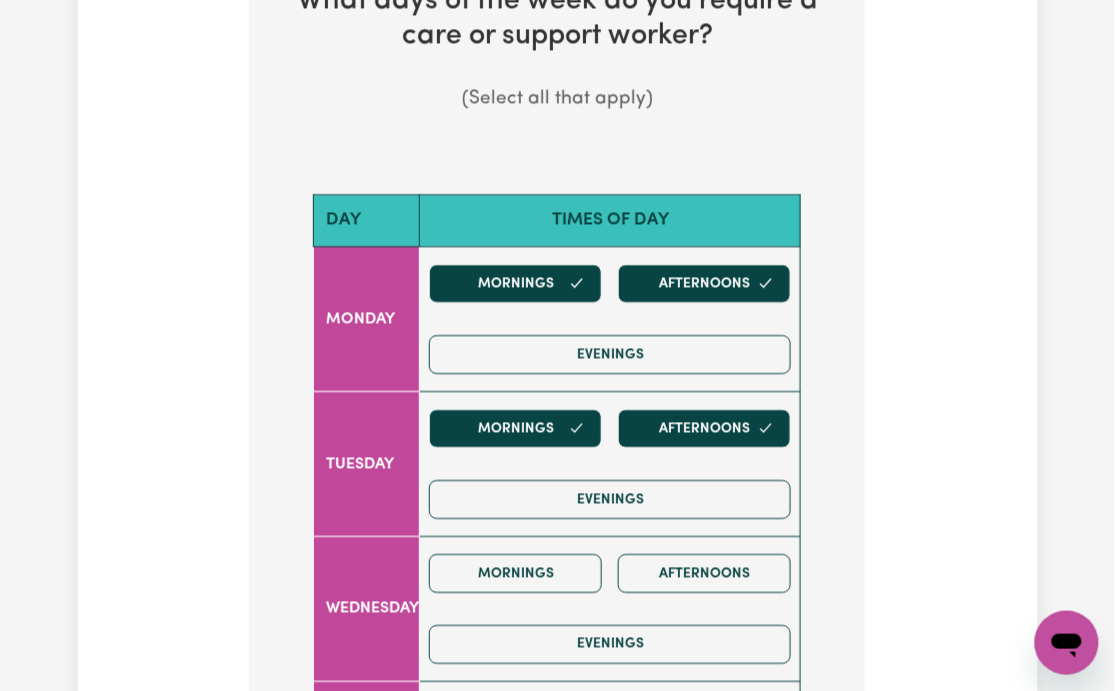click on "Mornings Afternoons Evenings" at bounding box center [610, 609] 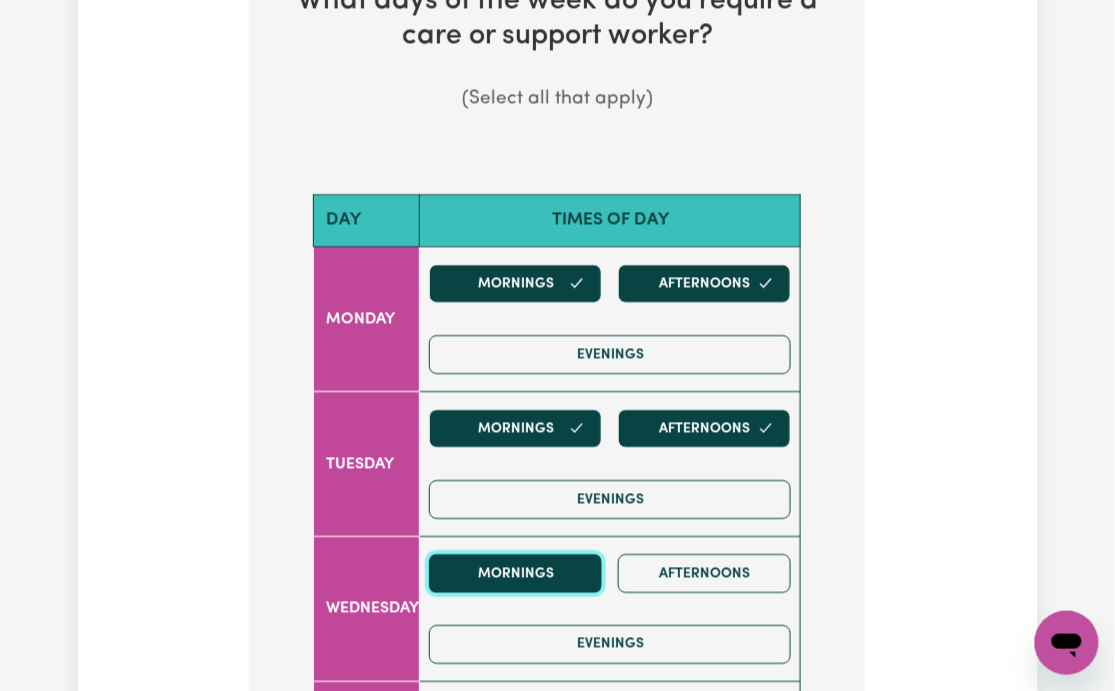 click on "Mornings" at bounding box center (515, 573) 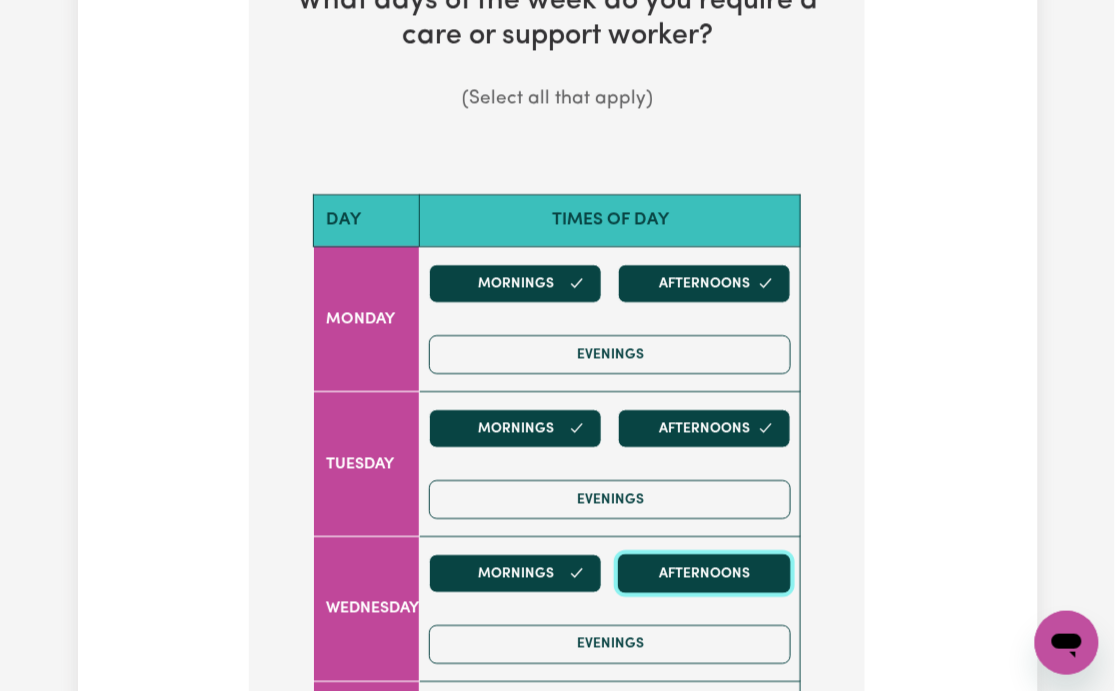 click on "Afternoons" at bounding box center (704, 573) 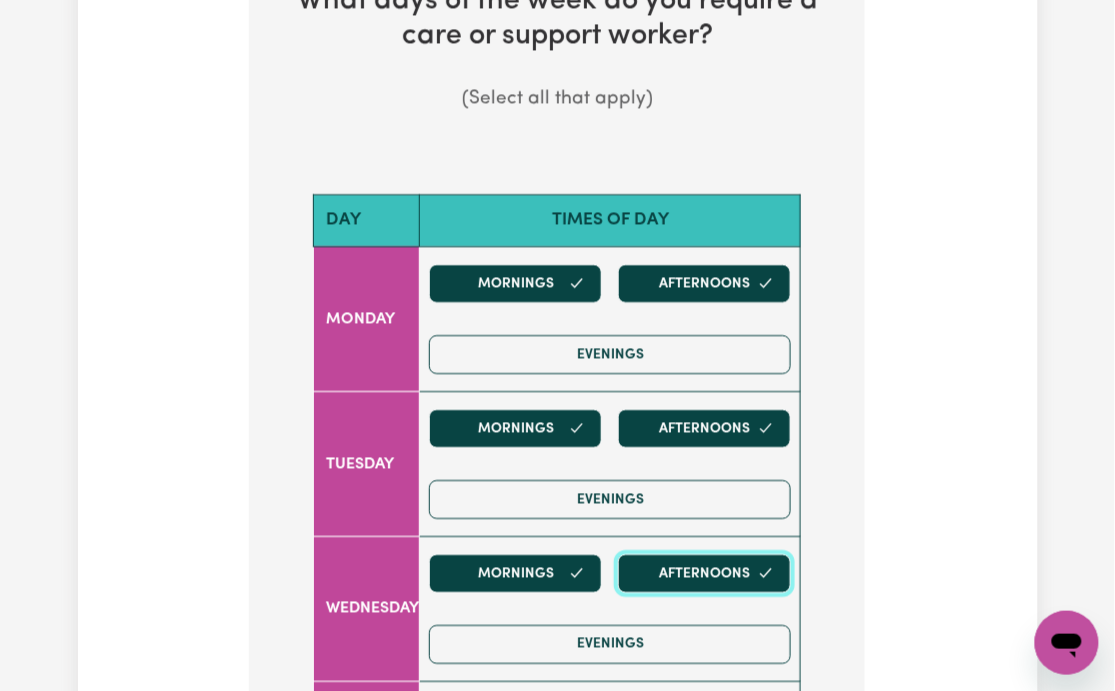 scroll, scrollTop: 1333, scrollLeft: 0, axis: vertical 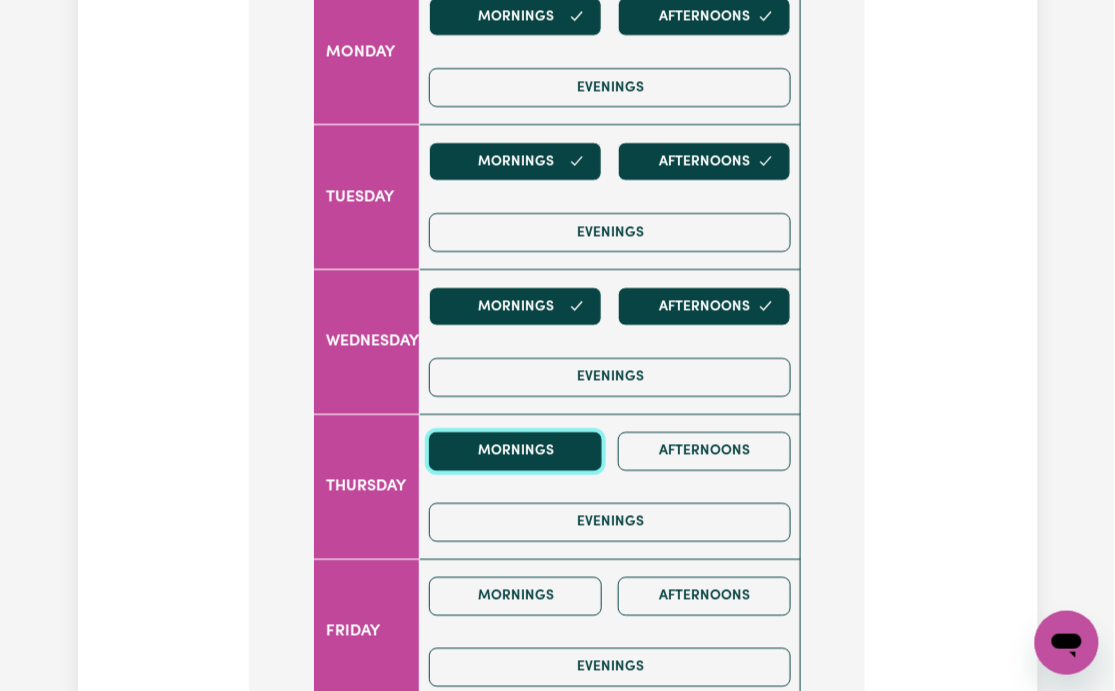 click on "Mornings" at bounding box center (515, 451) 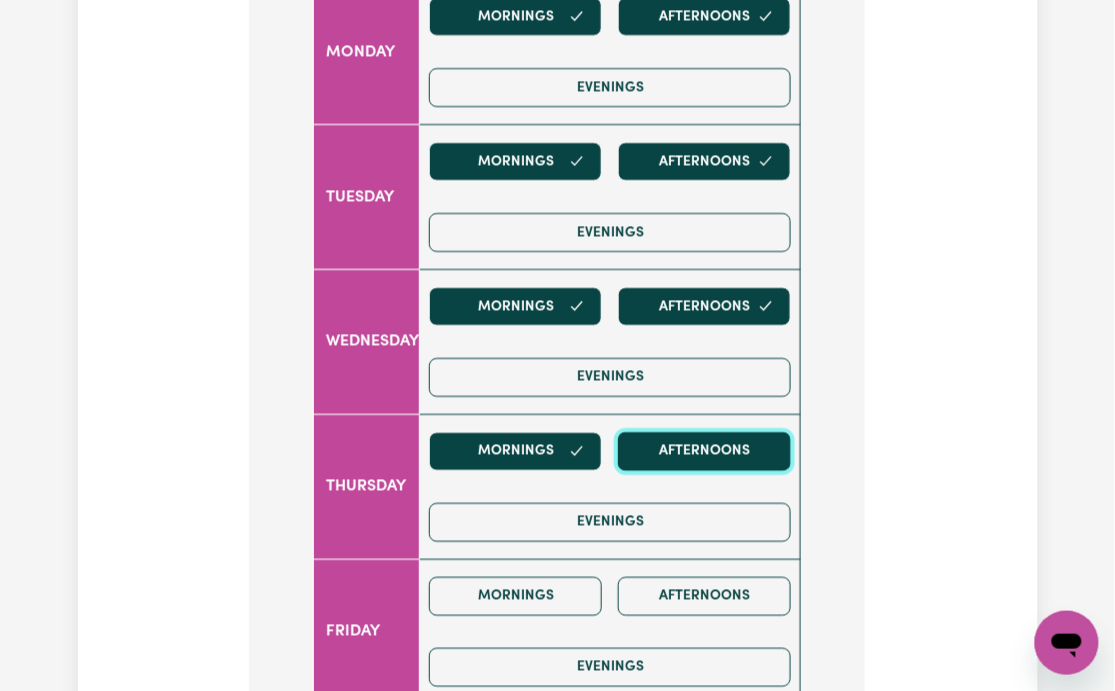 click on "Afternoons" at bounding box center [704, 451] 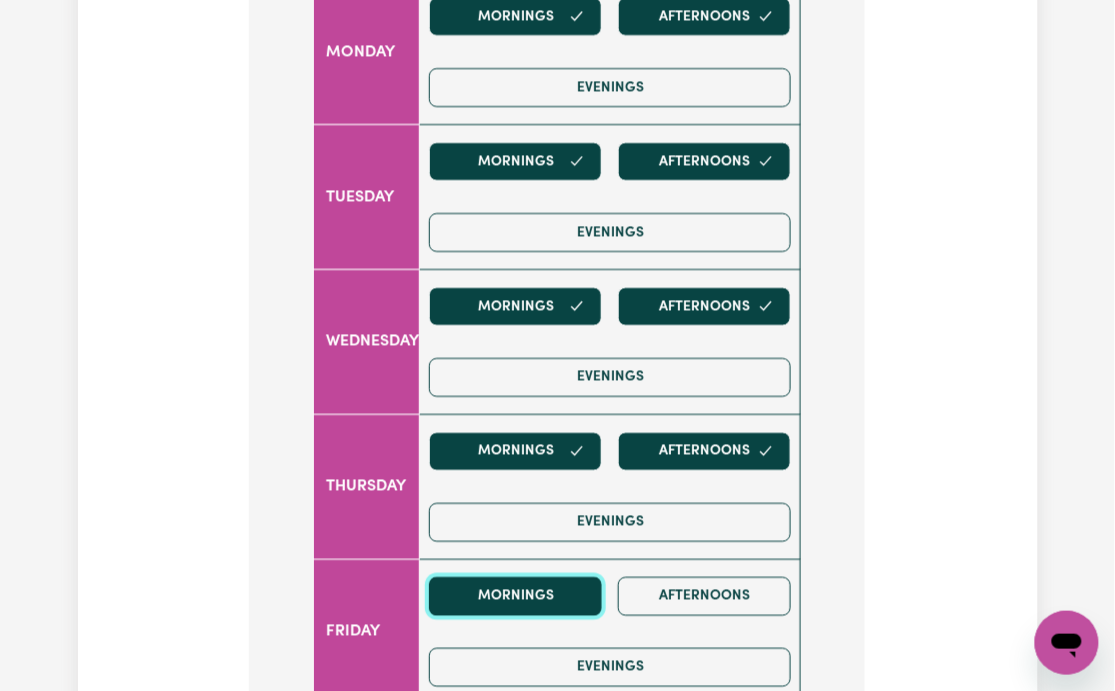 click on "Mornings" at bounding box center (515, 596) 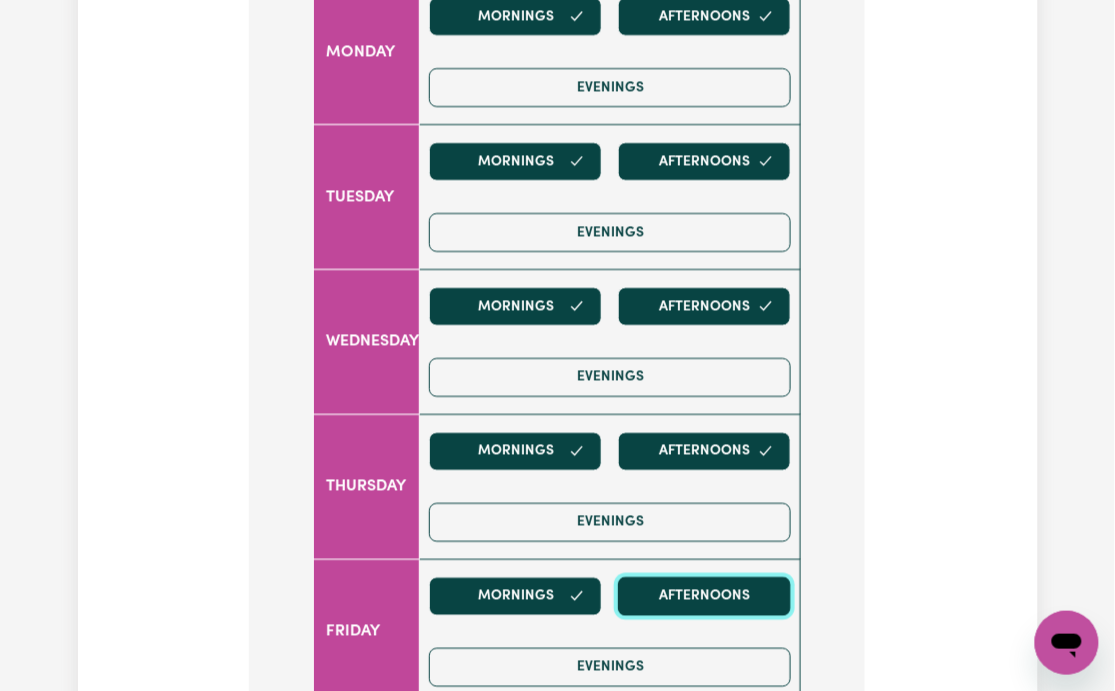 click on "Afternoons" at bounding box center [704, 596] 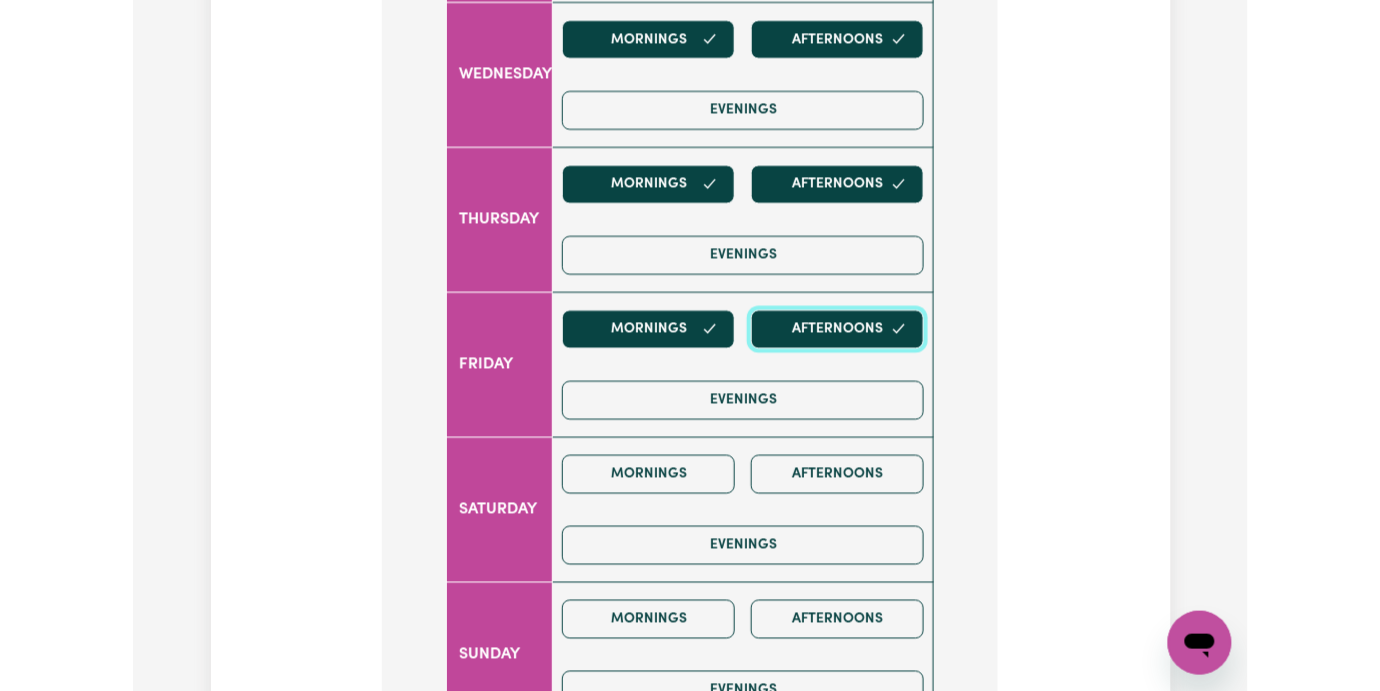 scroll, scrollTop: 2000, scrollLeft: 0, axis: vertical 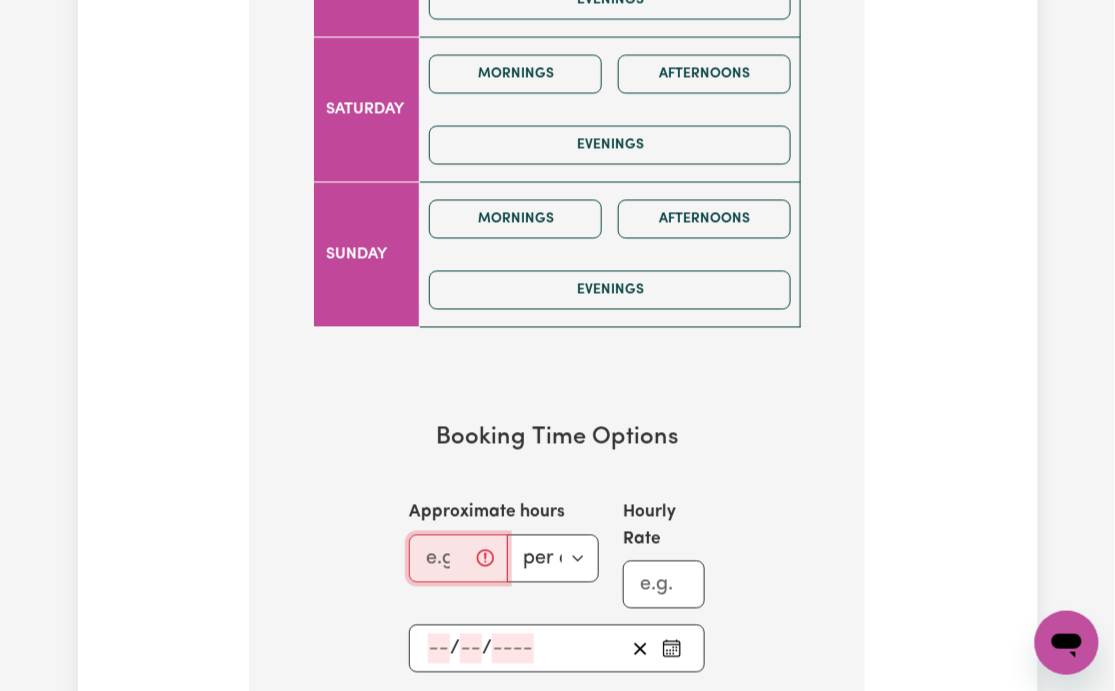 click on "Approximate hours" at bounding box center (458, 559) 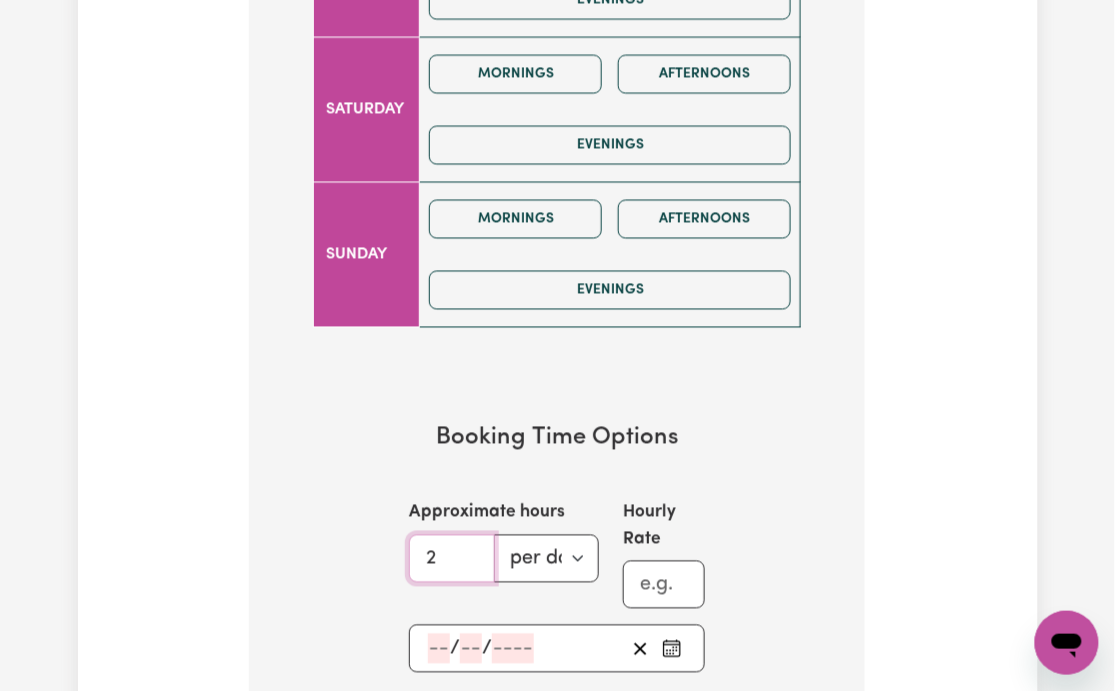 drag, startPoint x: 438, startPoint y: 504, endPoint x: 417, endPoint y: 506, distance: 21.095022 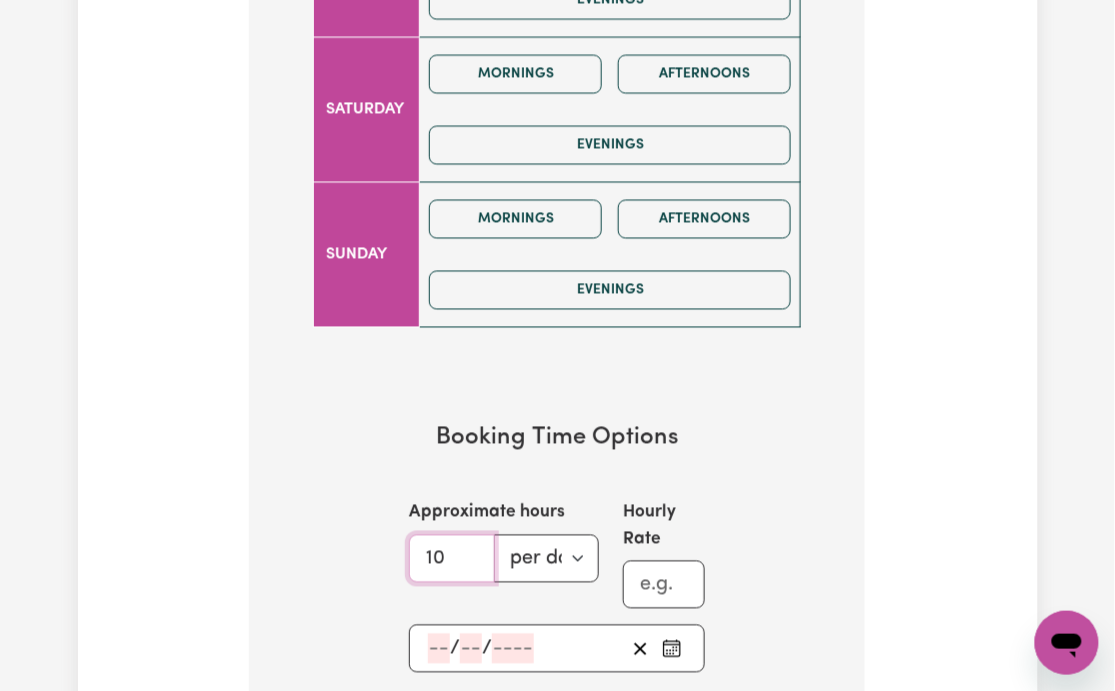 type on "10" 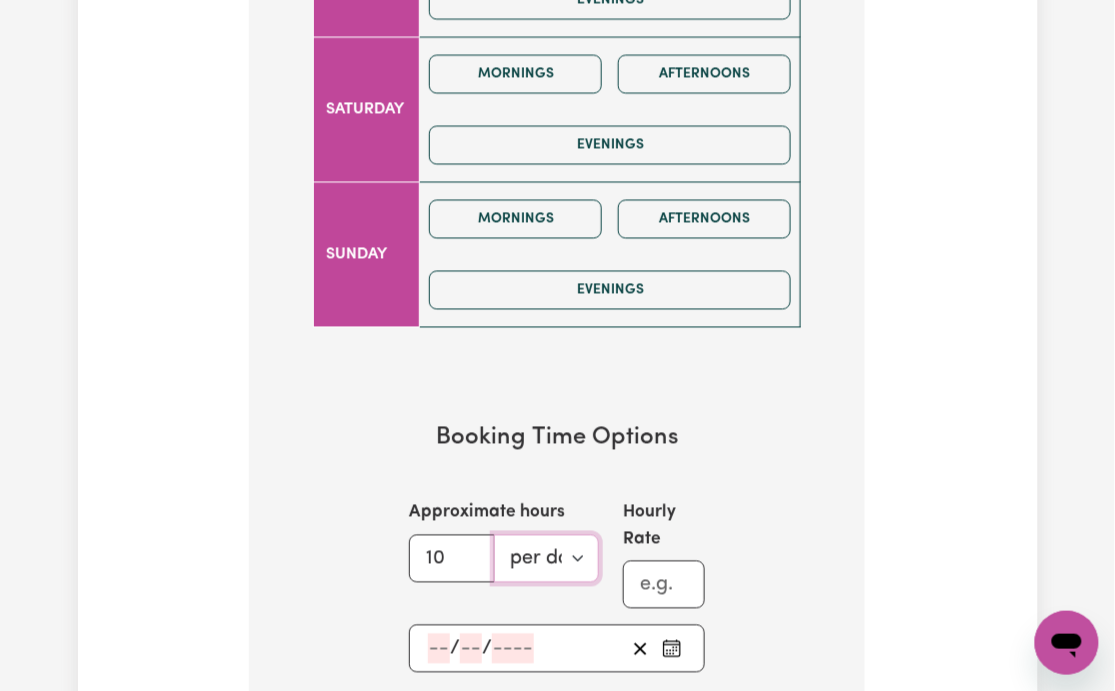 click on "per day per week" at bounding box center (546, 559) 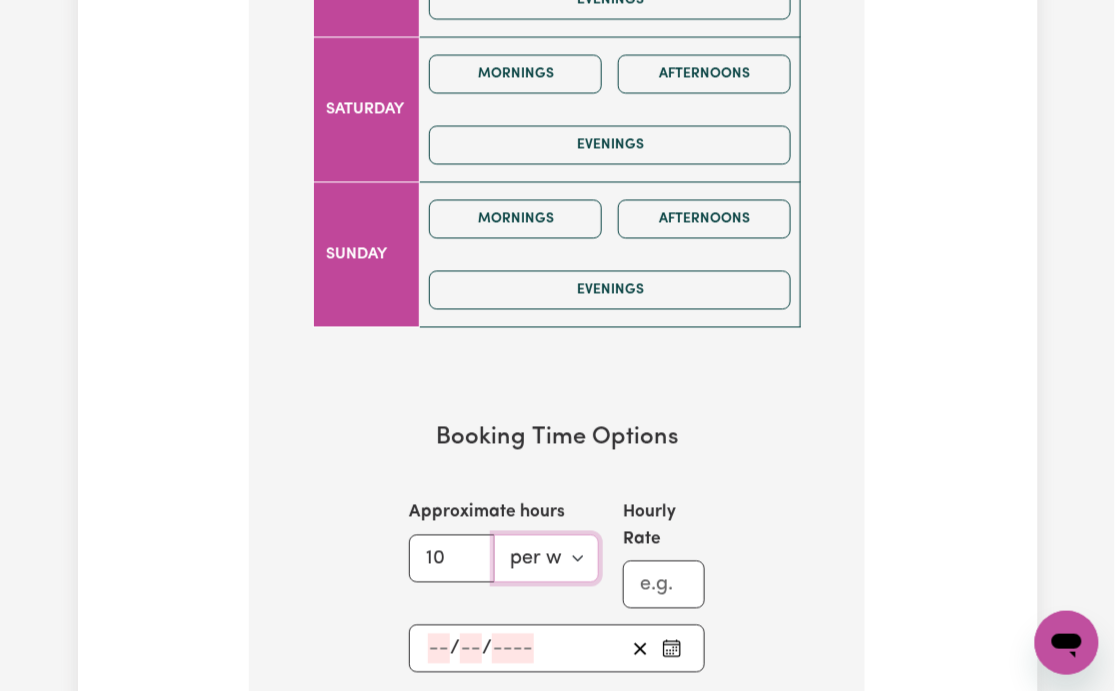 click on "per day per week" at bounding box center [546, 559] 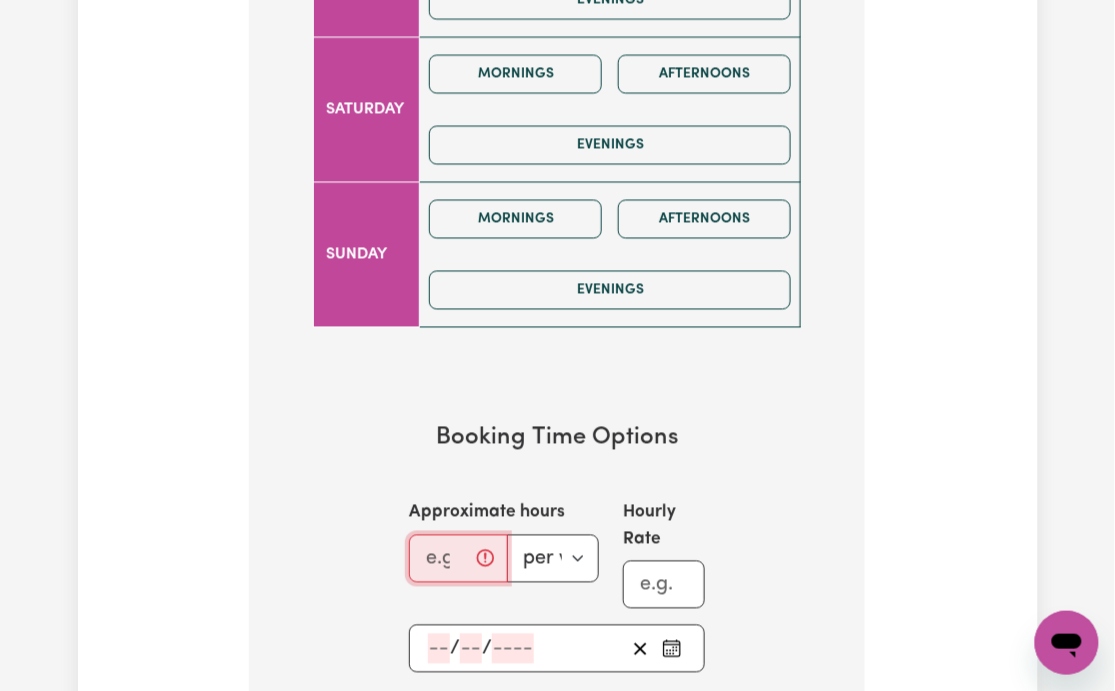 click on "Approximate hours" at bounding box center [458, 559] 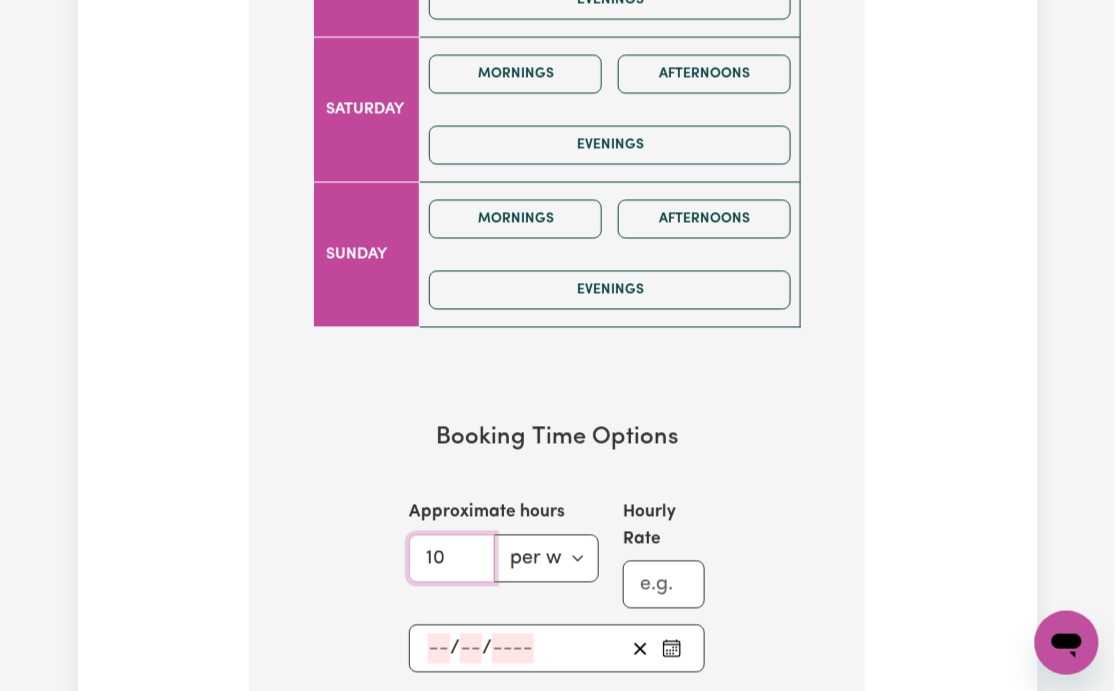 type on "10" 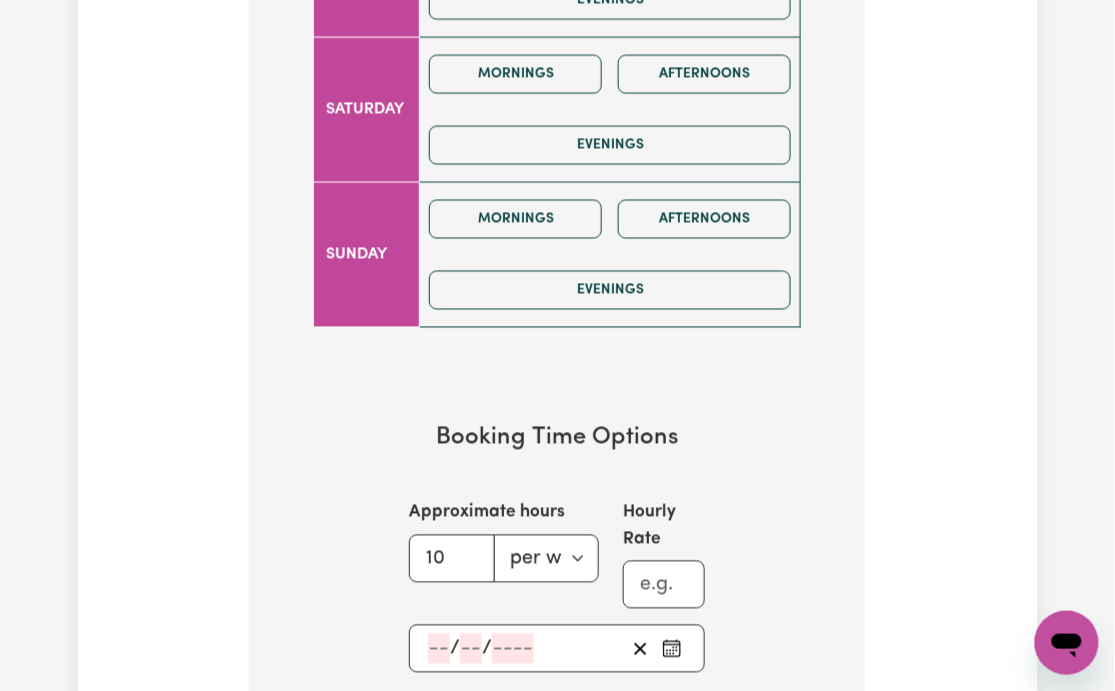 click on "Booking Time Options Approximate hours 10 per day per week Hourly Rate / /" at bounding box center [557, 549] 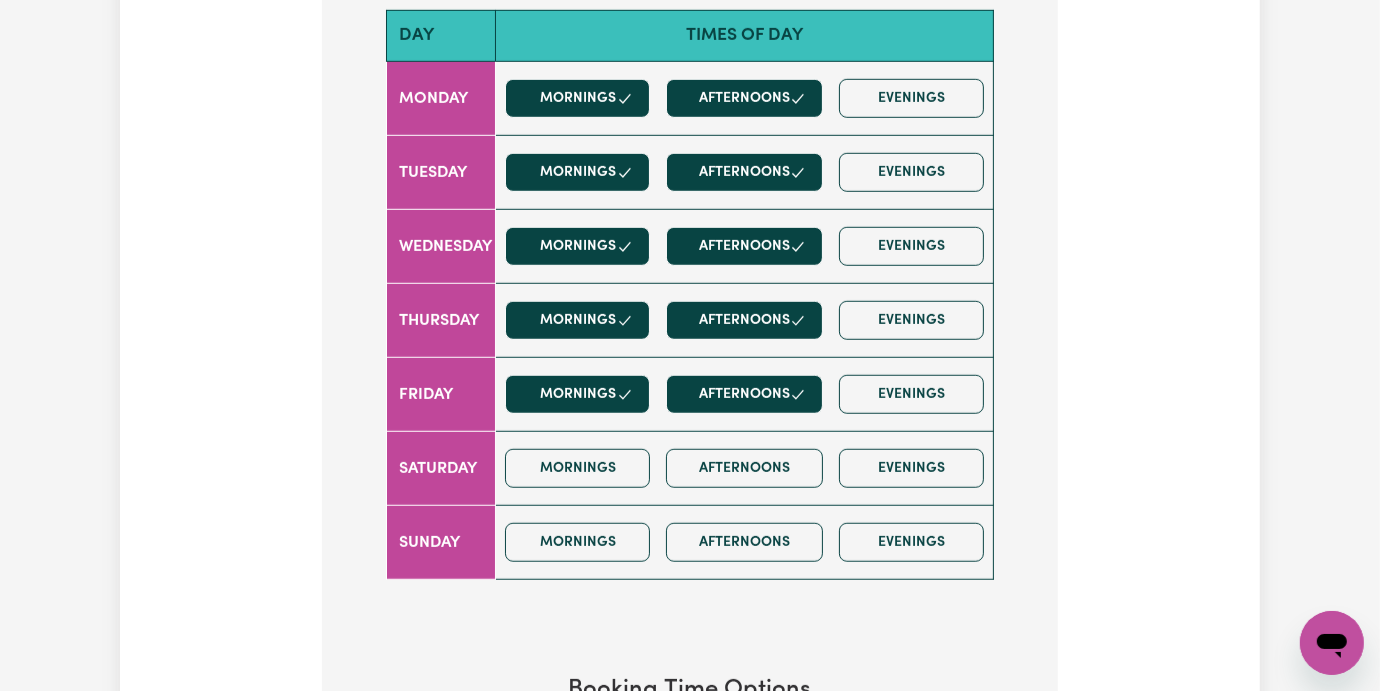 scroll, scrollTop: 1600, scrollLeft: 0, axis: vertical 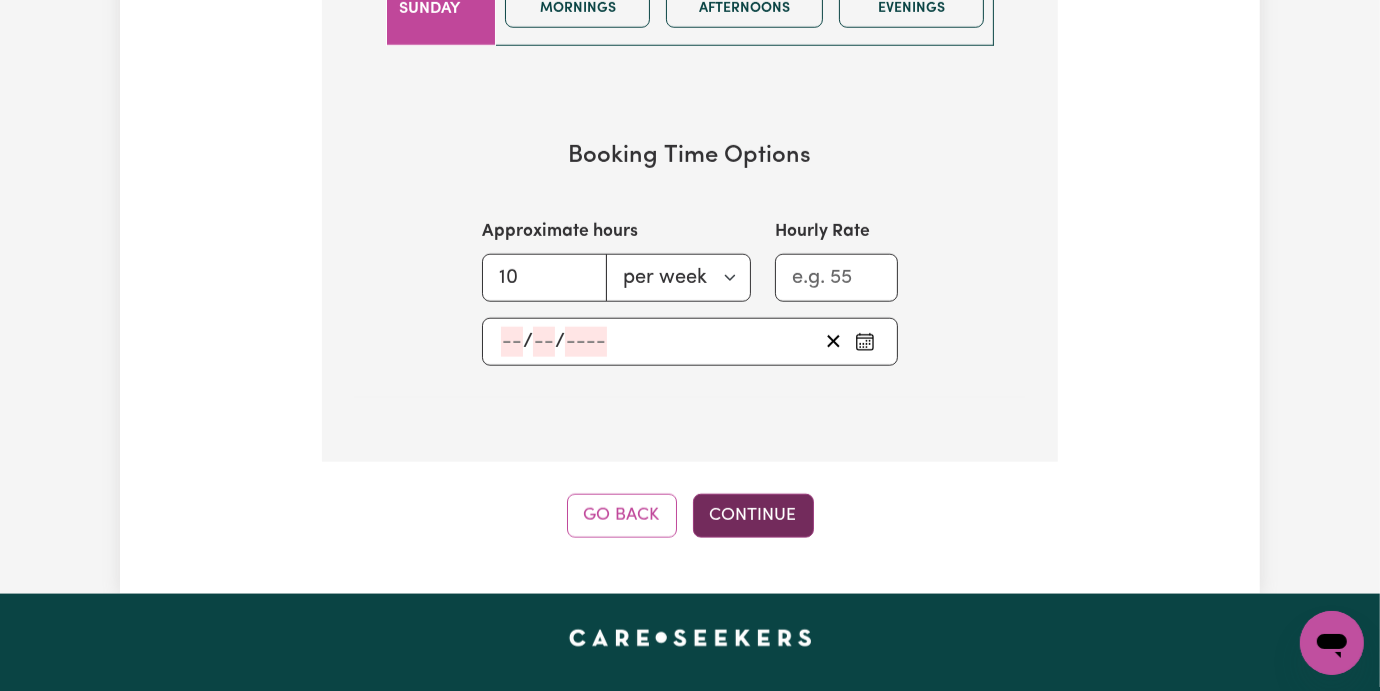 click on "Continue" at bounding box center [753, 516] 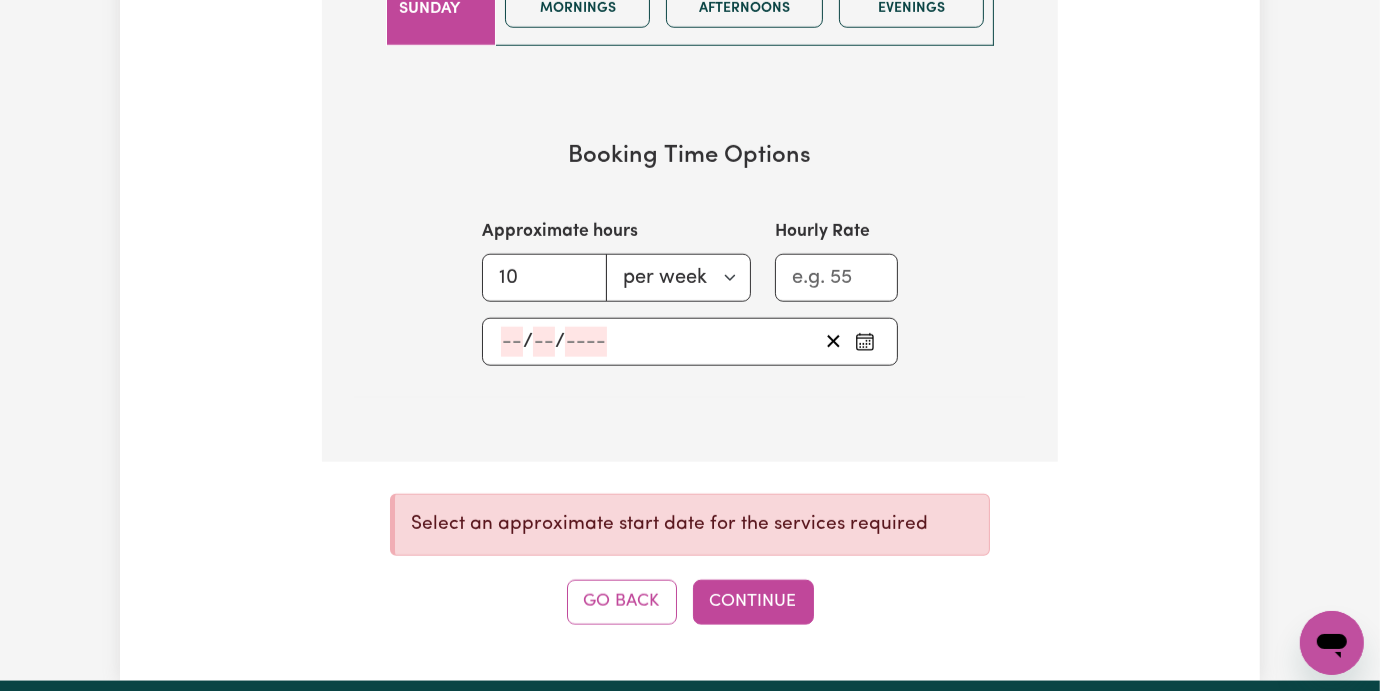click on "/ /" at bounding box center [690, 342] 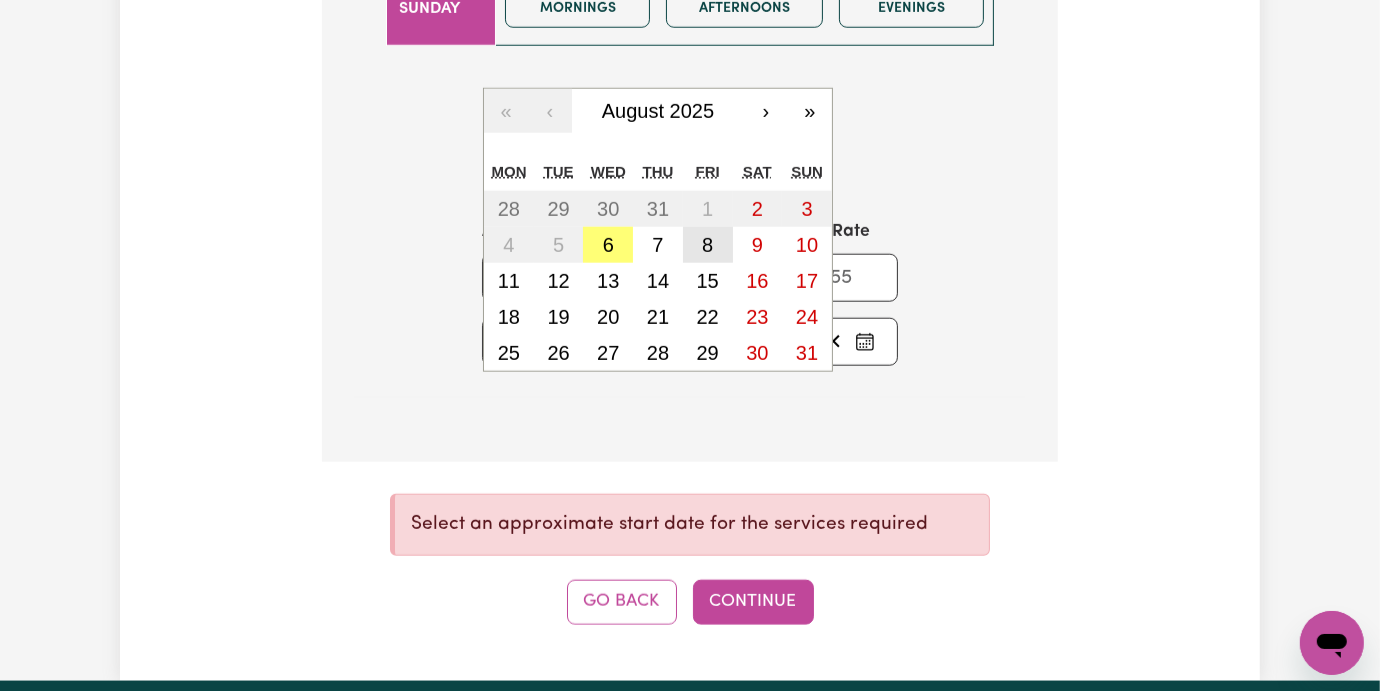 click on "8" at bounding box center [708, 245] 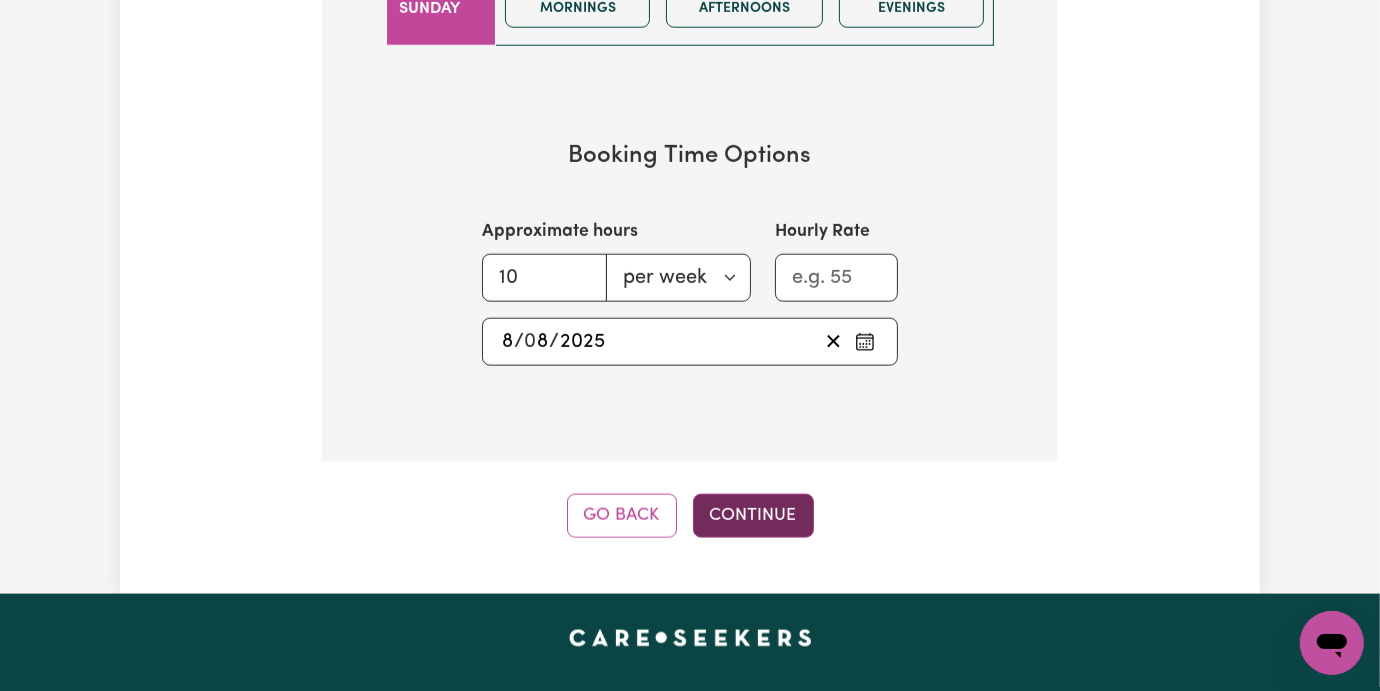 click on "Continue" at bounding box center (753, 516) 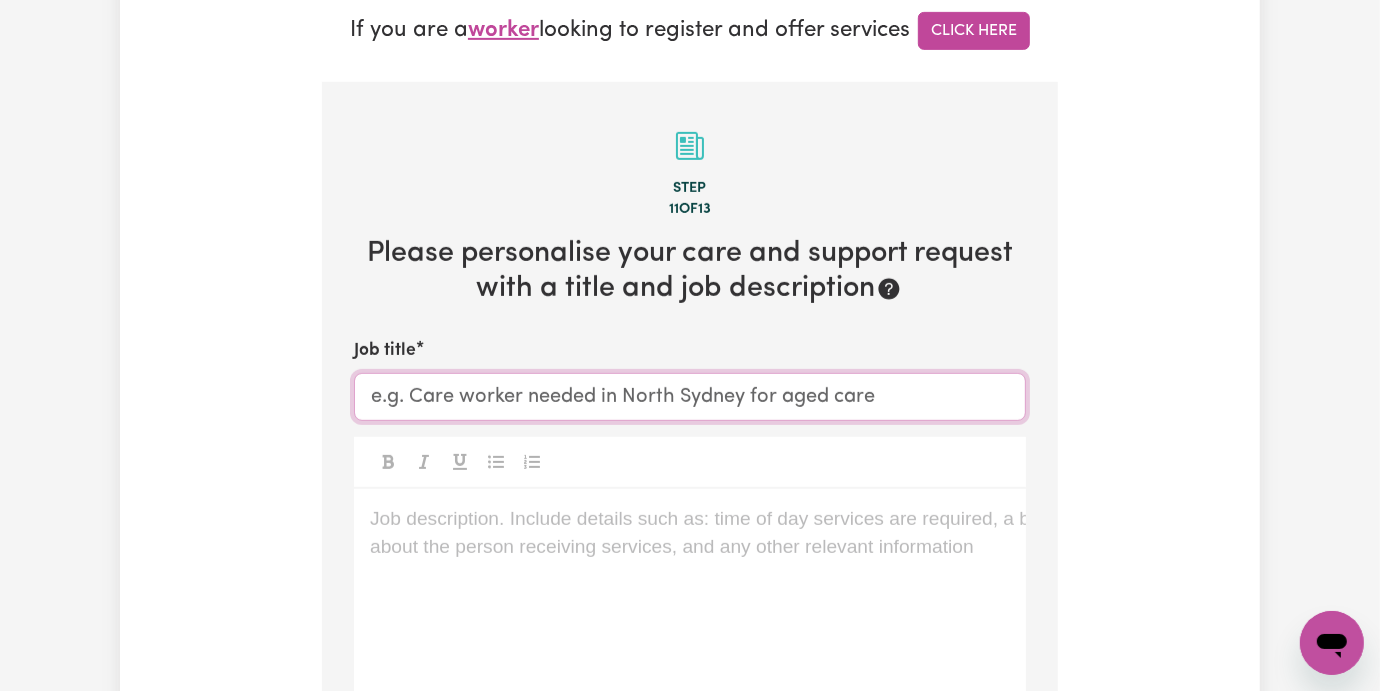 click on "Job title" at bounding box center (690, 397) 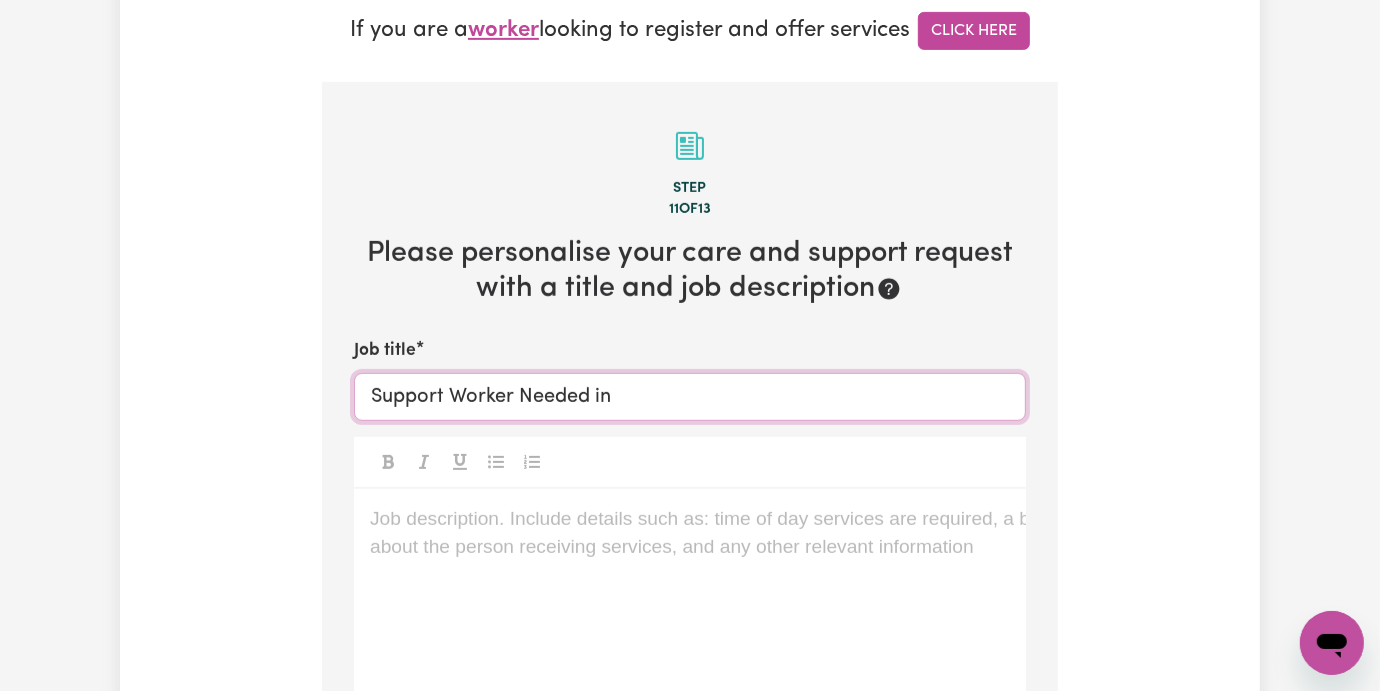 click on "Support Worker Needed in" at bounding box center [690, 397] 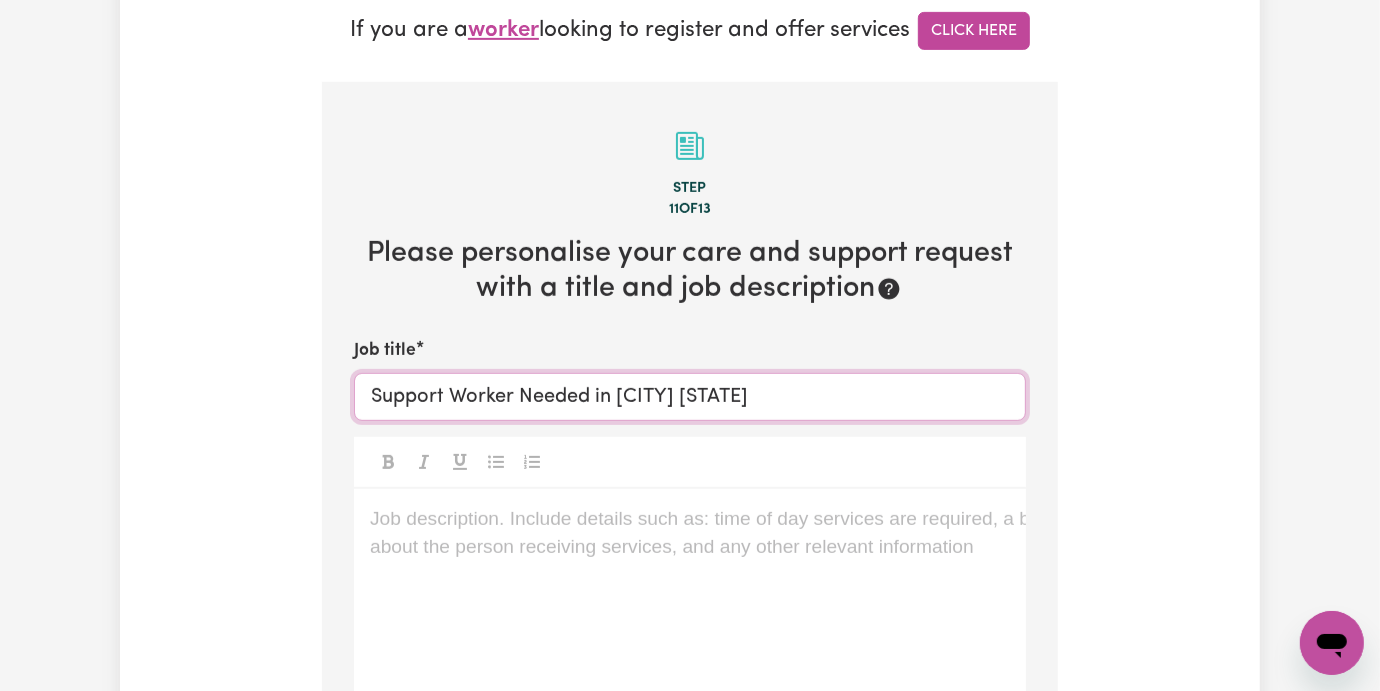 click on "Support Worker Needed in [CITY] [STATE]" at bounding box center [690, 397] 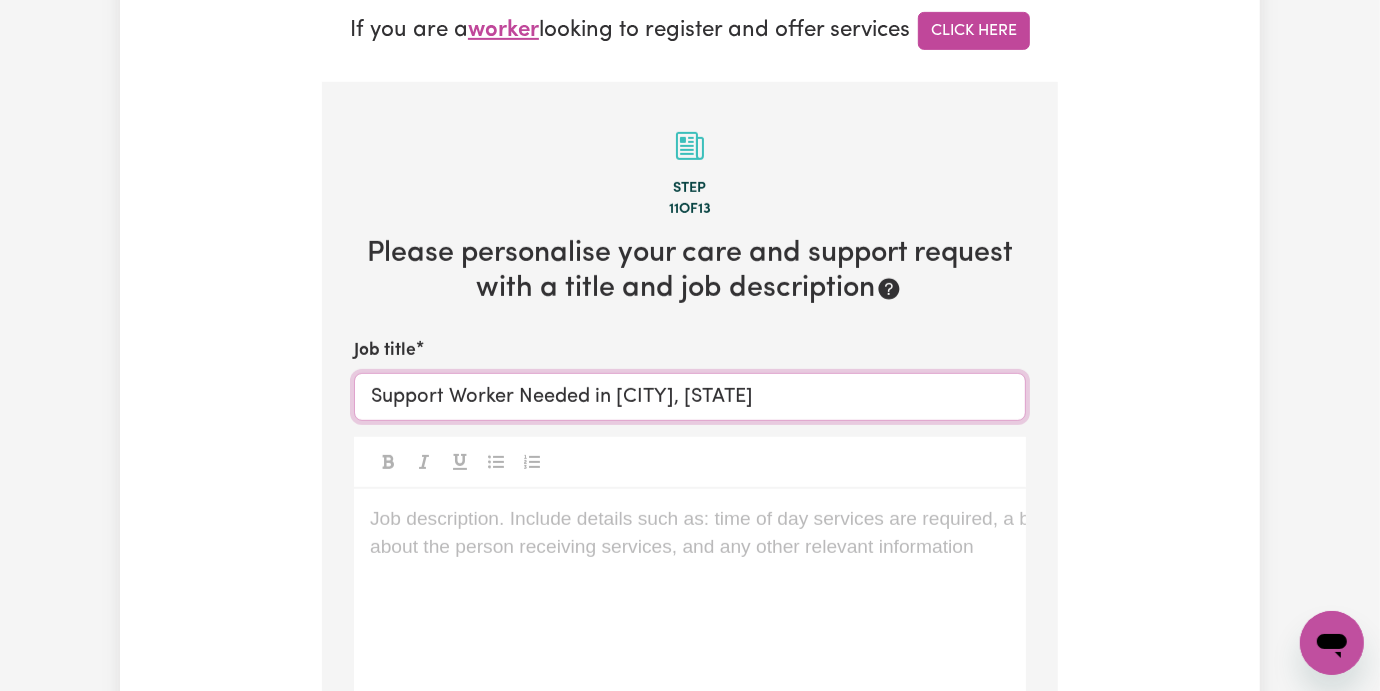 type on "Support Worker Needed in [CITY], [STATE]" 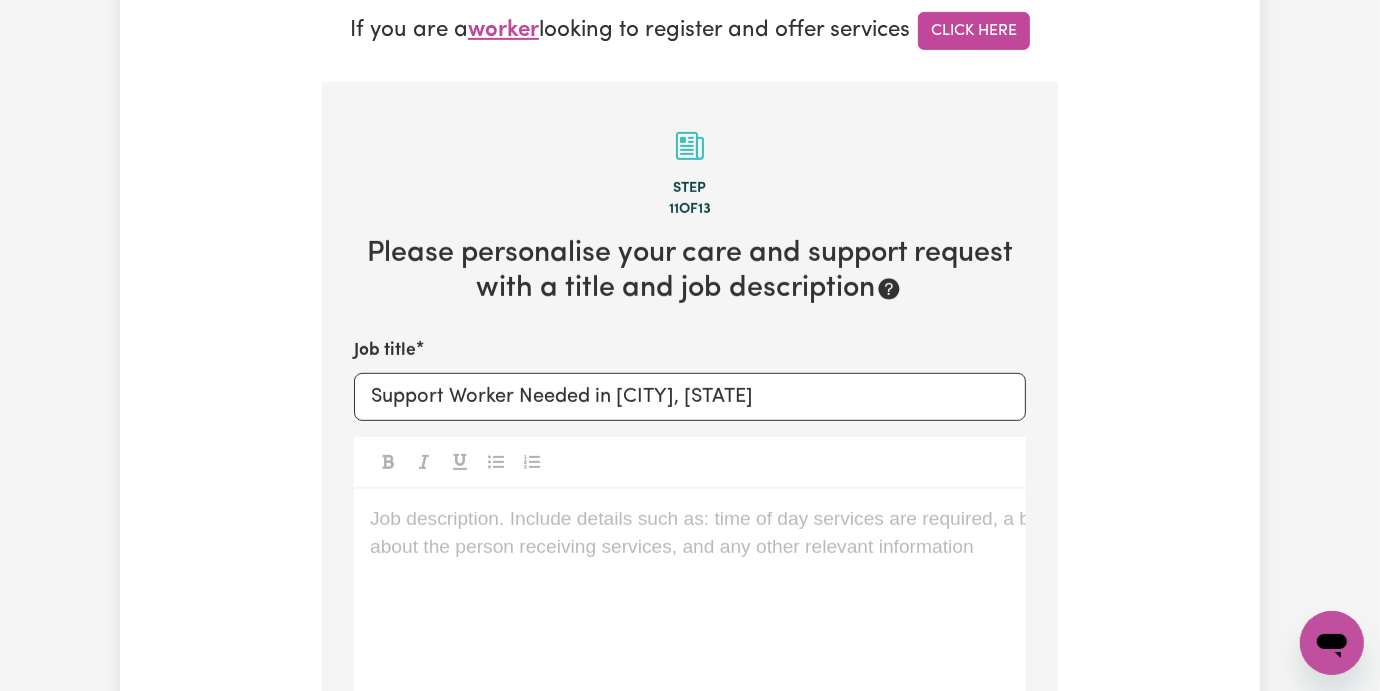 click on "Job description. Include details such as: time of day services are required, a bit about the person receiving services, and any other relevant information ﻿" at bounding box center [690, 609] 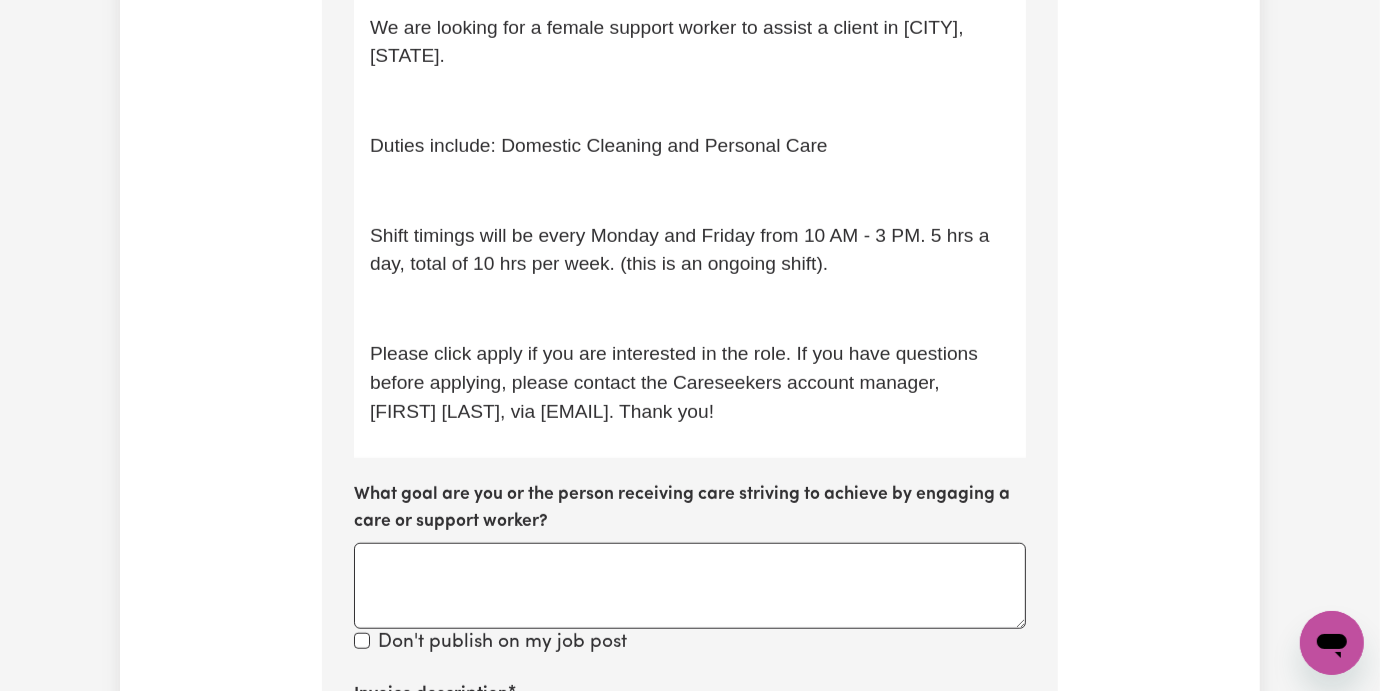 click on "﻿" at bounding box center [690, 309] 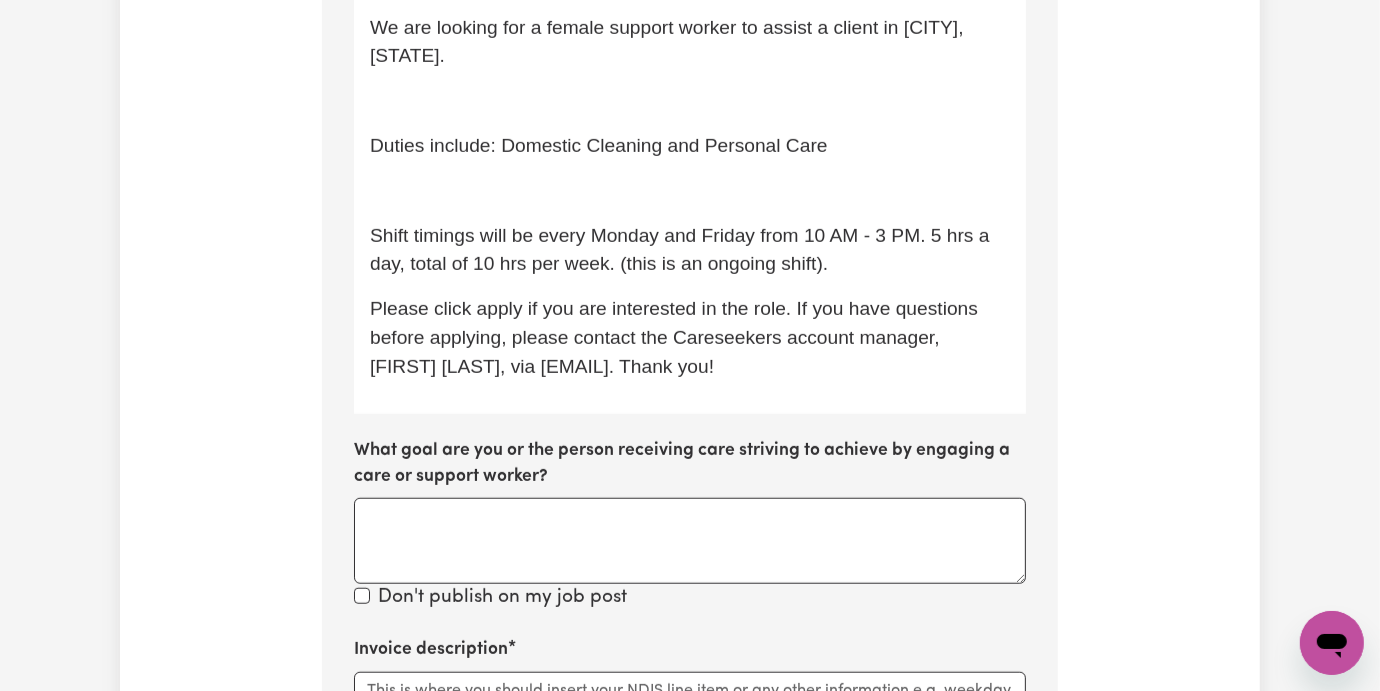 click on "﻿" at bounding box center (690, 191) 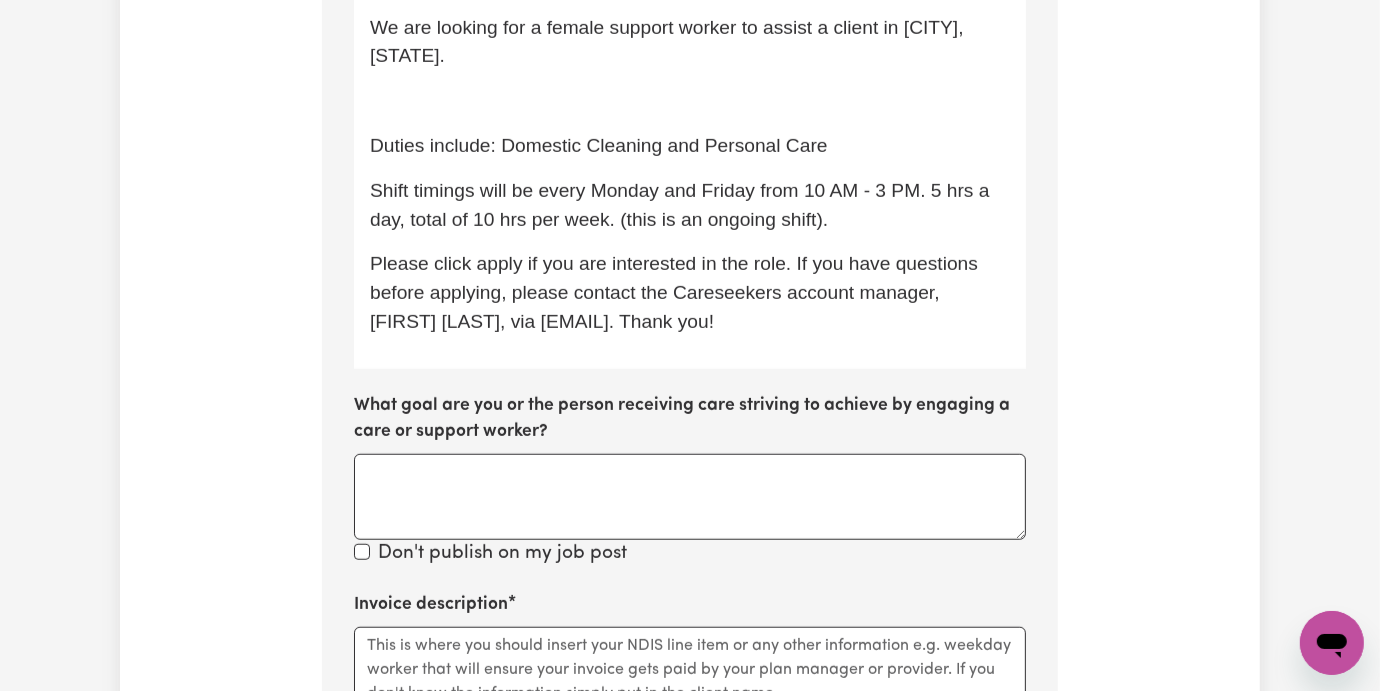 scroll, scrollTop: 986, scrollLeft: 0, axis: vertical 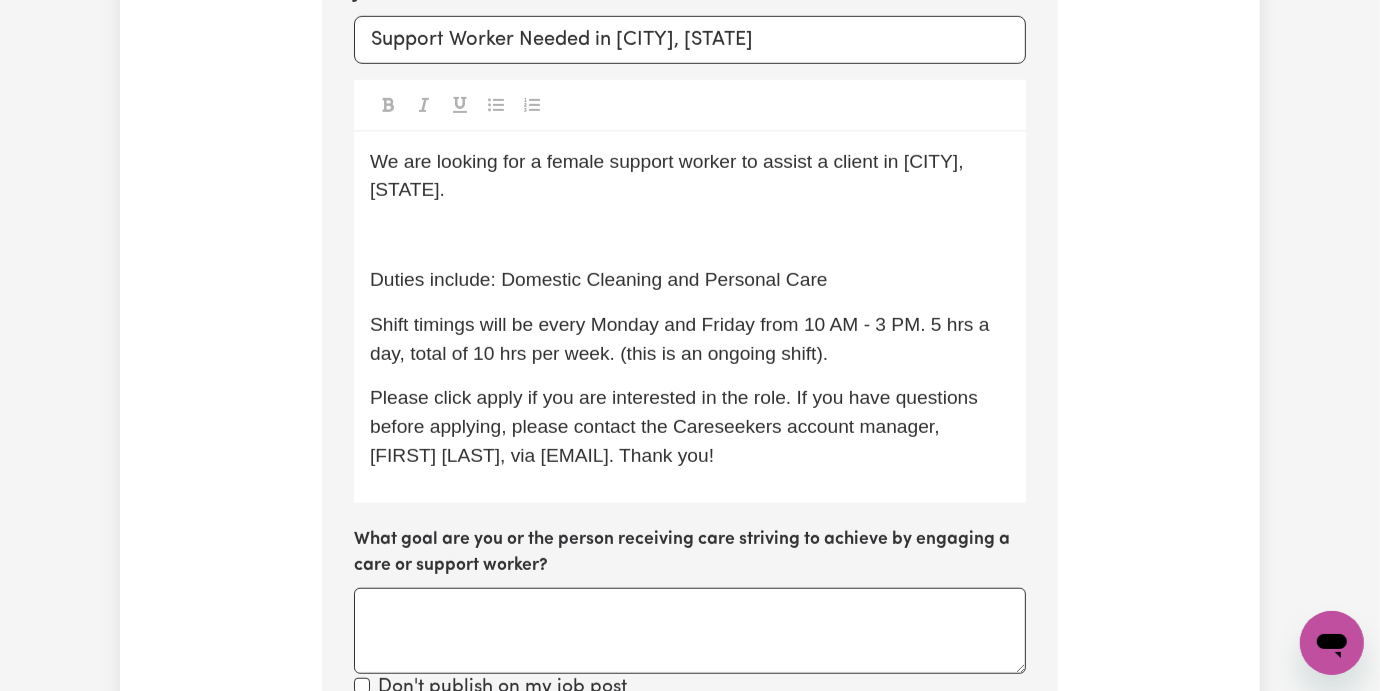 click on "We are looking for a female support worker to assist a client in [CITY], [STATE]. ﻿ Duties include: Domestic Cleaning and Personal Care Shift timings will be every Monday and Friday from 10 AM - 3 PM. 5 hrs a day, total of 10 hrs per week. (this is an ongoing shift). Please click apply if you are interested in the role. If you have questions before applying, please contact the Careseekers account manager, [FIRST] [LAST], via [EMAIL]. Thank you!" at bounding box center (690, 317) 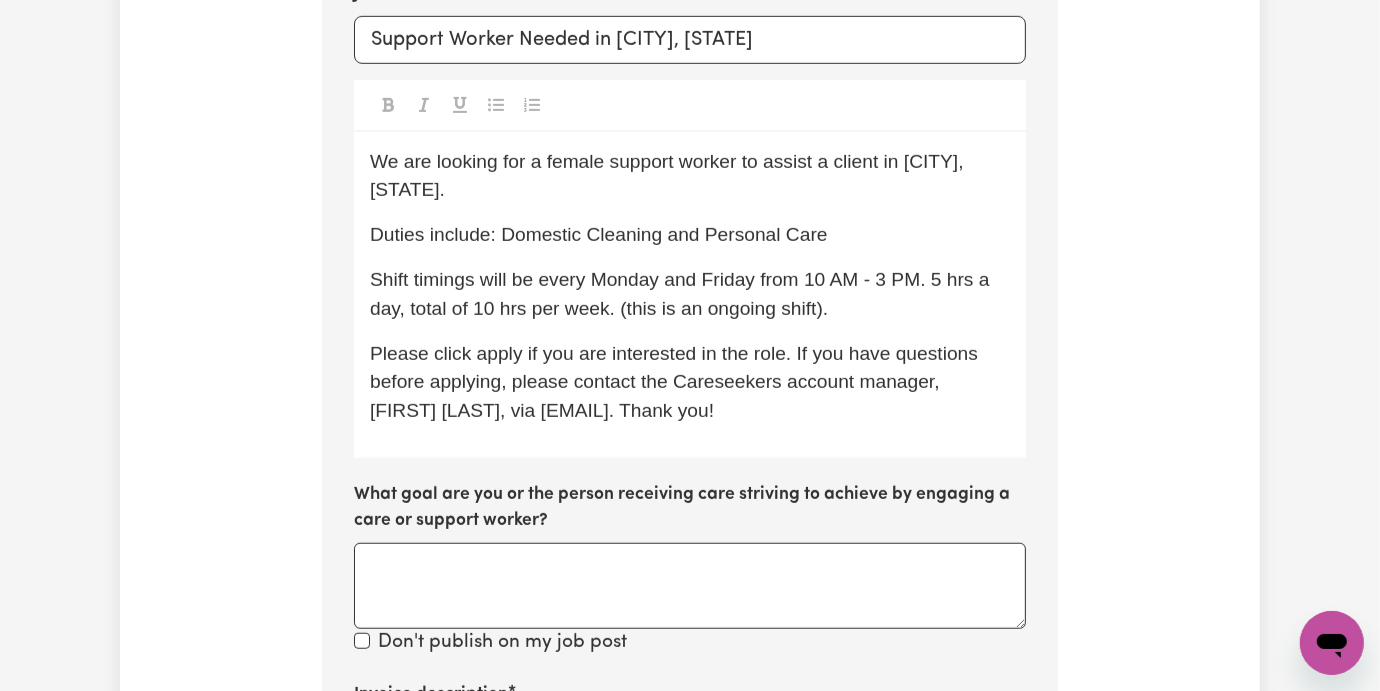 click on "We are looking for a female support worker to assist a client in [CITY], [STATE]." at bounding box center [669, 176] 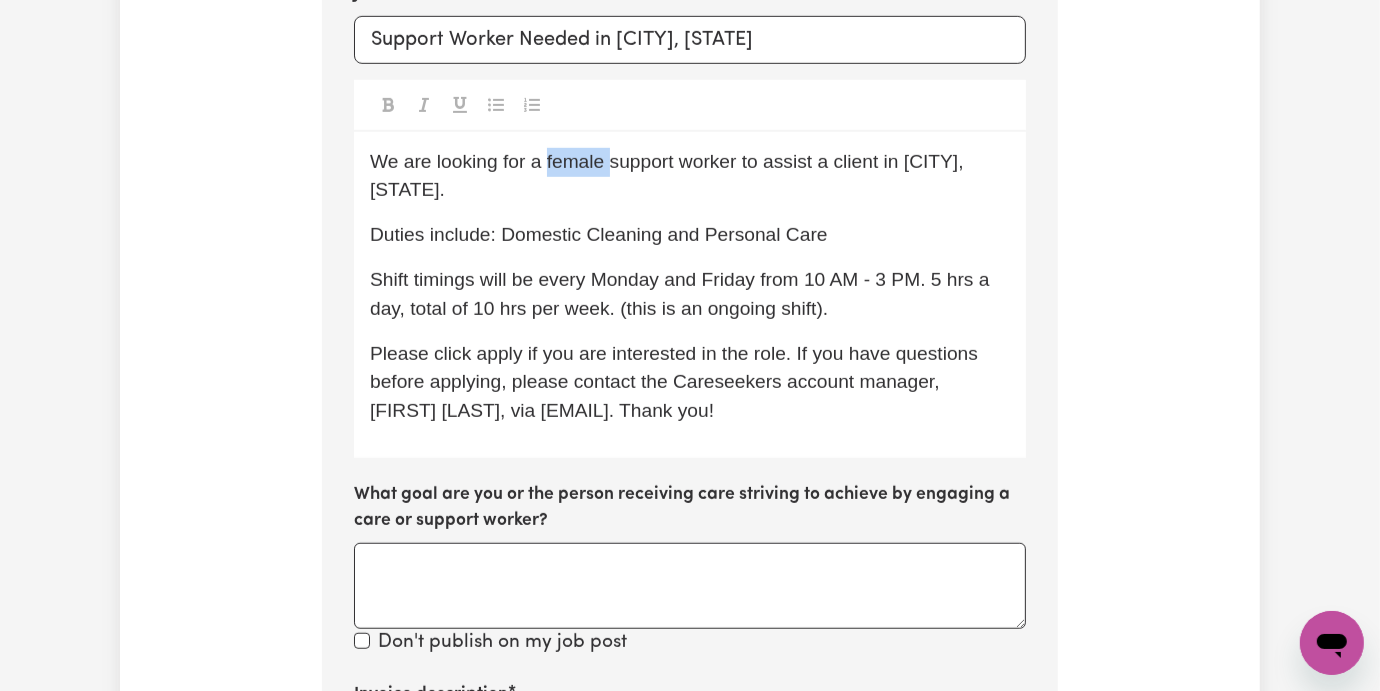 click on "We are looking for a female support worker to assist a client in [CITY], [STATE]." at bounding box center [669, 176] 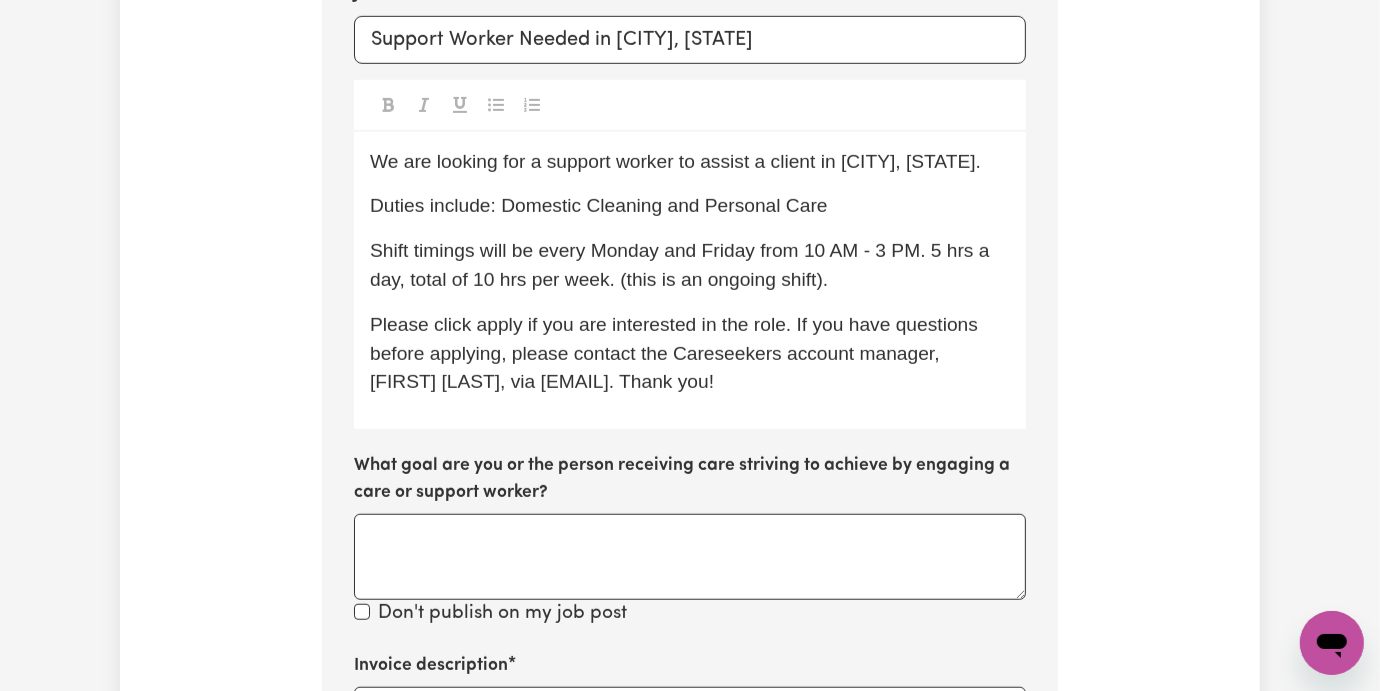 scroll, scrollTop: 853, scrollLeft: 0, axis: vertical 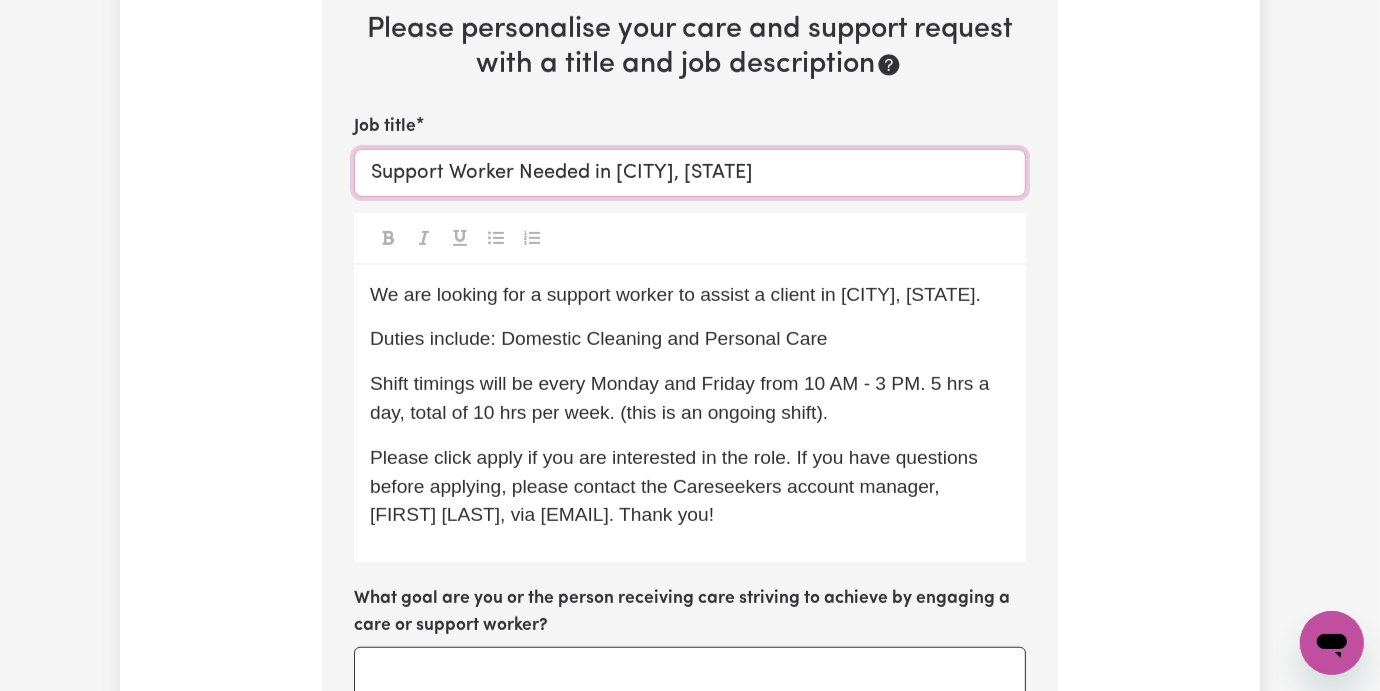 drag, startPoint x: 553, startPoint y: 77, endPoint x: 633, endPoint y: 79, distance: 80.024994 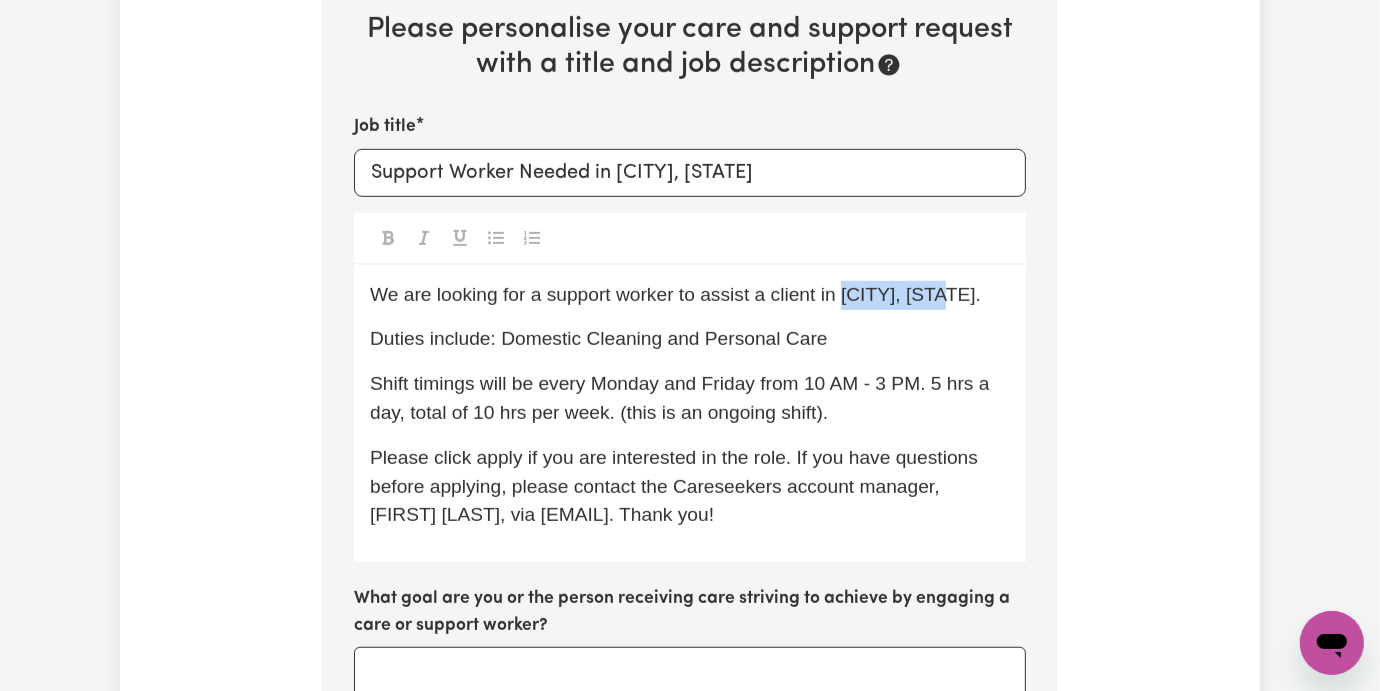 drag, startPoint x: 786, startPoint y: 206, endPoint x: 891, endPoint y: 200, distance: 105.17129 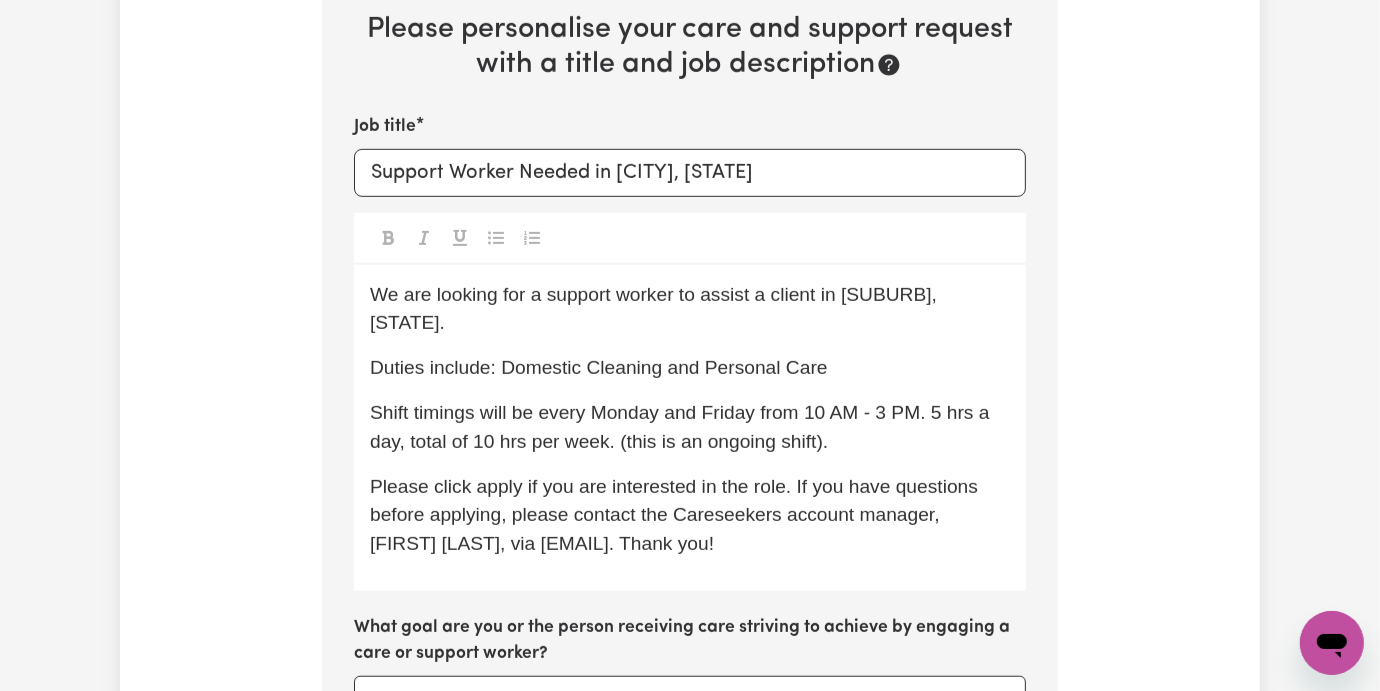 click on "Duties include: Domestic Cleaning and Personal Care" at bounding box center (599, 367) 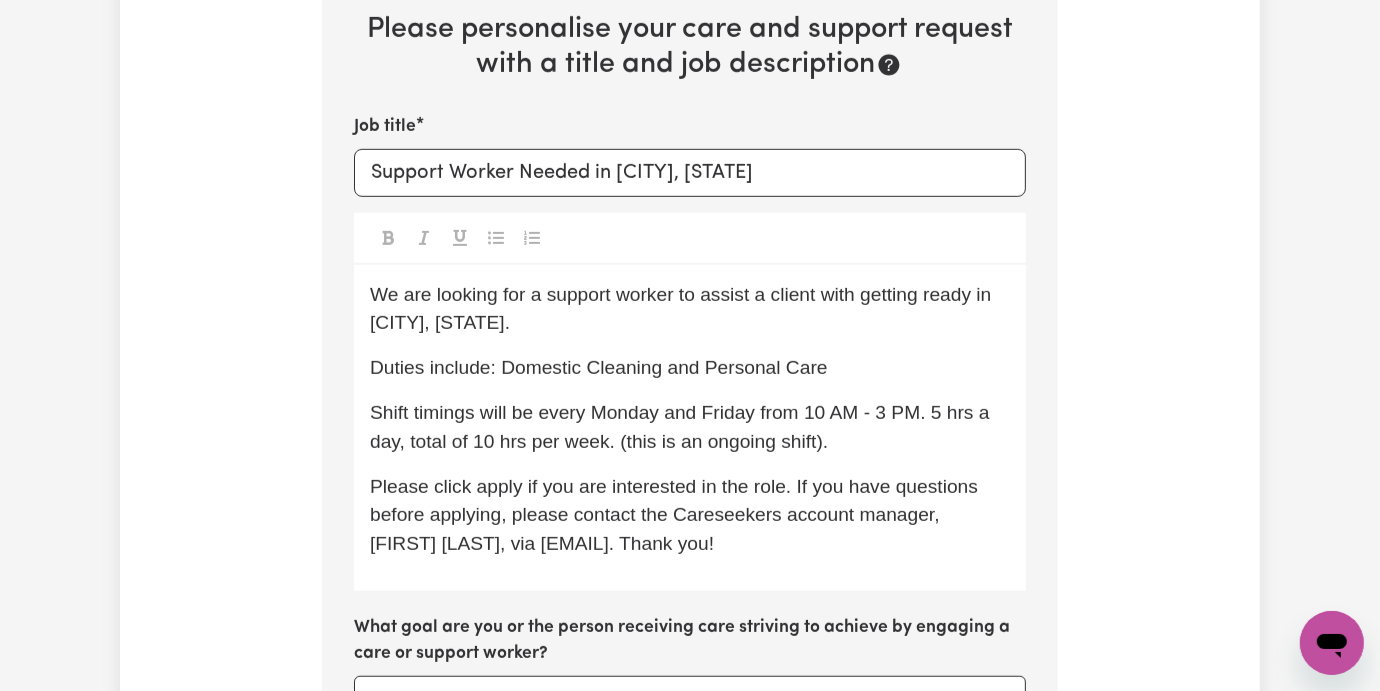 drag, startPoint x: 923, startPoint y: 209, endPoint x: 947, endPoint y: 385, distance: 177.62883 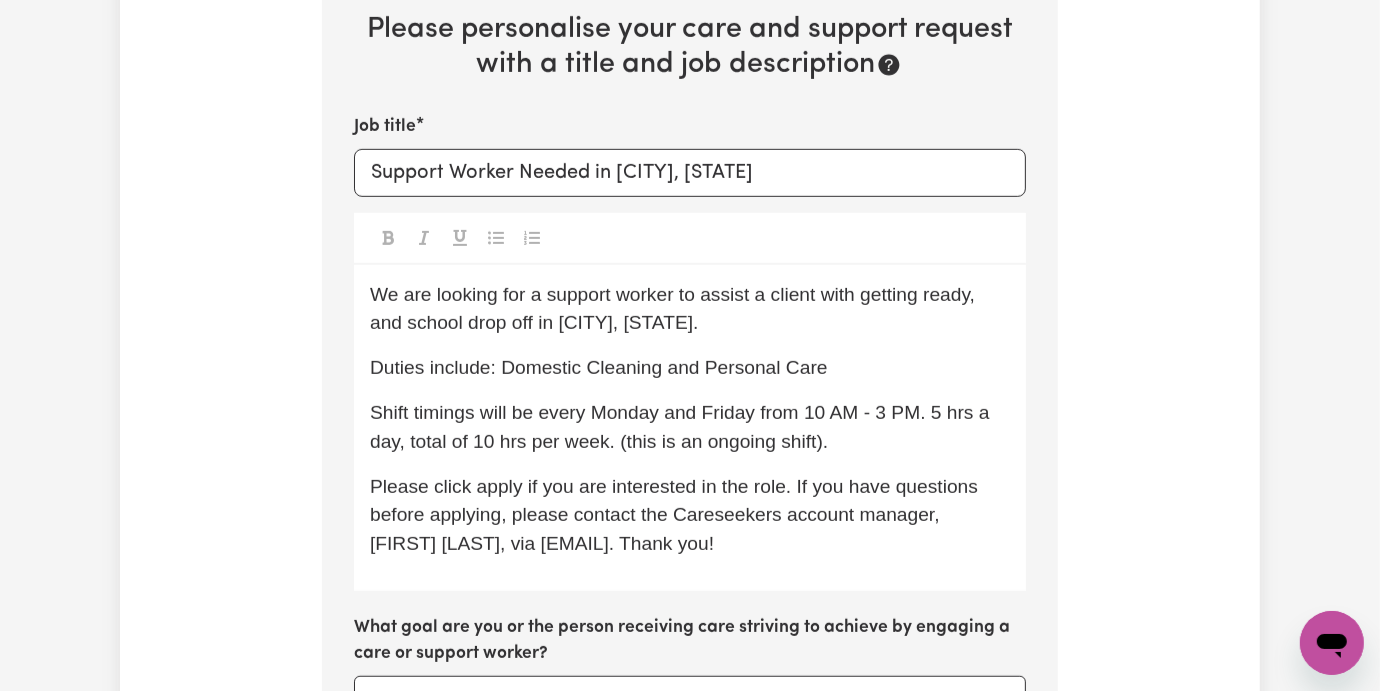 click on "Duties include: Domestic Cleaning and Personal Care" at bounding box center [690, 368] 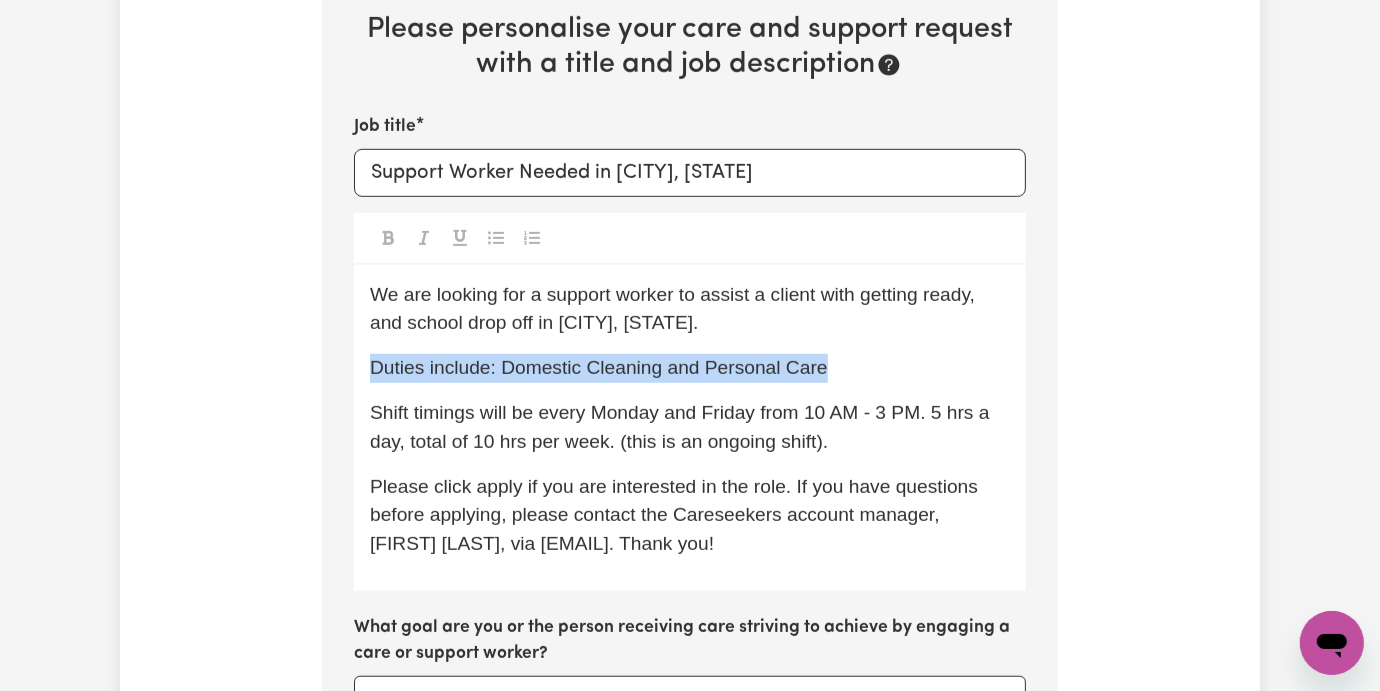 drag, startPoint x: 836, startPoint y: 285, endPoint x: 288, endPoint y: 287, distance: 548.00366 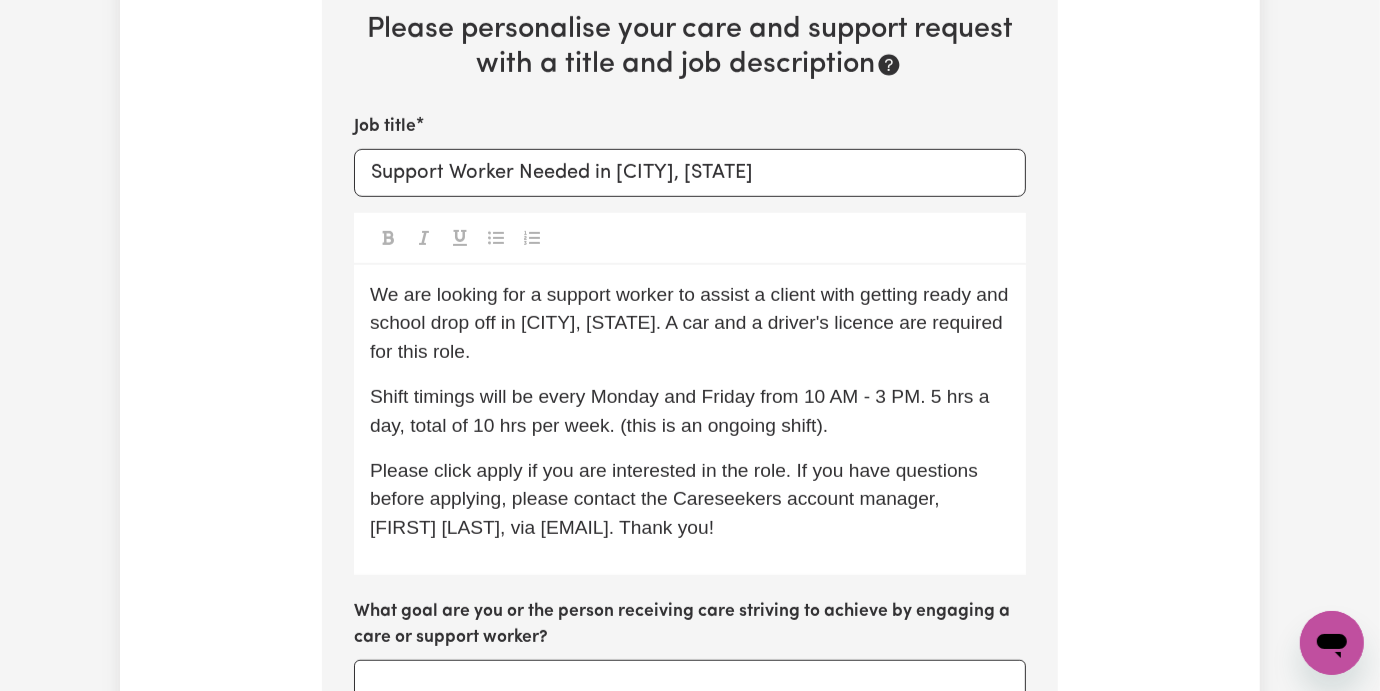 click on "We are looking for a support worker to assist a client with getting ready and school drop off in [CITY], [STATE]. A car and a driver's licence are required for this role." at bounding box center [692, 323] 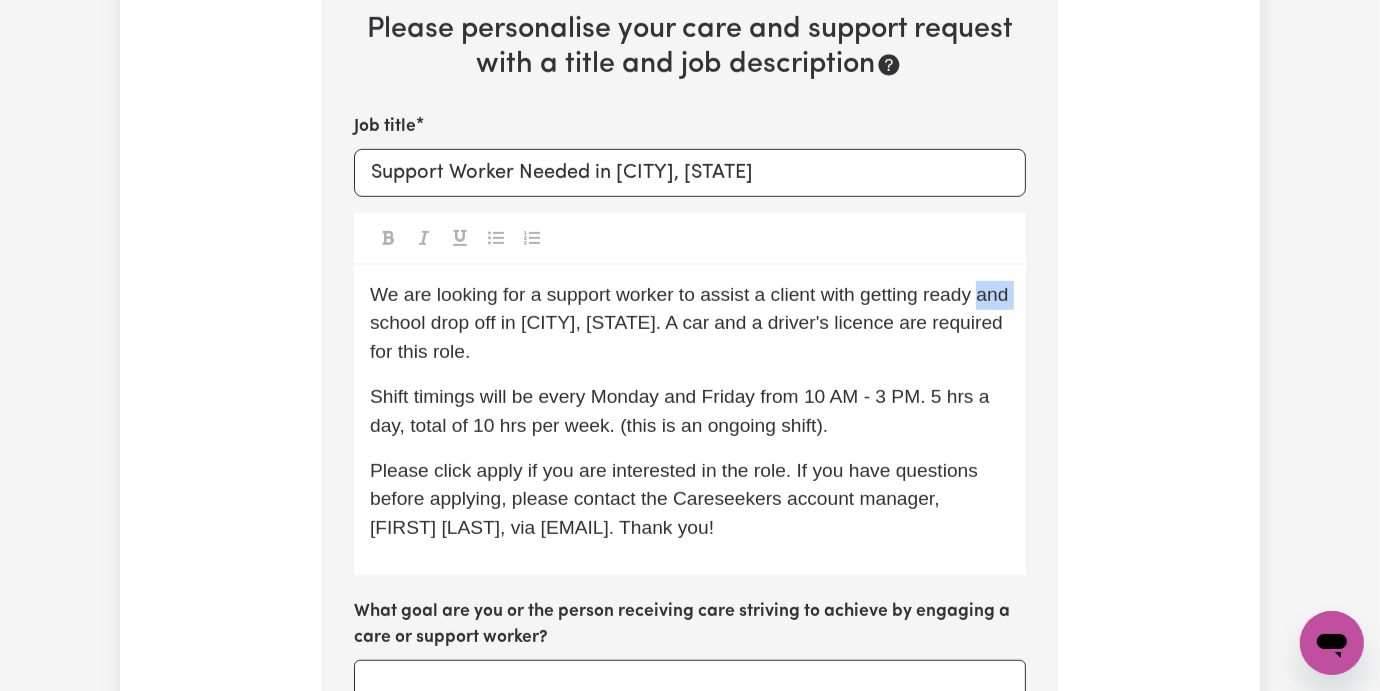 click on "We are looking for a support worker to assist a client with getting ready and school drop off in [CITY], [STATE]. A car and a driver's licence are required for this role." at bounding box center [692, 323] 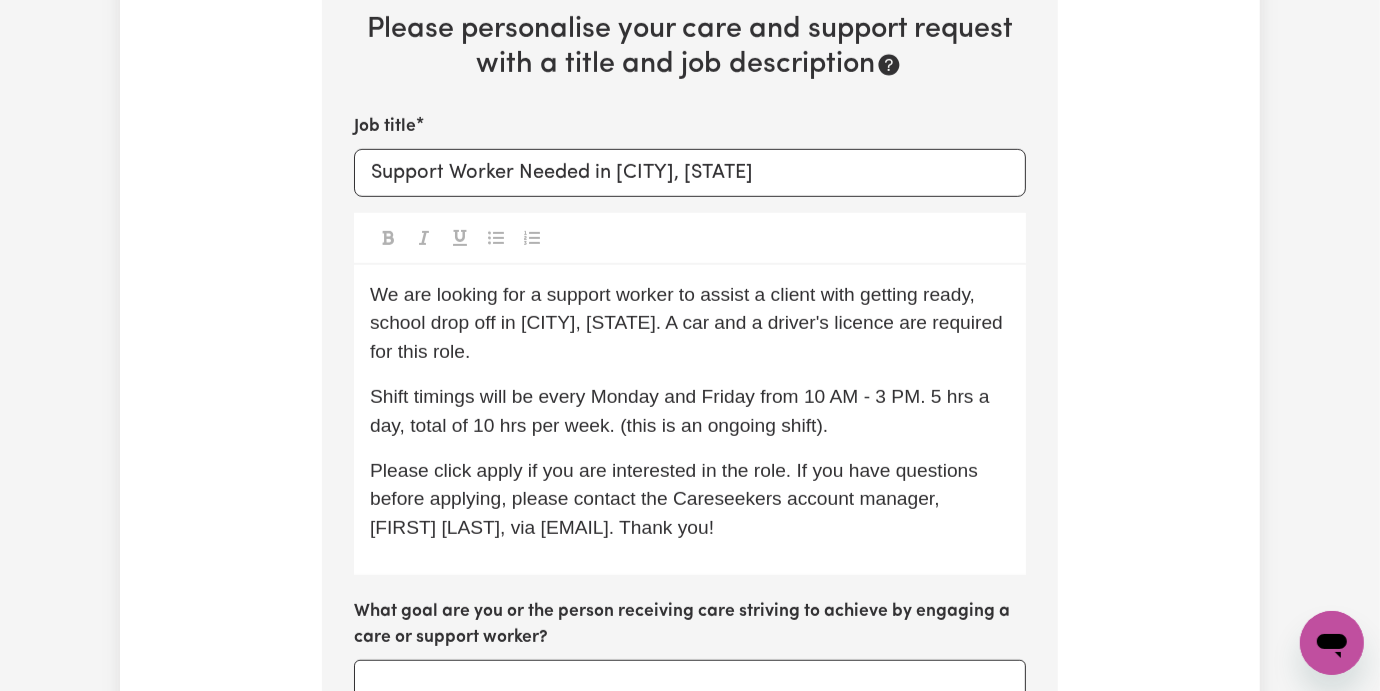 drag, startPoint x: 1060, startPoint y: 207, endPoint x: 1075, endPoint y: 254, distance: 49.335587 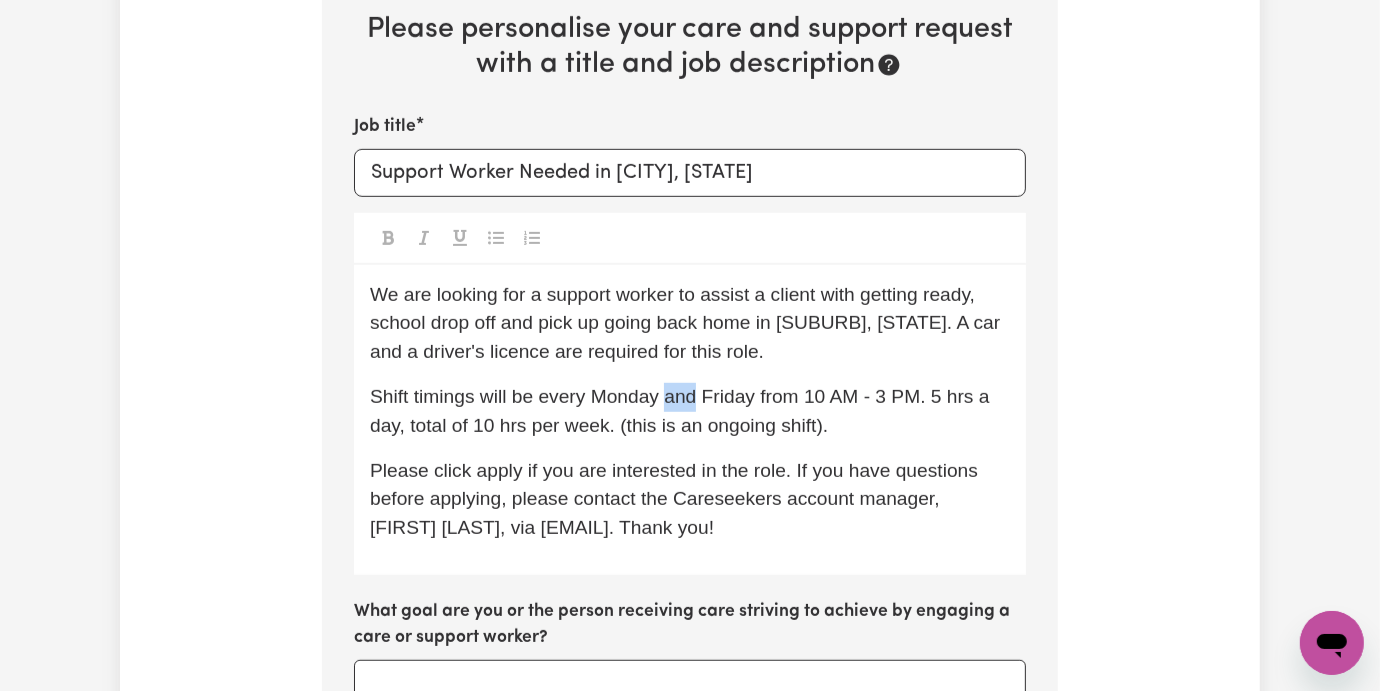 drag, startPoint x: 609, startPoint y: 308, endPoint x: 641, endPoint y: 308, distance: 32 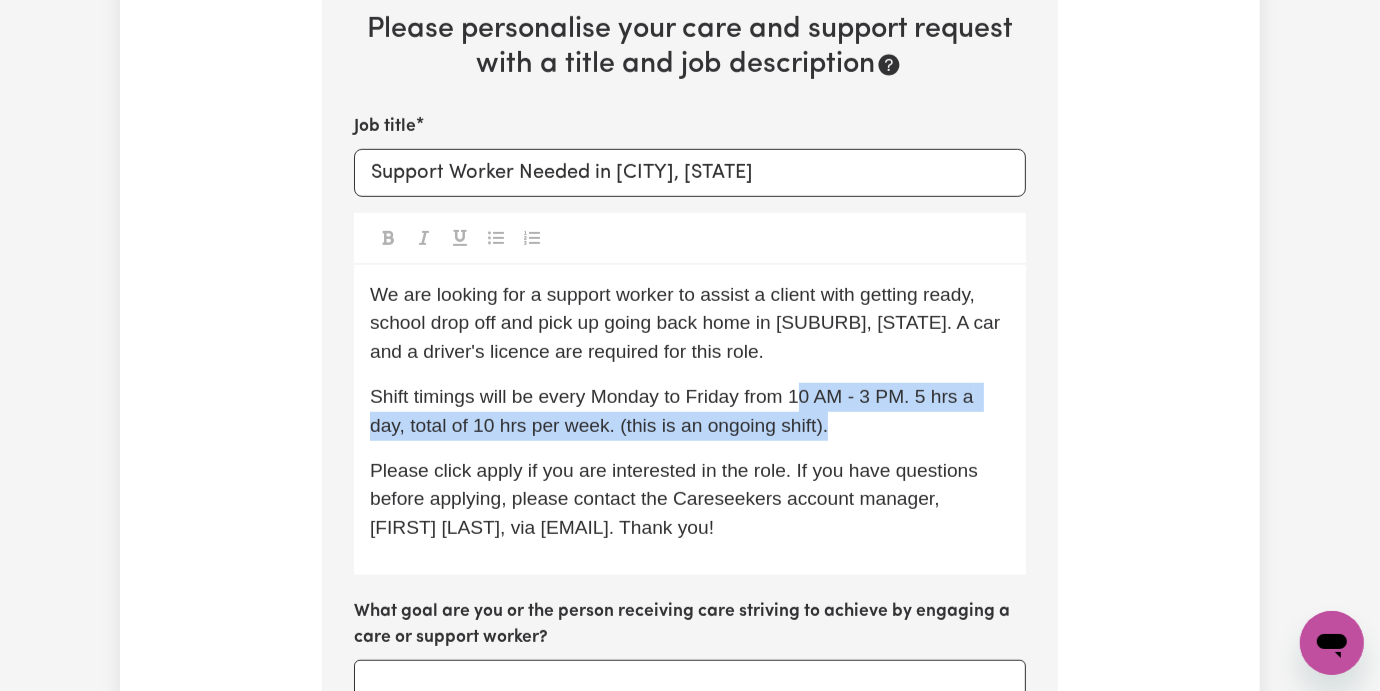 drag, startPoint x: 740, startPoint y: 304, endPoint x: 740, endPoint y: 335, distance: 31 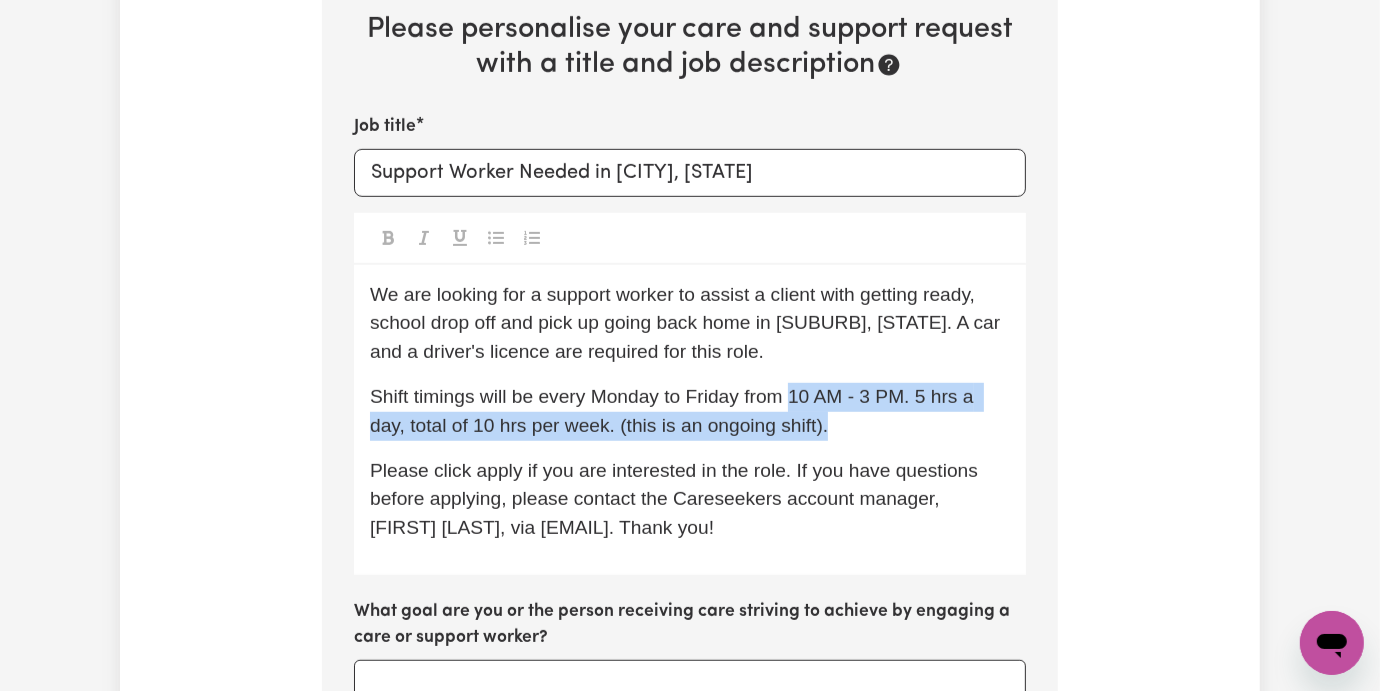 drag, startPoint x: 738, startPoint y: 315, endPoint x: 747, endPoint y: 343, distance: 29.410883 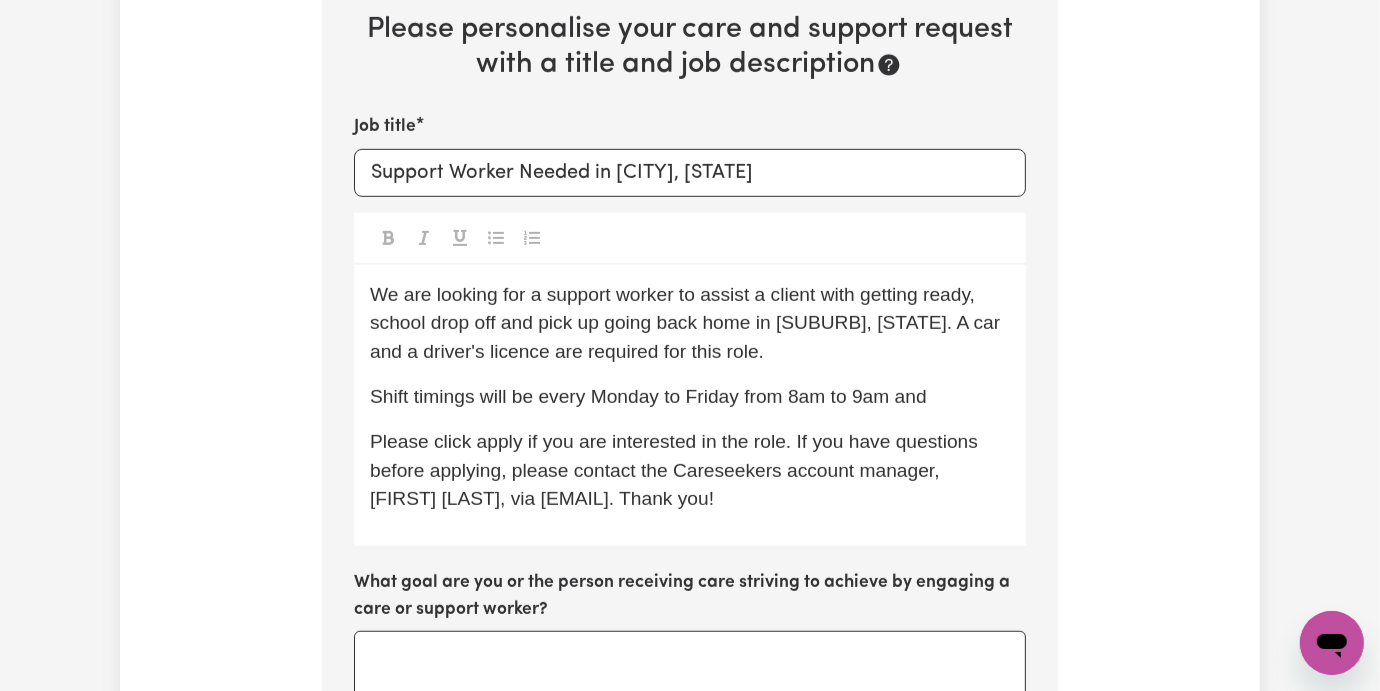 click on "Tell us your care and support requirements Welcome to Careseekers. We are excited to help you find the support you need. To start your job post and connect to workers, please answer the questions below. The Careseekers Platform is a community of thousands of workers from culturally and linguistically diverse backgrounds and various levels of experience and qualifications. You will be assigned your own Careseekers Account Manager who will be in touch once the job has been posted. If you are a  provider  looking for workers for your clients Click Here If you are a  worker  looking to register and offer services Click Here Step 11  of  13 Please personalise your care and support request with a title and job description Job title Support Worker Needed in [CITY], [STATE] We are looking for a support worker to assist a client with getting ready, school drop off and pick up going back home in [CITY], [STATE]. A car and a driver's licence are required for this role. Don't publish on my job post Invoice description Go Back" at bounding box center [690, 360] 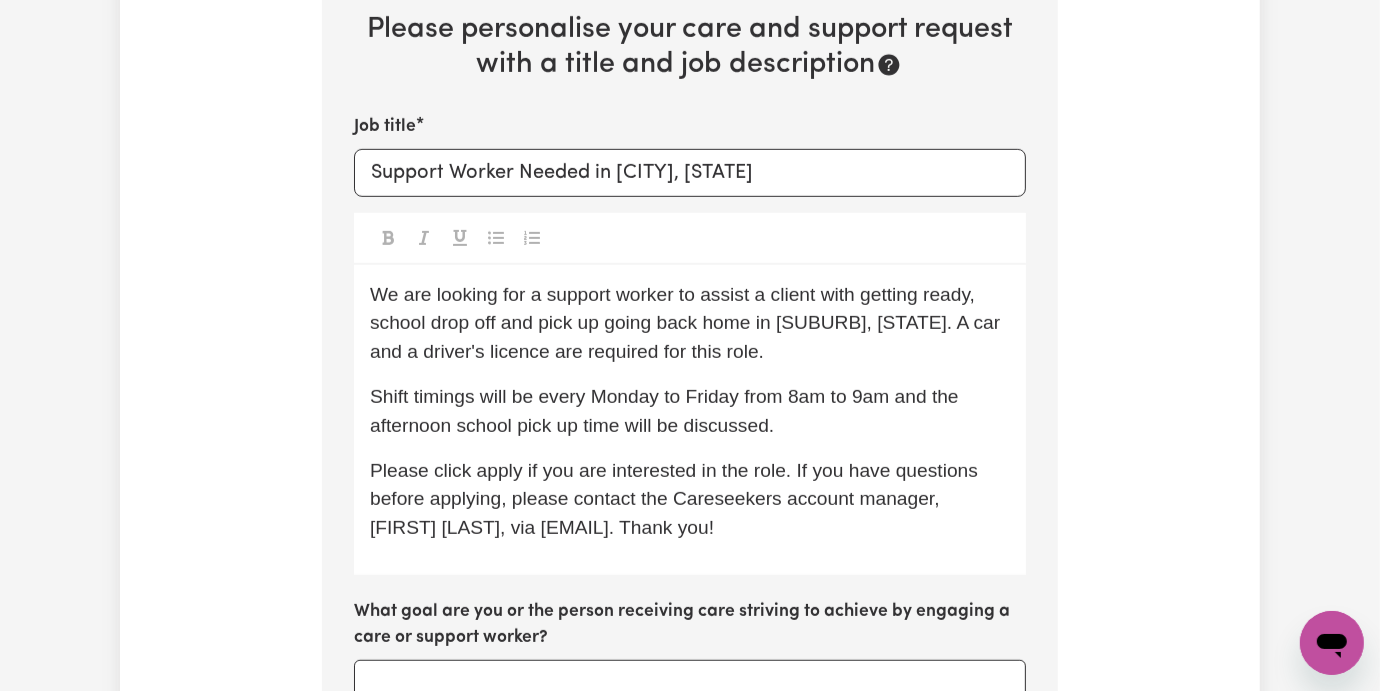 click on "Tell us your care and support requirements Welcome to Careseekers. We are excited to help you find the support you need. To start your job post and connect to workers, please answer the questions below. The Careseekers Platform is a community of thousands of workers from culturally and linguistically diverse backgrounds and various levels of experience and qualifications. You will be assigned your own Careseekers Account Manager who will be in touch once the job has been posted. If you are a  provider  looking for workers for your clients Click Here If you are a  worker  looking to register and offer services Click Here Step 11  of  13 Please personalise your care and support request with a title and job description Job title Support Worker Needed in [CITY], [STATE] We are looking for a support worker to assist a client with getting ready, school drop off and pick up going back home in [CITY], [STATE]. A car and a driver's licence are required for this role. Don't publish on my job post Invoice description Go Back" at bounding box center (690, 375) 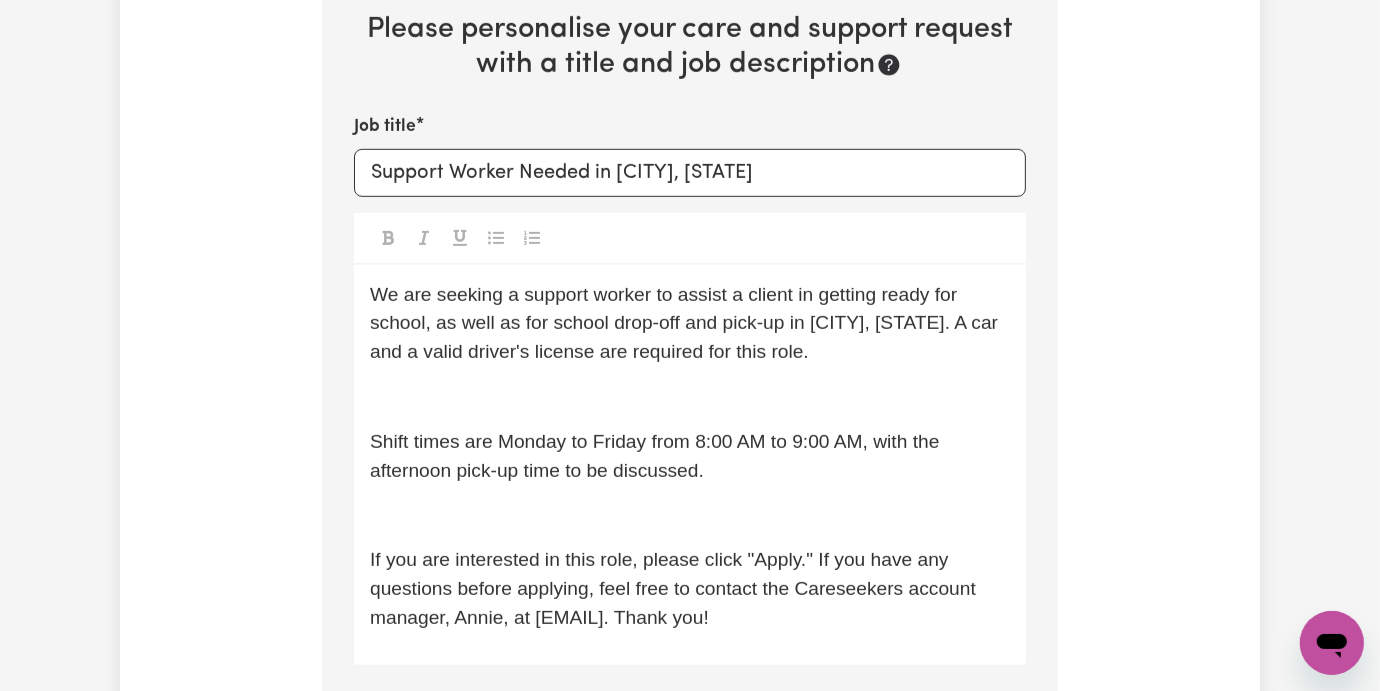 click on "We are seeking a support worker to assist a client in getting ready for school, as well as for school drop-off and pick-up in [CITY], [STATE]. A car and a valid driver's license are required for this role. ﻿ Shift times are Monday to Friday from 8:00 AM to 9:00 AM, with the afternoon pick-up time to be discussed. ﻿ If you are interested in this role, please click "Apply." If you have any questions before applying, feel free to contact the Careseekers account manager, [FIRST] [LAST], at [EMAIL]. Thank you!" at bounding box center (690, 465) 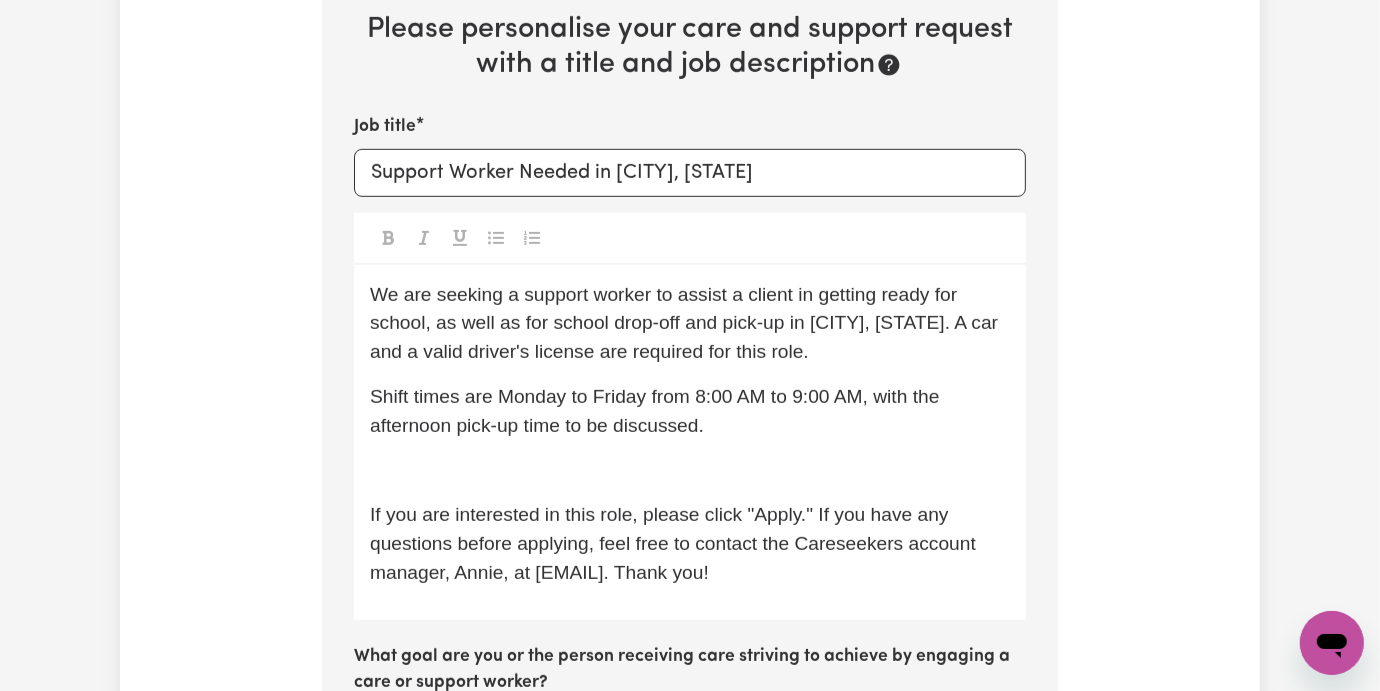 click on "We are seeking a support worker to assist a client in [CITY], [STATE]. A car and a valid driver's license are required for this role. Shift times are Monday to Friday from 8:00 AM to 9:00 AM, with the afternoon pick-up time to be discussed. ﻿ If you are interested in this role, please click "Apply." If you have any questions before applying, feel free to contact the Careseekers account manager, [FIRST], at [EMAIL]. Thank you!" at bounding box center [690, 442] 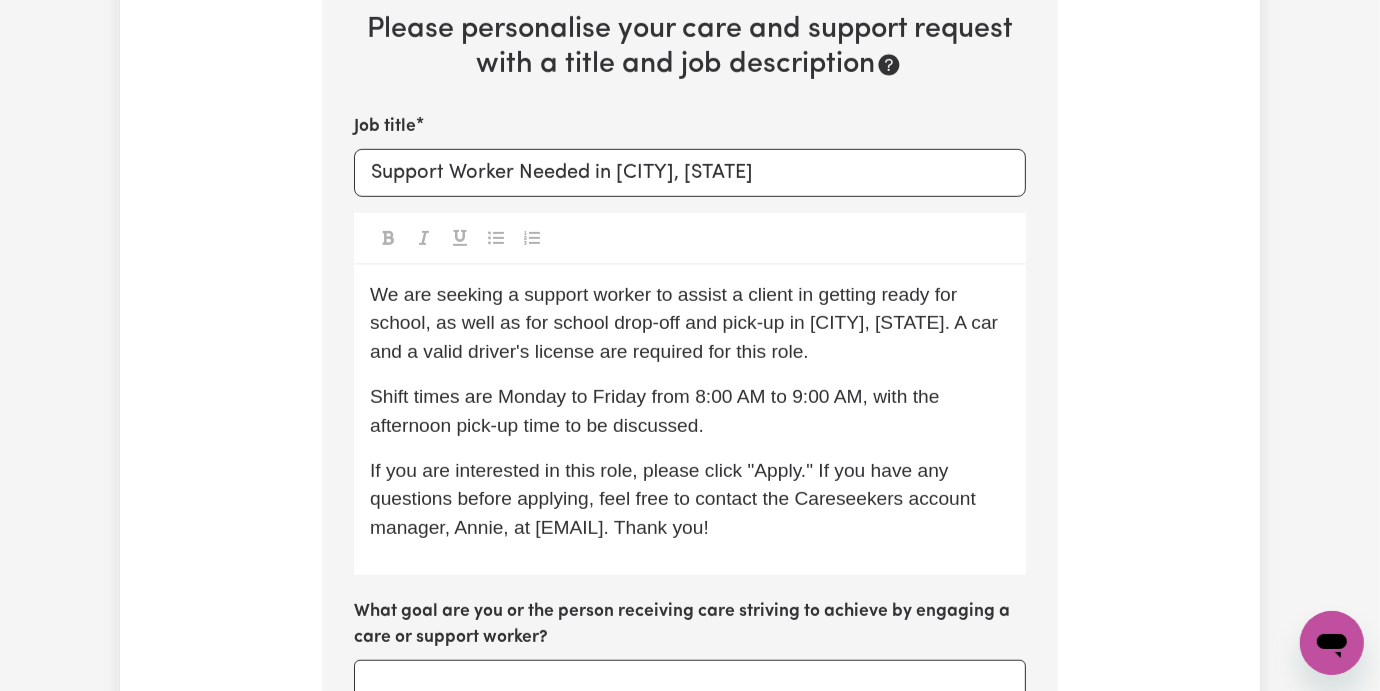 click on "We are seeking a support worker to assist a client in [CITY], [STATE]. A car and a valid driver's license are required for this role. Shift times are Monday to Friday from 8:00 AM to 9:00 AM, with the afternoon pick-up time to be discussed. If you are interested in this role, please click "Apply." If you have any questions before applying, feel free to contact the Careseekers account manager, [FIRST], at [EMAIL]. Thank you!" at bounding box center [690, 420] 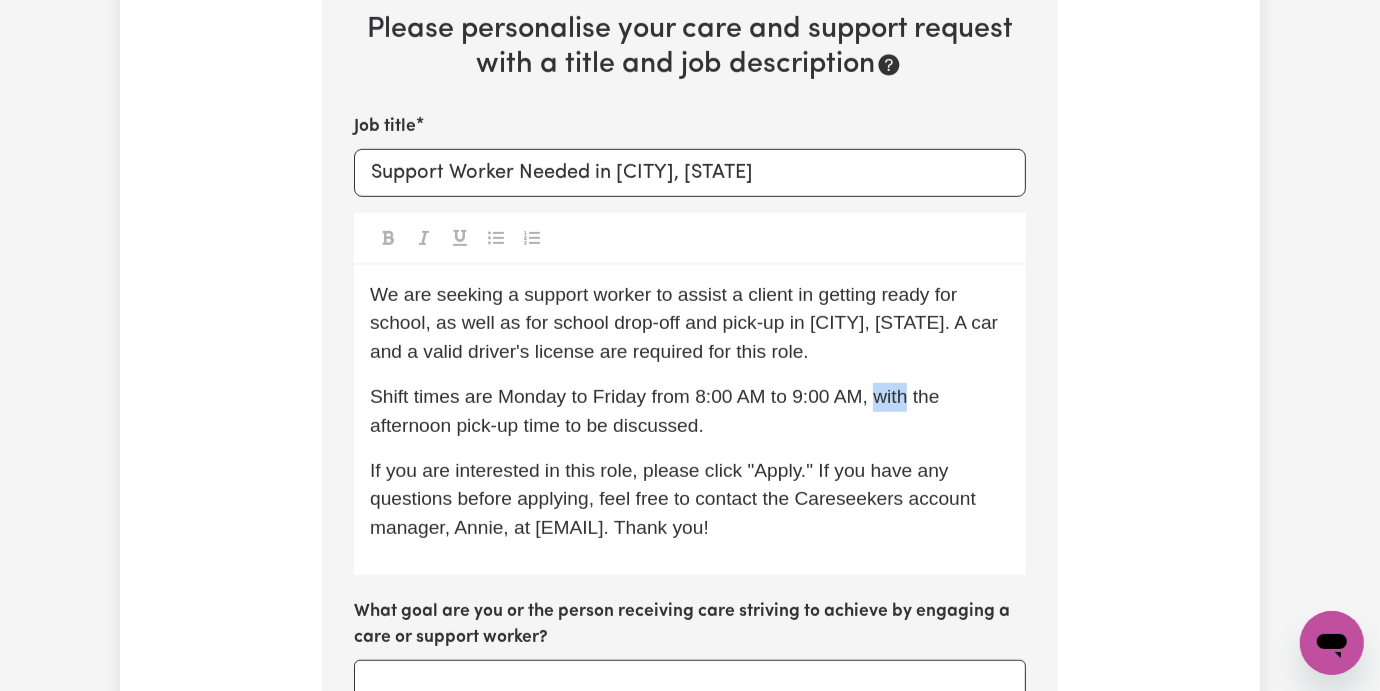 drag, startPoint x: 811, startPoint y: 312, endPoint x: 846, endPoint y: 309, distance: 35.128338 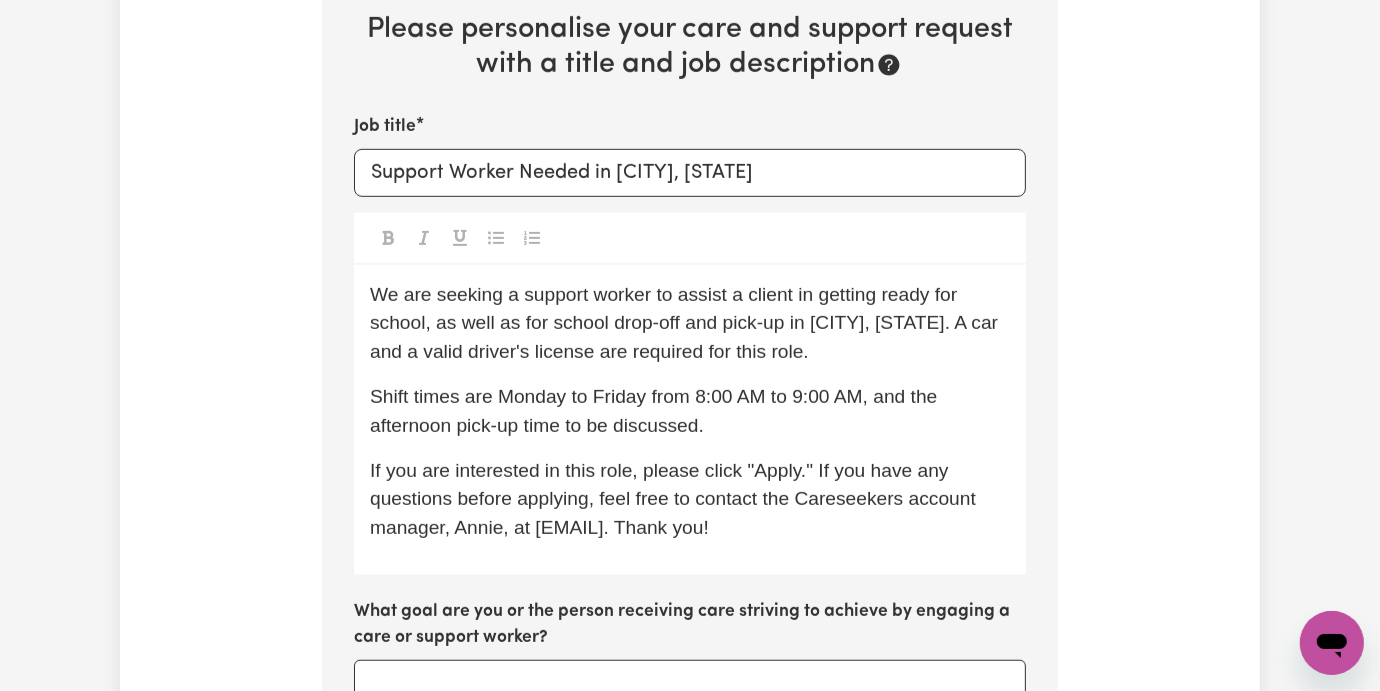 click on "Shift times are Monday to Friday from 8:00 AM to 9:00 AM, and the afternoon pick-up time to be discussed." at bounding box center [656, 411] 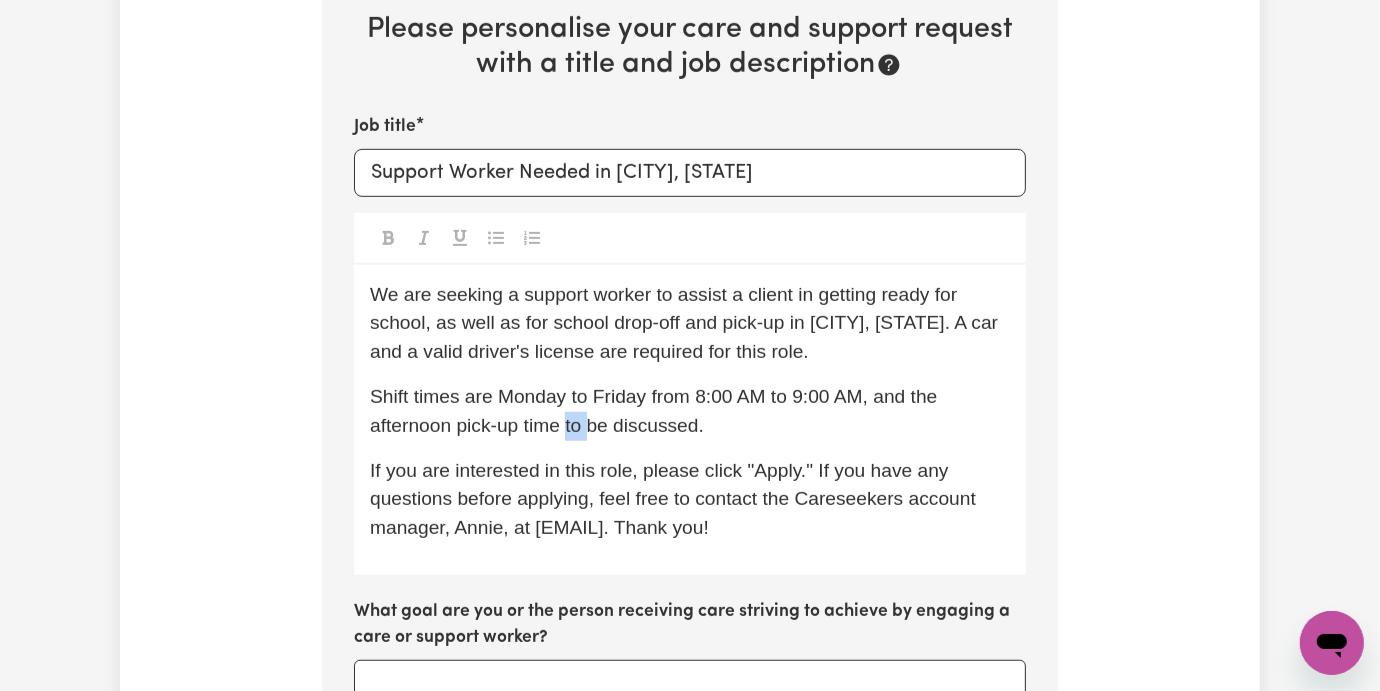 click on "Shift times are Monday to Friday from 8:00 AM to 9:00 AM, and the afternoon pick-up time to be discussed." at bounding box center (656, 411) 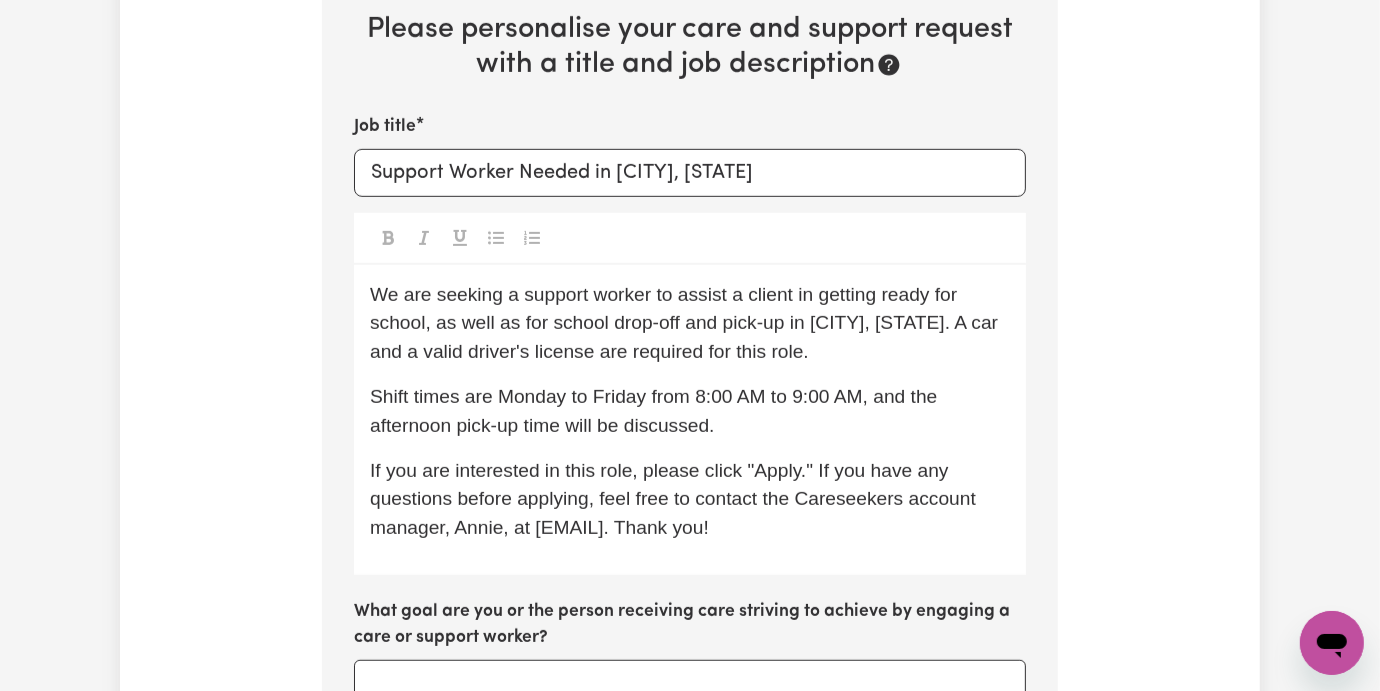 click on "Shift times are Monday to Friday from 8:00 AM to 9:00 AM, and the afternoon pick-up time will be discussed." at bounding box center [656, 411] 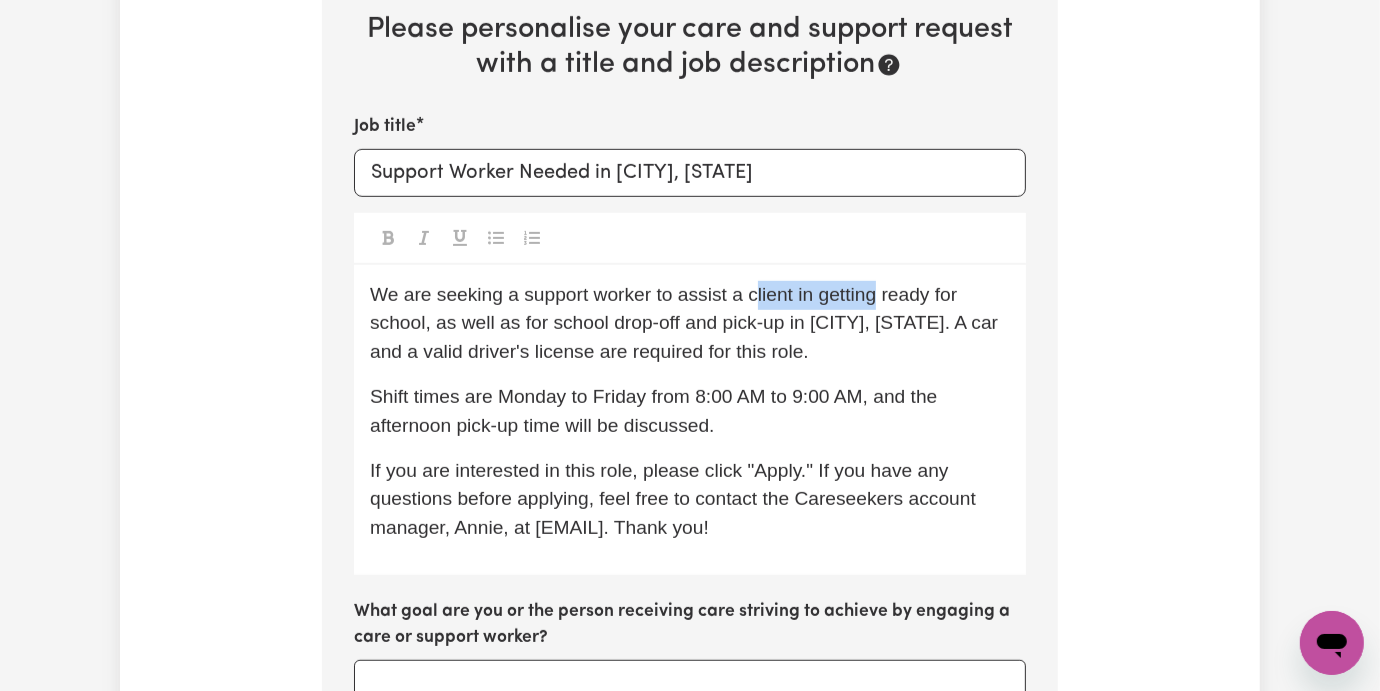 drag, startPoint x: 689, startPoint y: 214, endPoint x: 819, endPoint y: 210, distance: 130.06152 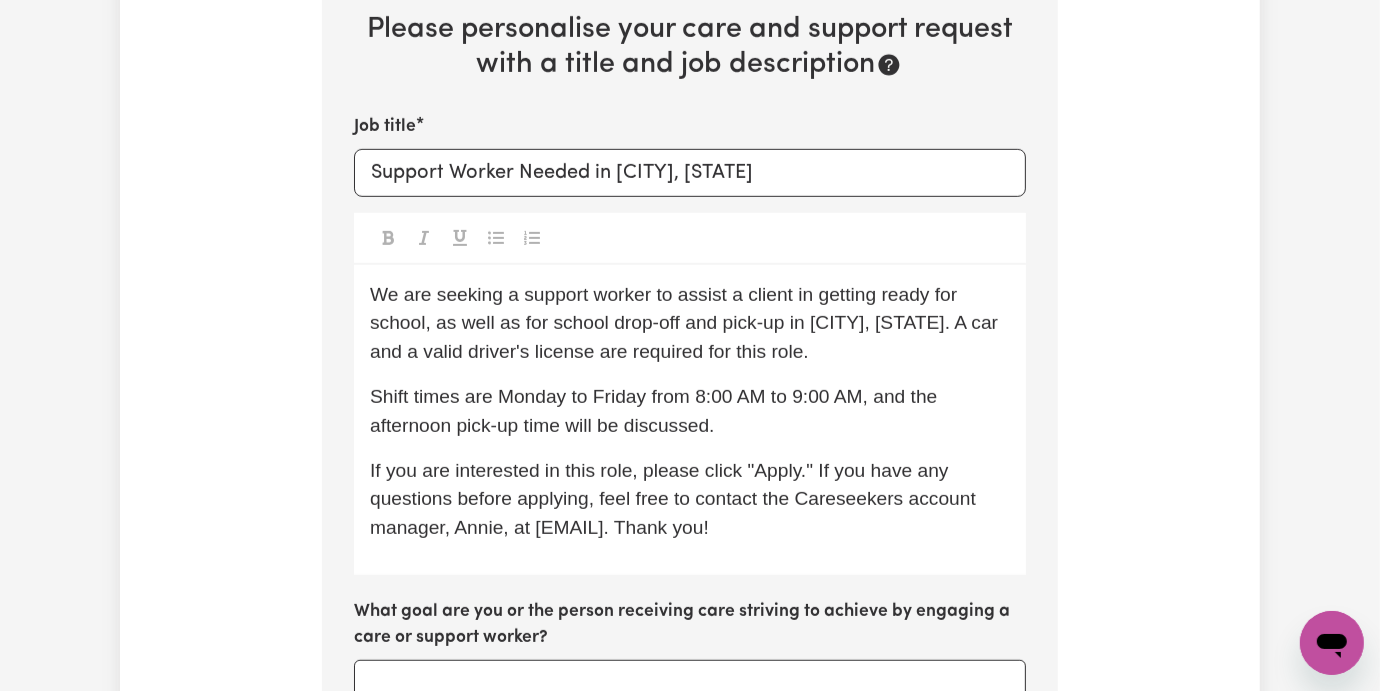 click on "We are seeking a support worker to assist a client in getting ready for school, as well as for school drop-off and pick-up in [CITY], [STATE]. A car and a valid driver's license are required for this role. Shift times are Monday to Friday from 8:00 AM to 9:00 AM, and the afternoon pick-up time will be discussed. If you are interested in this role, please click "Apply." If you have any questions before applying, feel free to contact the Careseekers account manager, Annie, at [EMAIL]. Thank you!" at bounding box center [690, 420] 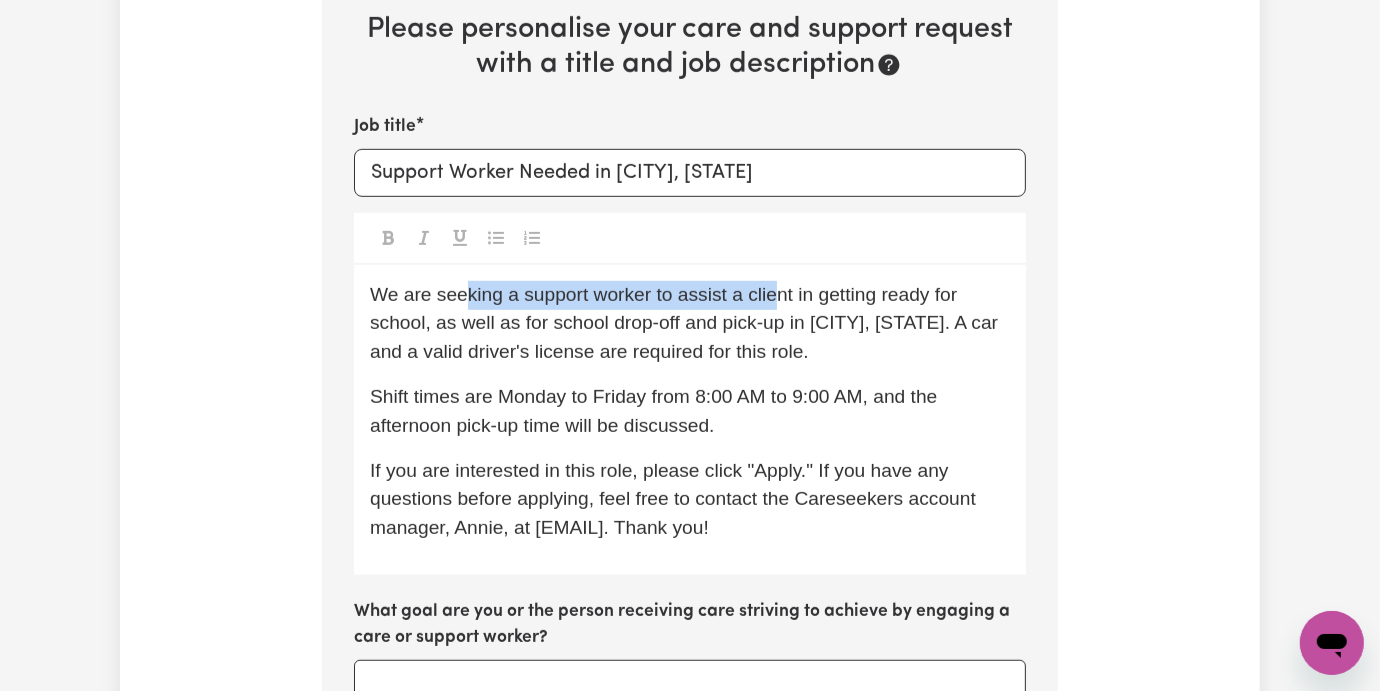 drag, startPoint x: 398, startPoint y: 218, endPoint x: 710, endPoint y: 209, distance: 312.1298 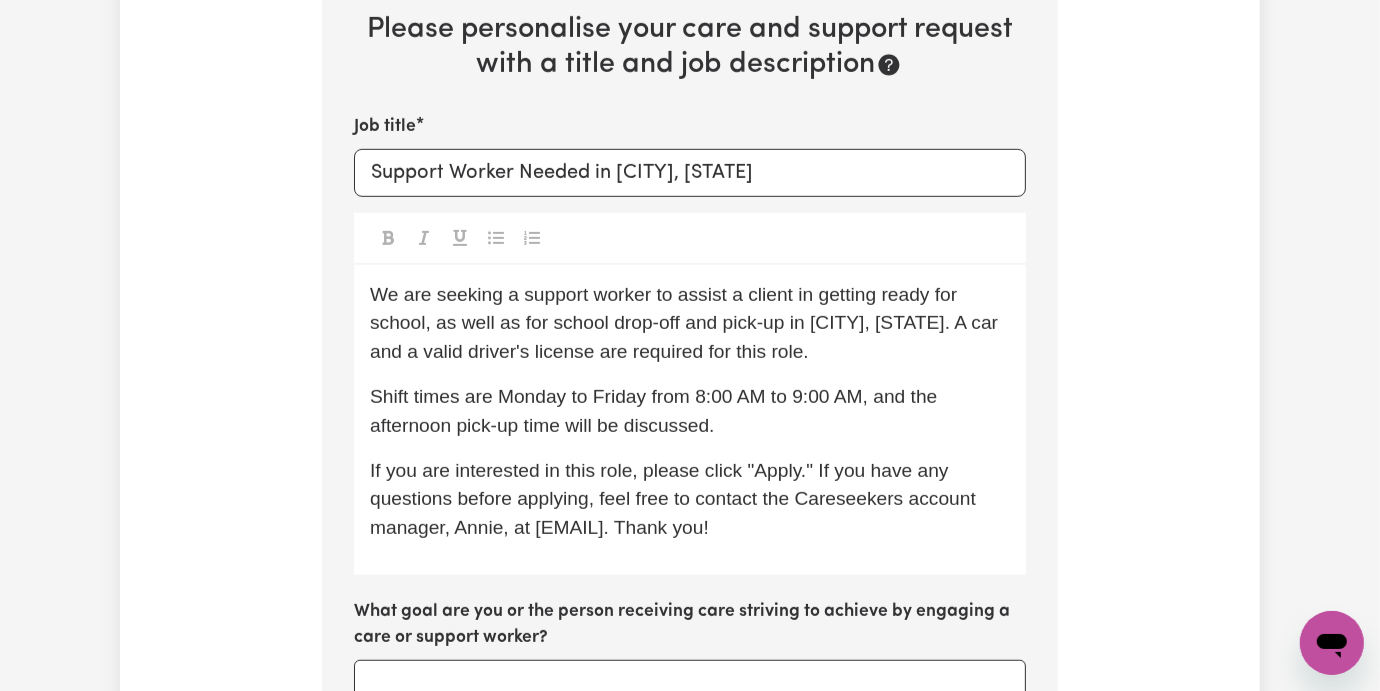 click on "We are seeking a support worker to assist a client in getting ready for school, as well as for school drop-off and pick-up in [CITY], [STATE]. A car and a valid driver's license are required for this role. Shift times are Monday to Friday from 8:00 AM to 9:00 AM, and the afternoon pick-up time will be discussed. If you are interested in this role, please click "Apply." If you have any questions before applying, feel free to contact the Careseekers account manager, Annie, at [EMAIL]. Thank you!" at bounding box center (690, 420) 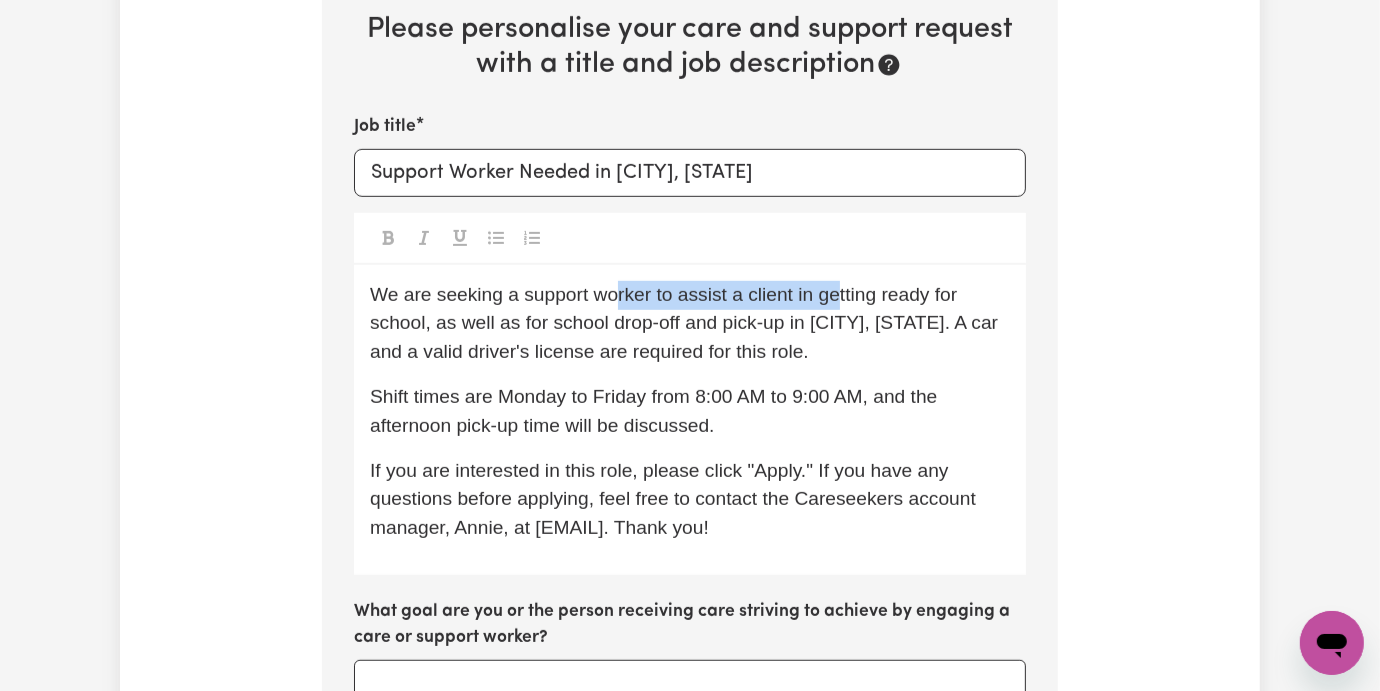 drag, startPoint x: 548, startPoint y: 213, endPoint x: 779, endPoint y: 213, distance: 231 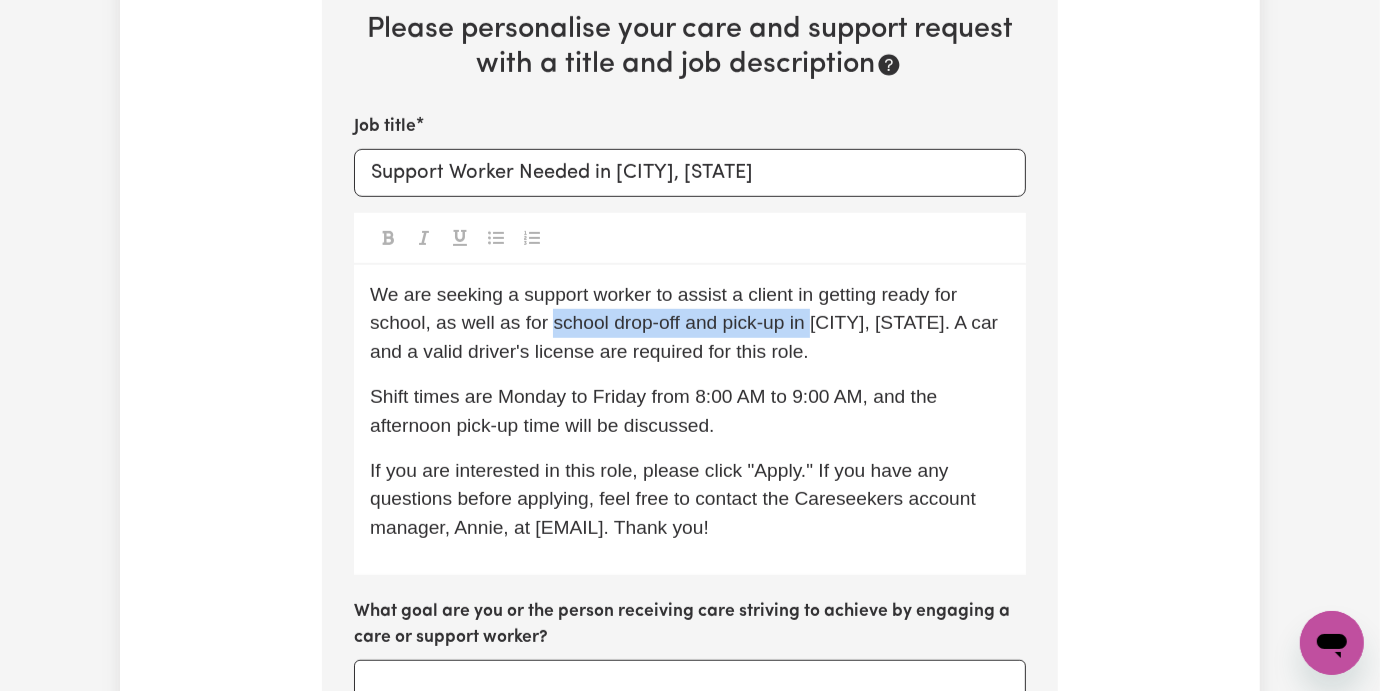 drag, startPoint x: 344, startPoint y: 247, endPoint x: 610, endPoint y: 236, distance: 266.22736 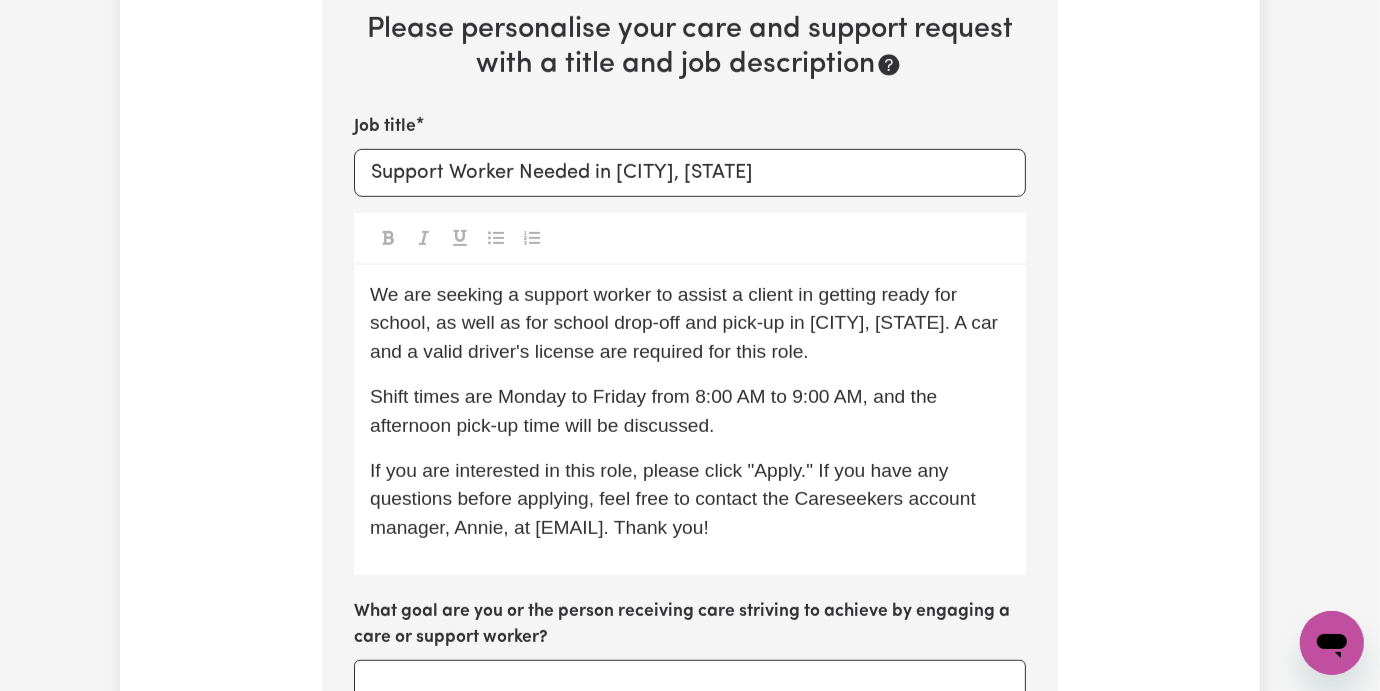 click on "We are seeking a support worker to assist a client in getting ready for school, as well as for school drop-off and pick-up in [CITY], [STATE]. A car and a valid driver's license are required for this role." at bounding box center (690, 324) 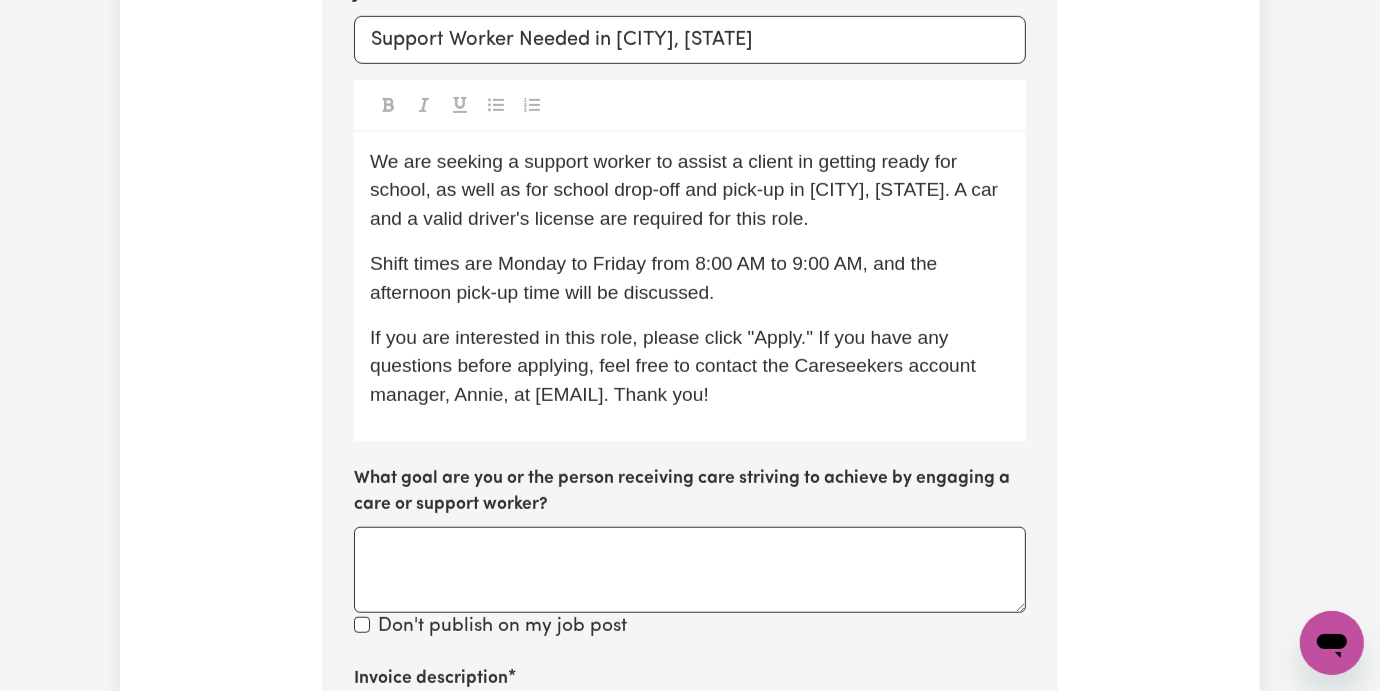 scroll, scrollTop: 1120, scrollLeft: 0, axis: vertical 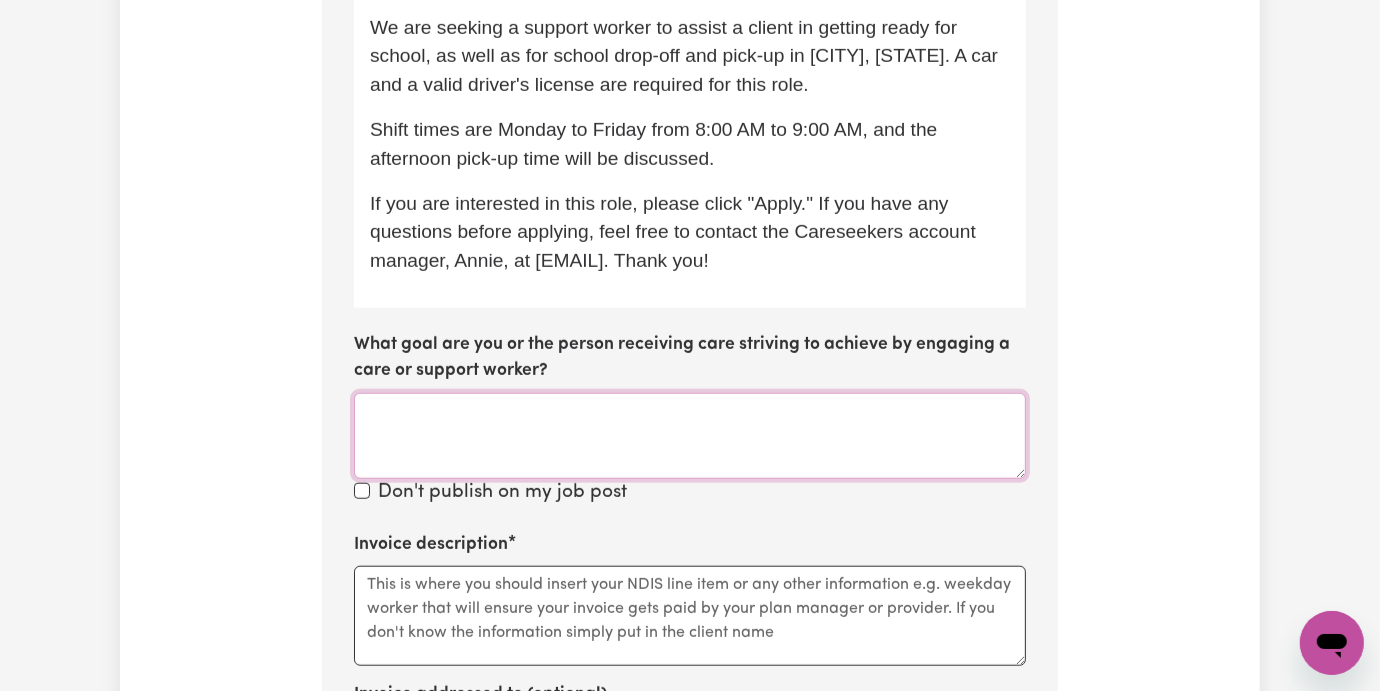 click on "What goal are you or the person receiving care striving to achieve by engaging a care or support worker?" at bounding box center (690, 436) 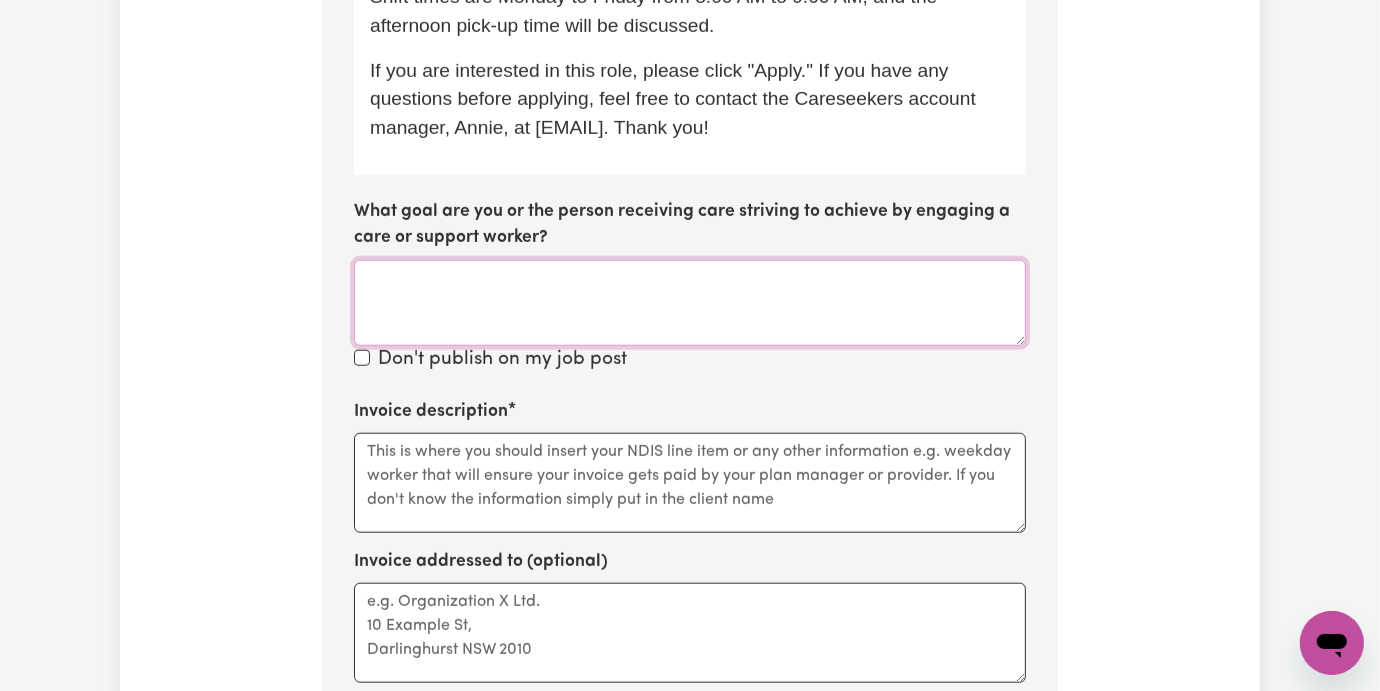scroll, scrollTop: 1386, scrollLeft: 0, axis: vertical 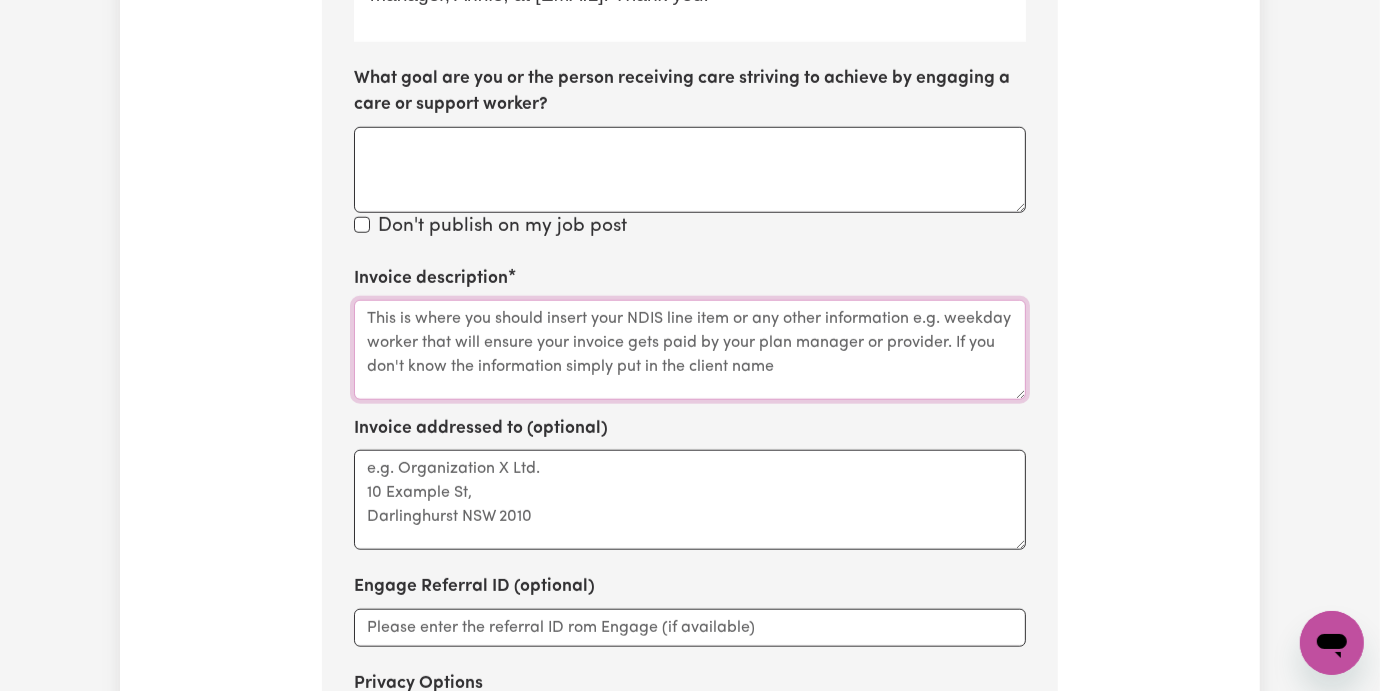 drag, startPoint x: 441, startPoint y: 272, endPoint x: 452, endPoint y: 409, distance: 137.4409 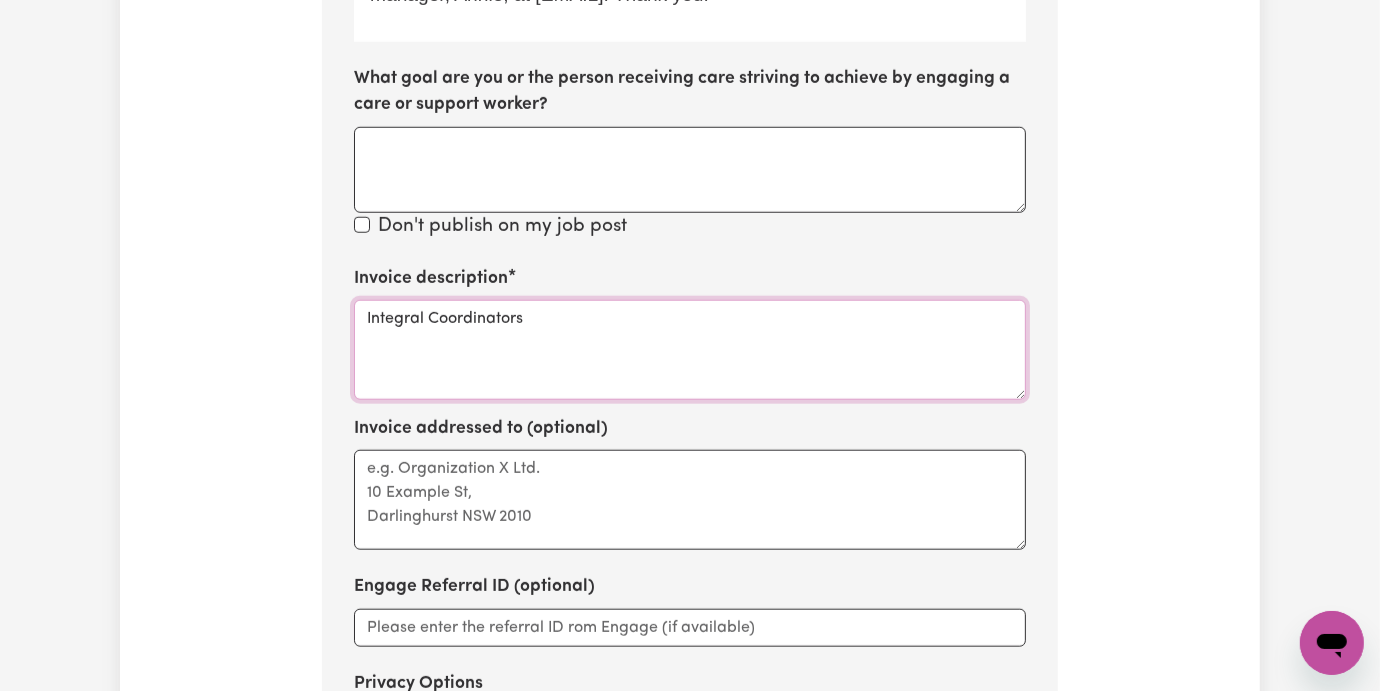 type on "Integral Coordinators" 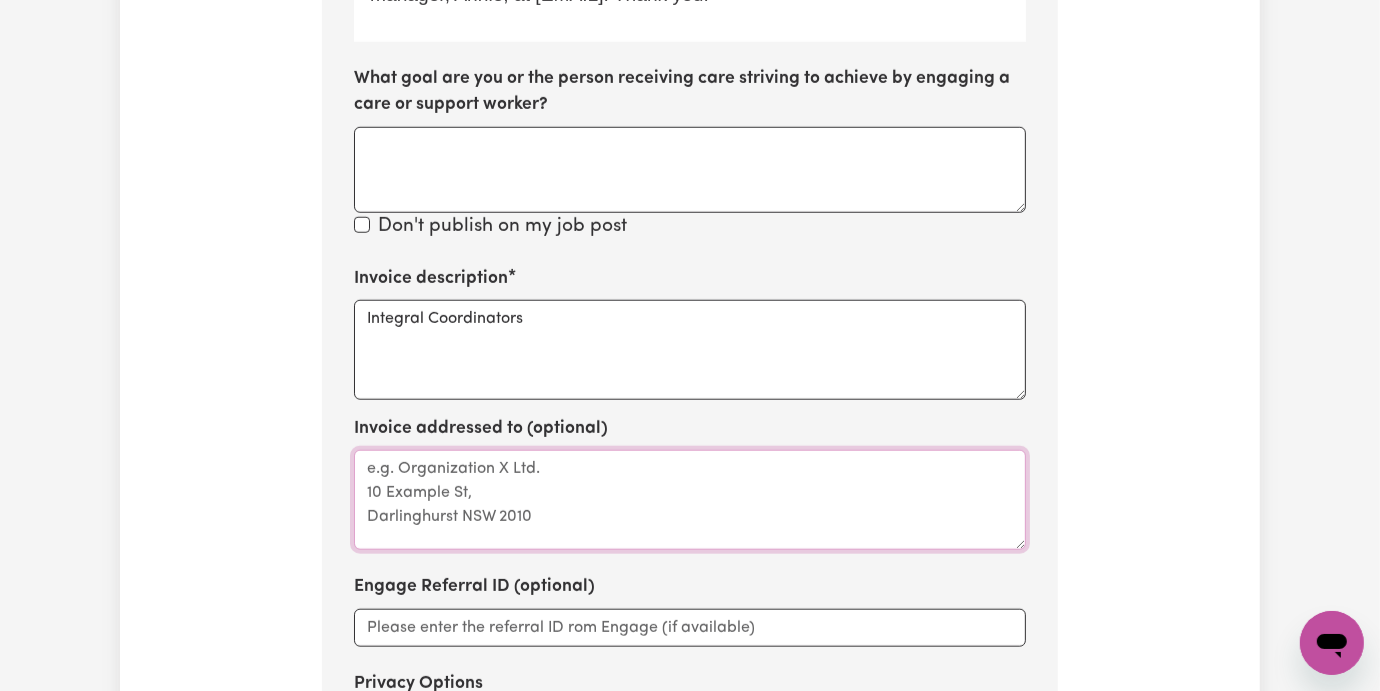 drag, startPoint x: 455, startPoint y: 414, endPoint x: 455, endPoint y: 426, distance: 12 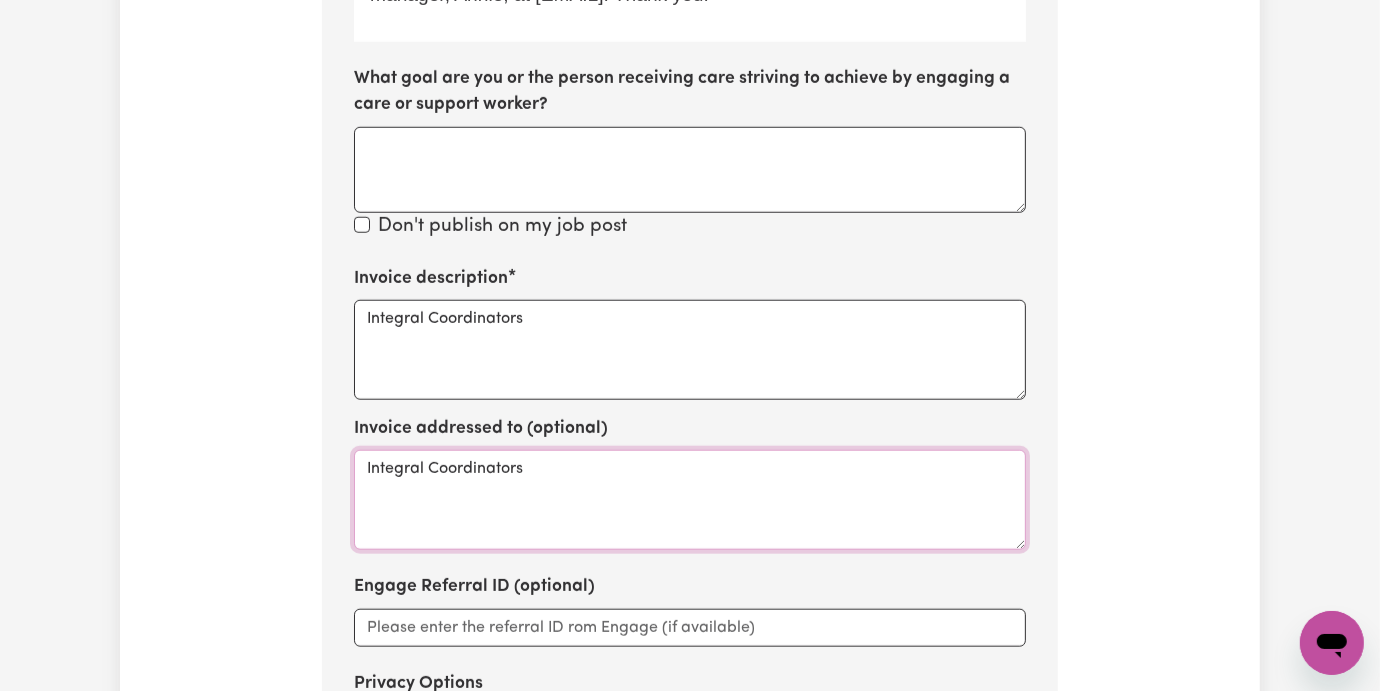 type on "Integral Coordinators" 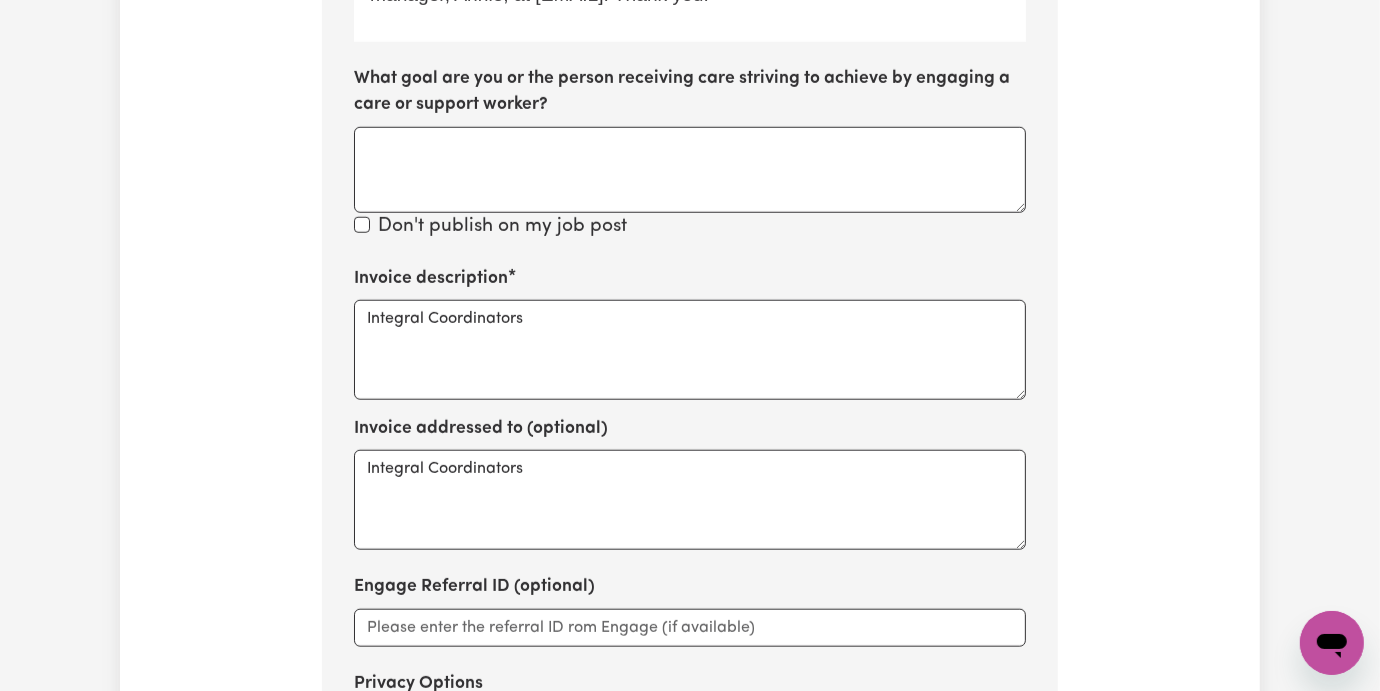 click on "Step 11  of  13 Please personalise your care and support request with a title and job description Job title Support Worker Needed in [SUBURB], [STATE] We are seeking a support worker to assist a client in getting ready for school, as well as for school drop-off and pick-up in [SUBURB], [STATE]. A car and a valid driver's license are required for this role. Shift times are Monday to Friday from 8:00 AM to 9:00 AM, and the afternoon pick-up time will be discussed. If you are interested in this role, please click "Apply." If you have any questions before applying, feel free to contact the Careseekers account manager, Annie, at [EMAIL]. Thank you! What goal are you or the person receiving care striving to achieve by engaging a care or support worker? Don't publish on my job post Invoice description Integral Coordinators Invoice addressed to (optional) Integral Coordinators Engage Referral ID (optional) Privacy Options Do not notify workers Do not post on jobs board" at bounding box center (690, 96) 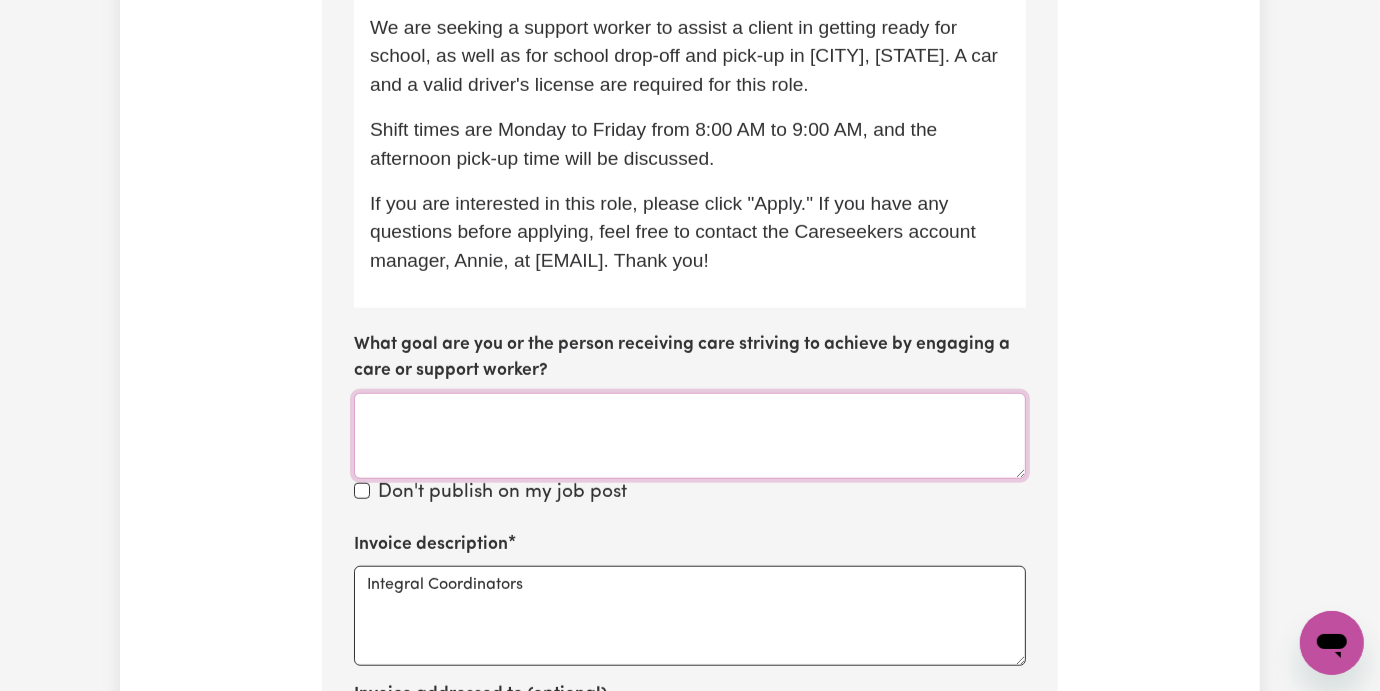 click on "What goal are you or the person receiving care striving to achieve by engaging a care or support worker?" at bounding box center (690, 436) 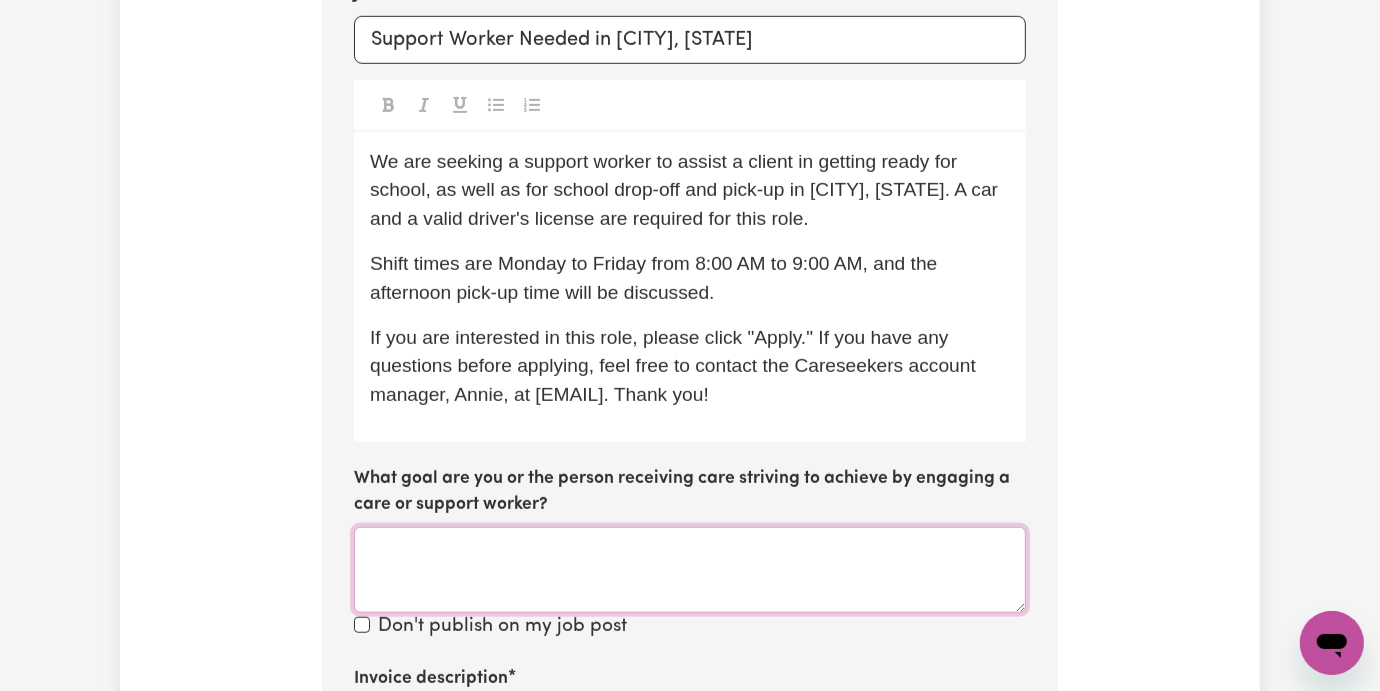 scroll, scrollTop: 720, scrollLeft: 0, axis: vertical 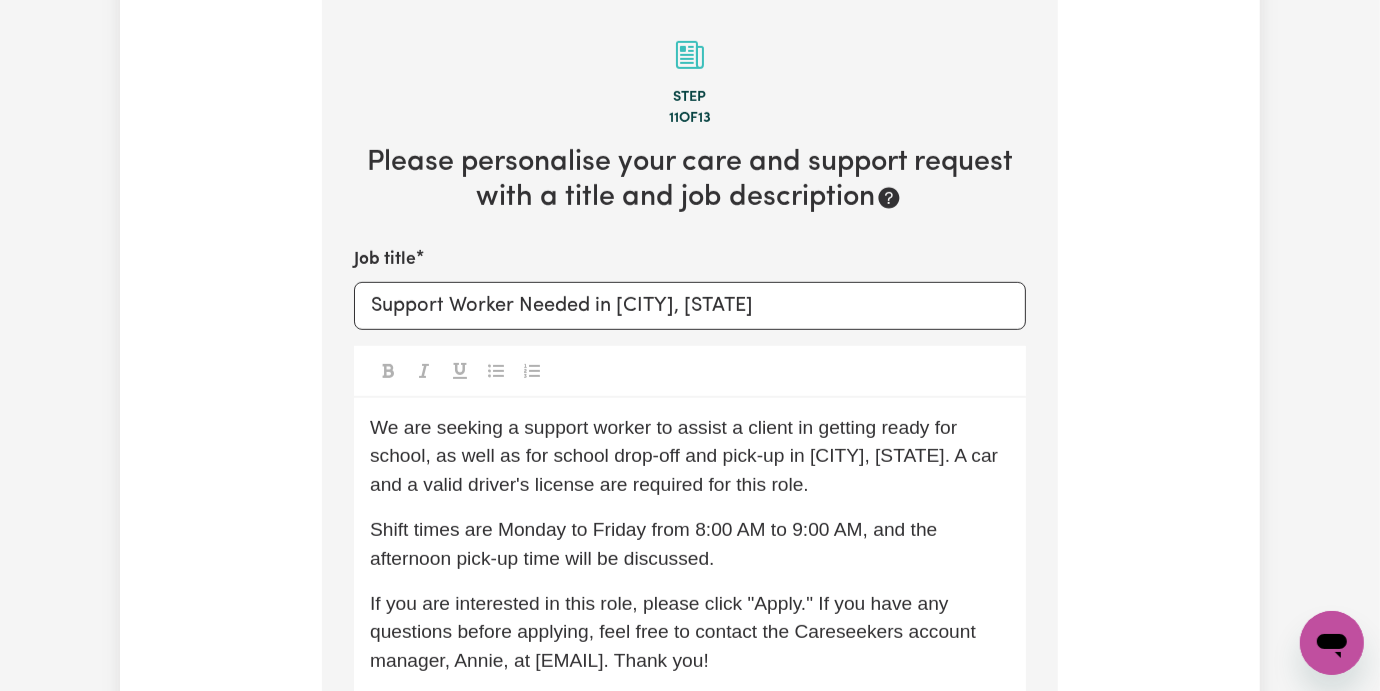 click on "Shift times are Monday to Friday from 8:00 AM to 9:00 AM, and the afternoon pick-up time will be discussed." at bounding box center (656, 544) 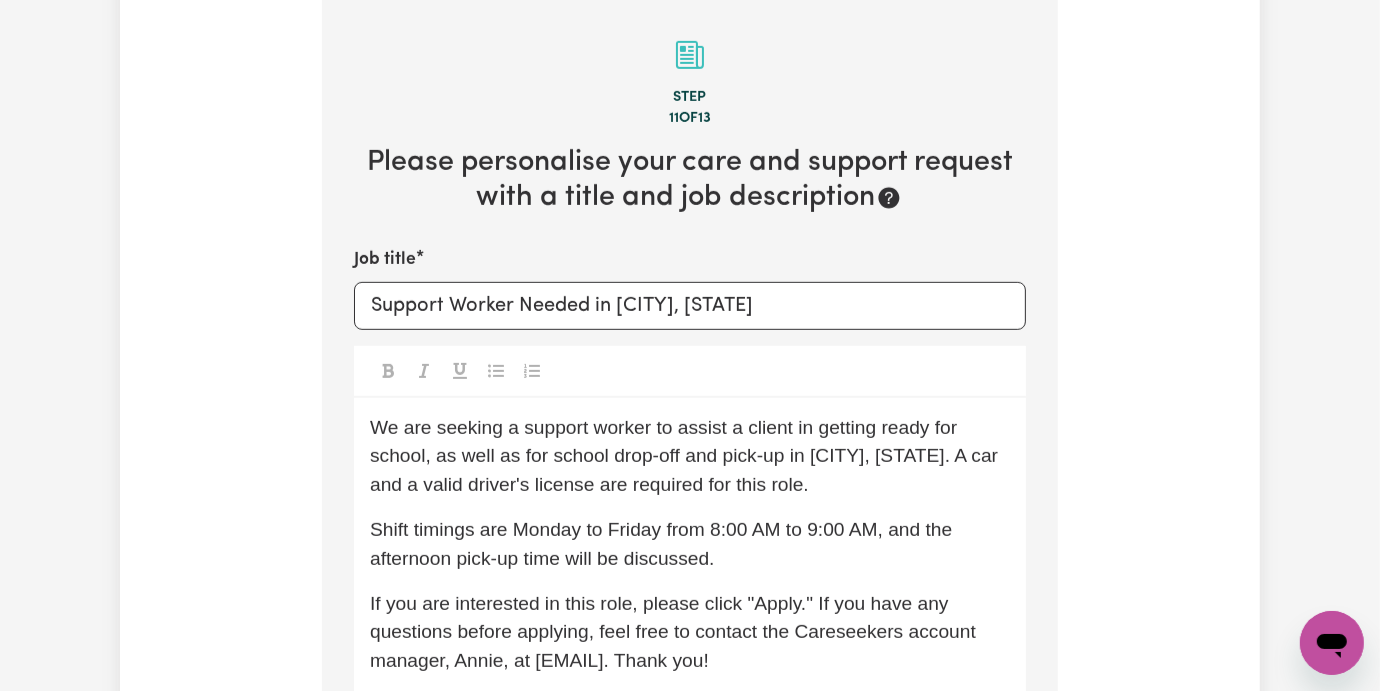 scroll, scrollTop: 853, scrollLeft: 0, axis: vertical 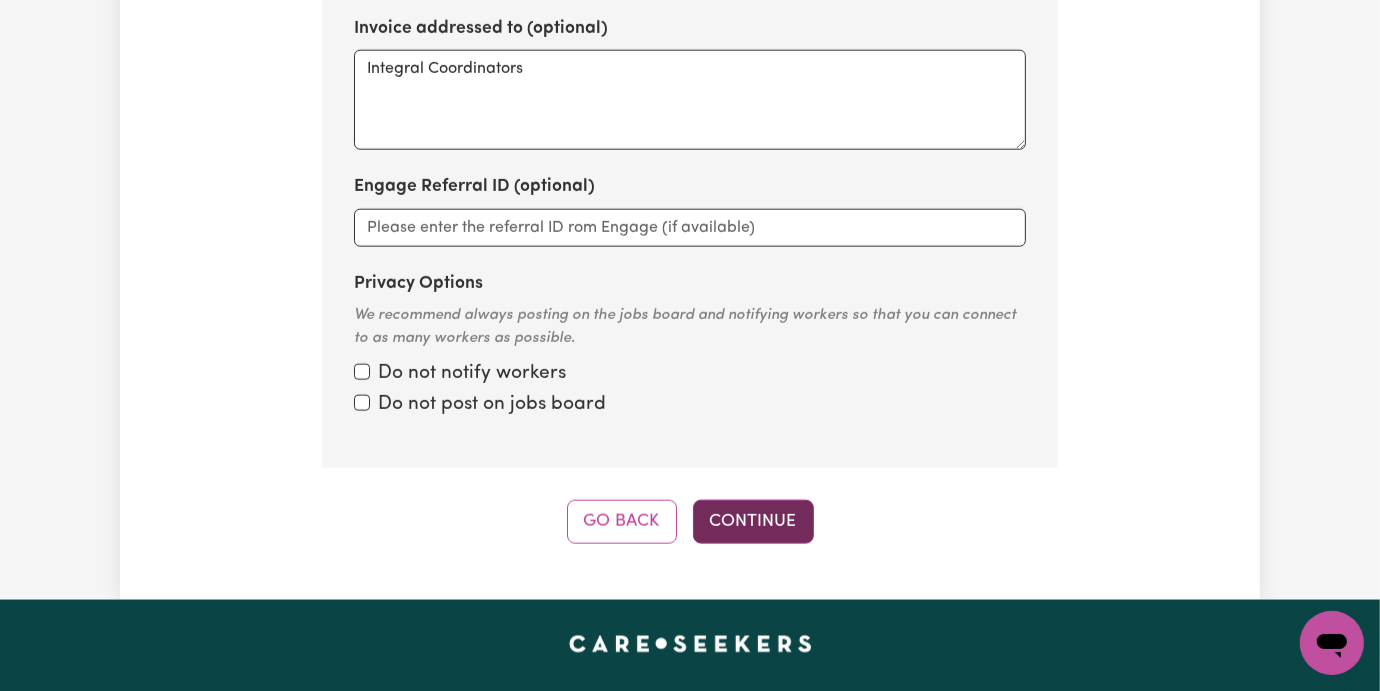 click on "Continue" at bounding box center [753, 522] 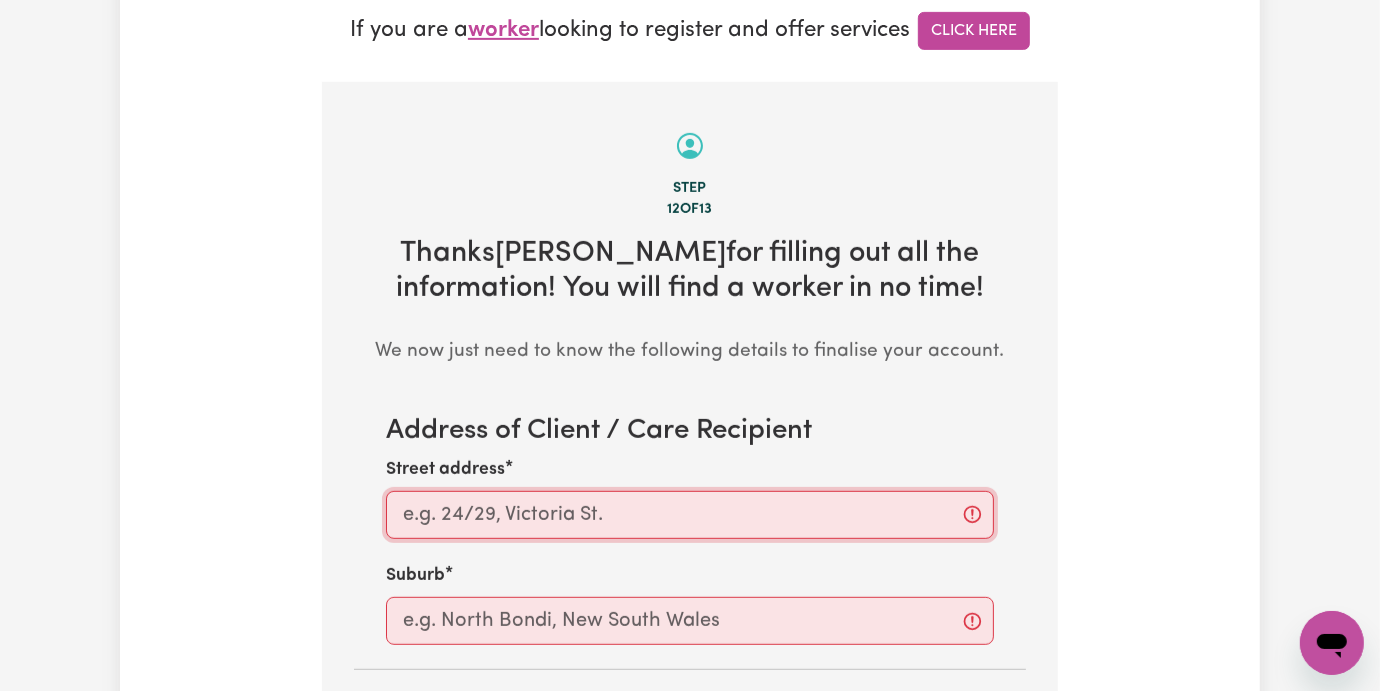 click on "Street address" at bounding box center [690, 515] 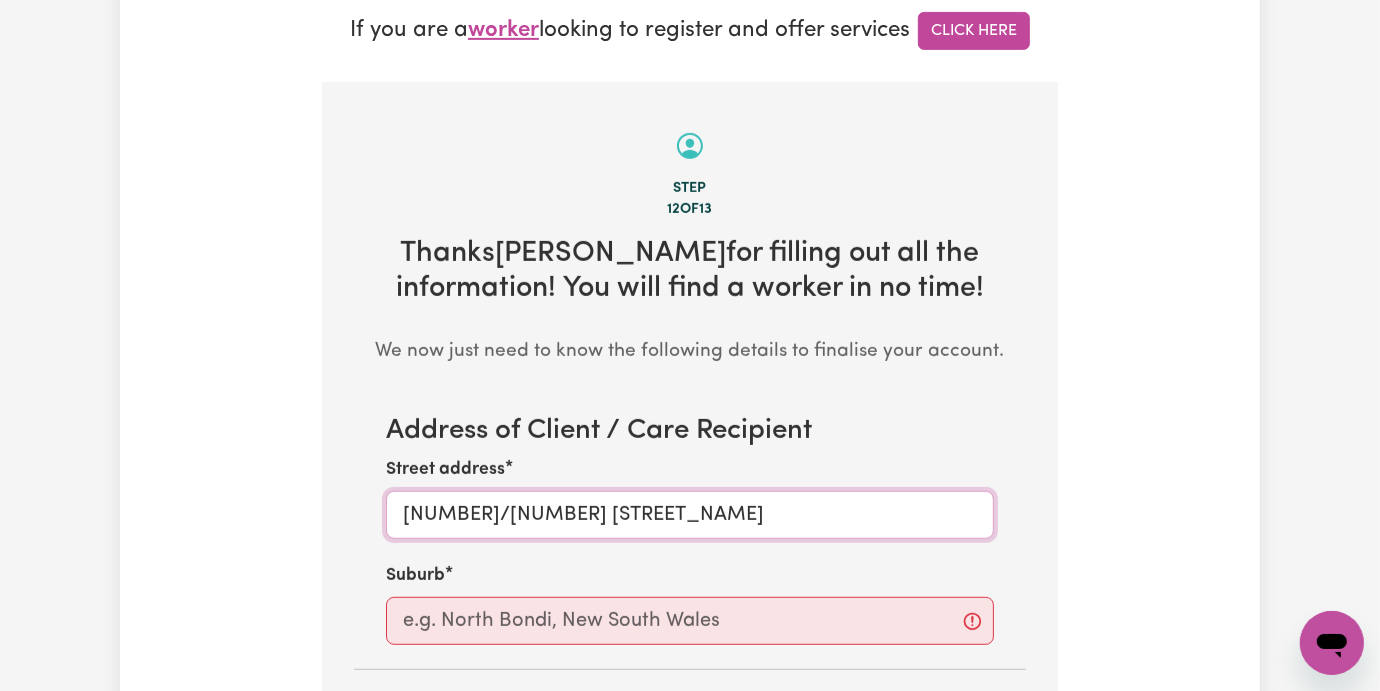 type on "[NUMBER]/[NUMBER] [STREET_NAME]" 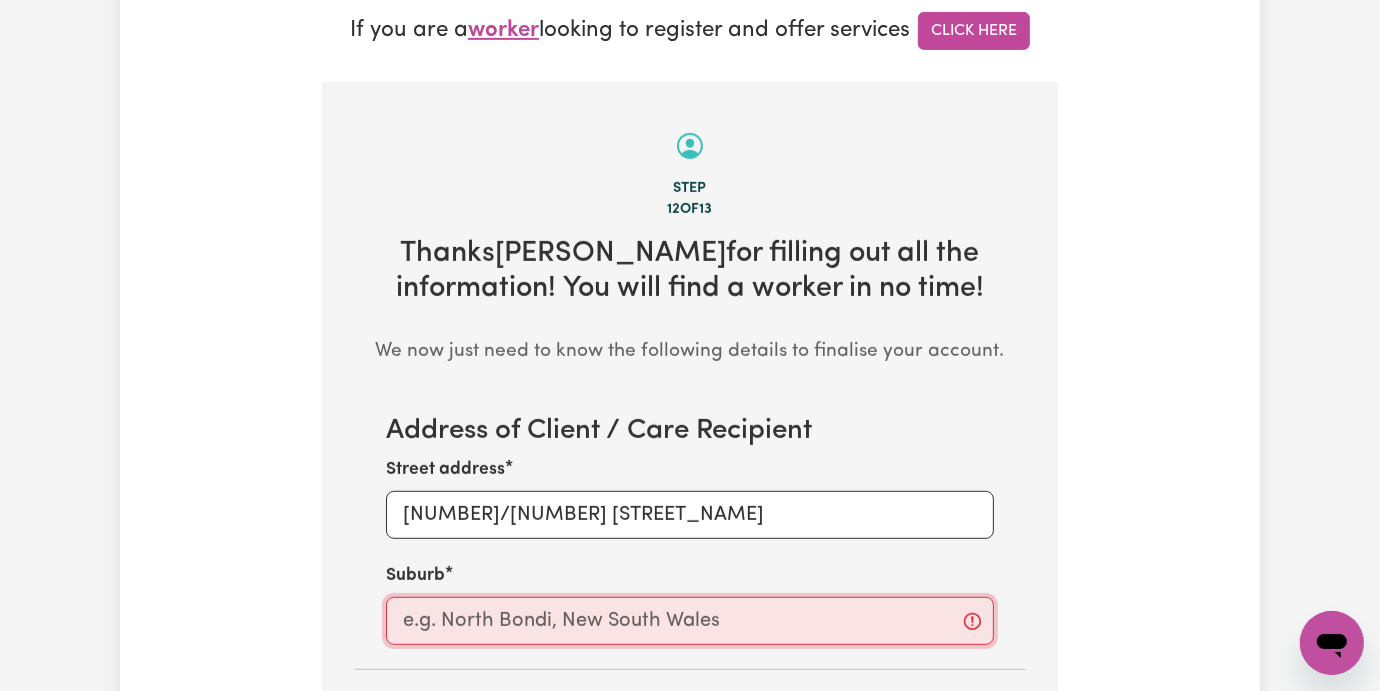 drag, startPoint x: 754, startPoint y: 541, endPoint x: 740, endPoint y: 544, distance: 14.3178215 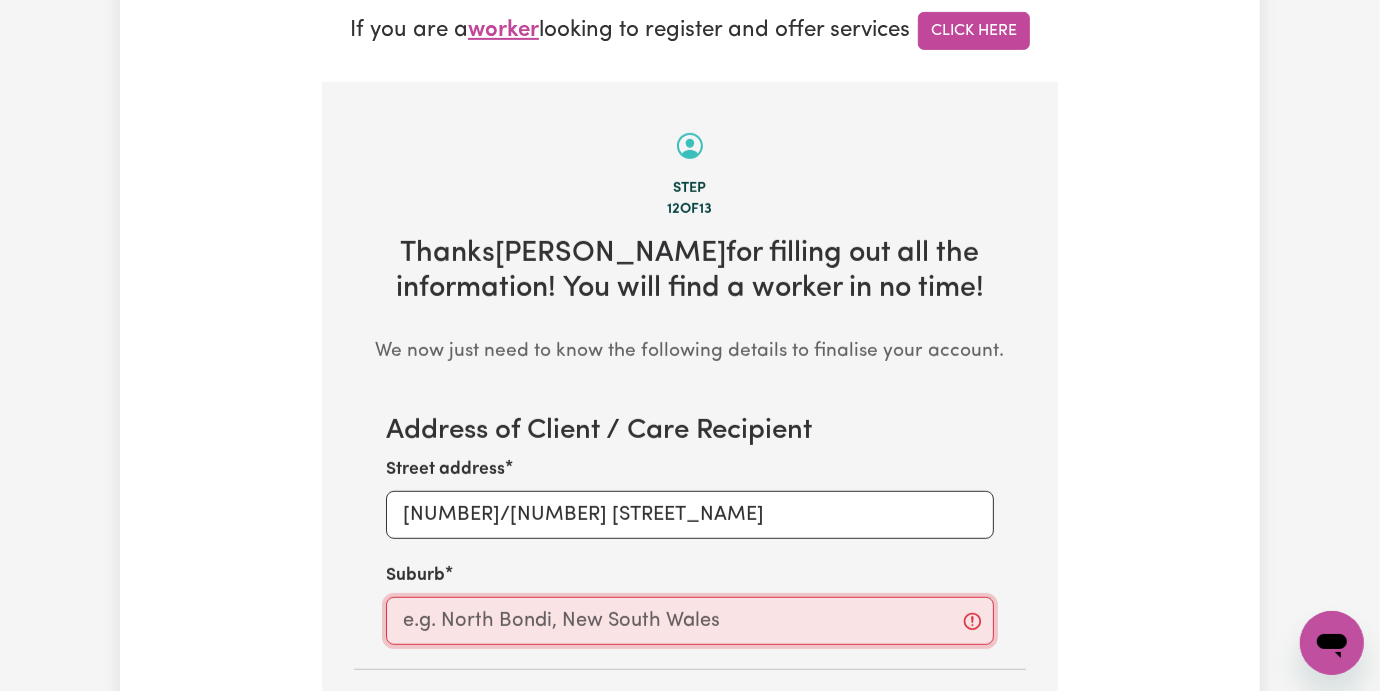 click at bounding box center (690, 621) 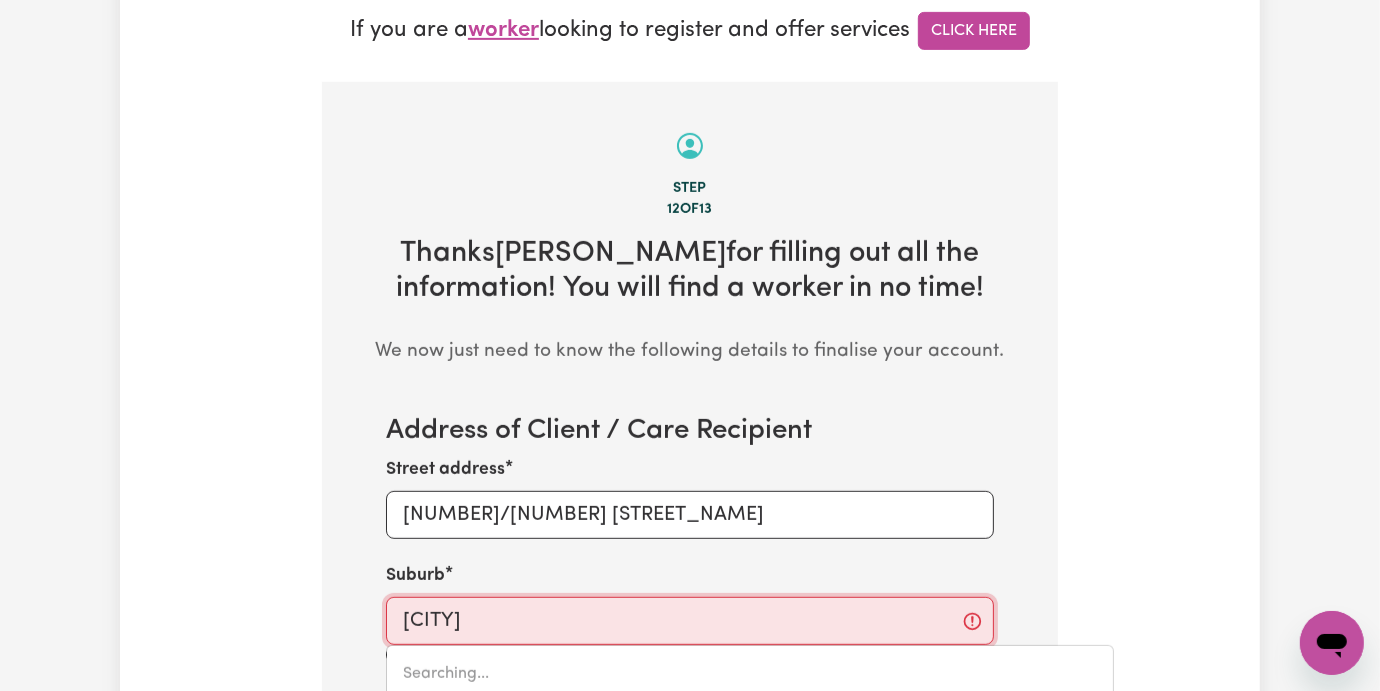 type on "[CITY], [STATE], [POSTAL_CODE]" 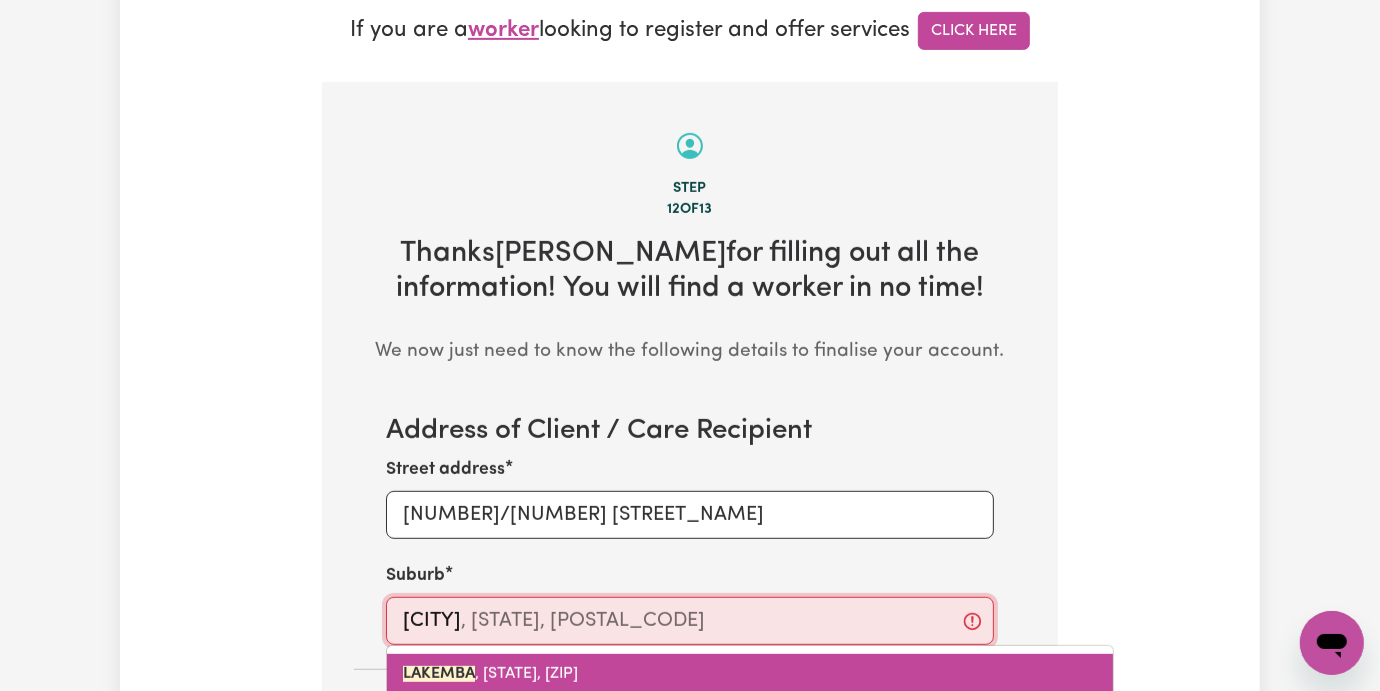 click on "[CITY] , [STATE], [ZIP]" at bounding box center (490, 674) 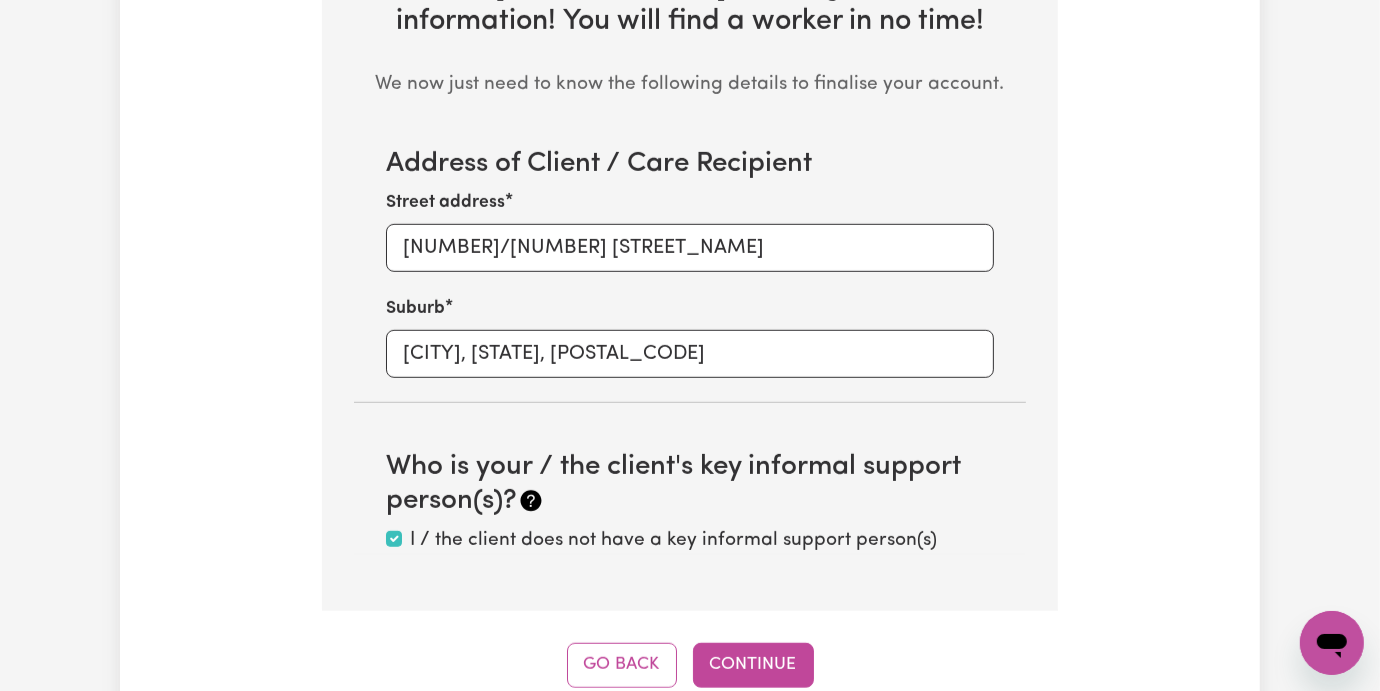 scroll, scrollTop: 1029, scrollLeft: 0, axis: vertical 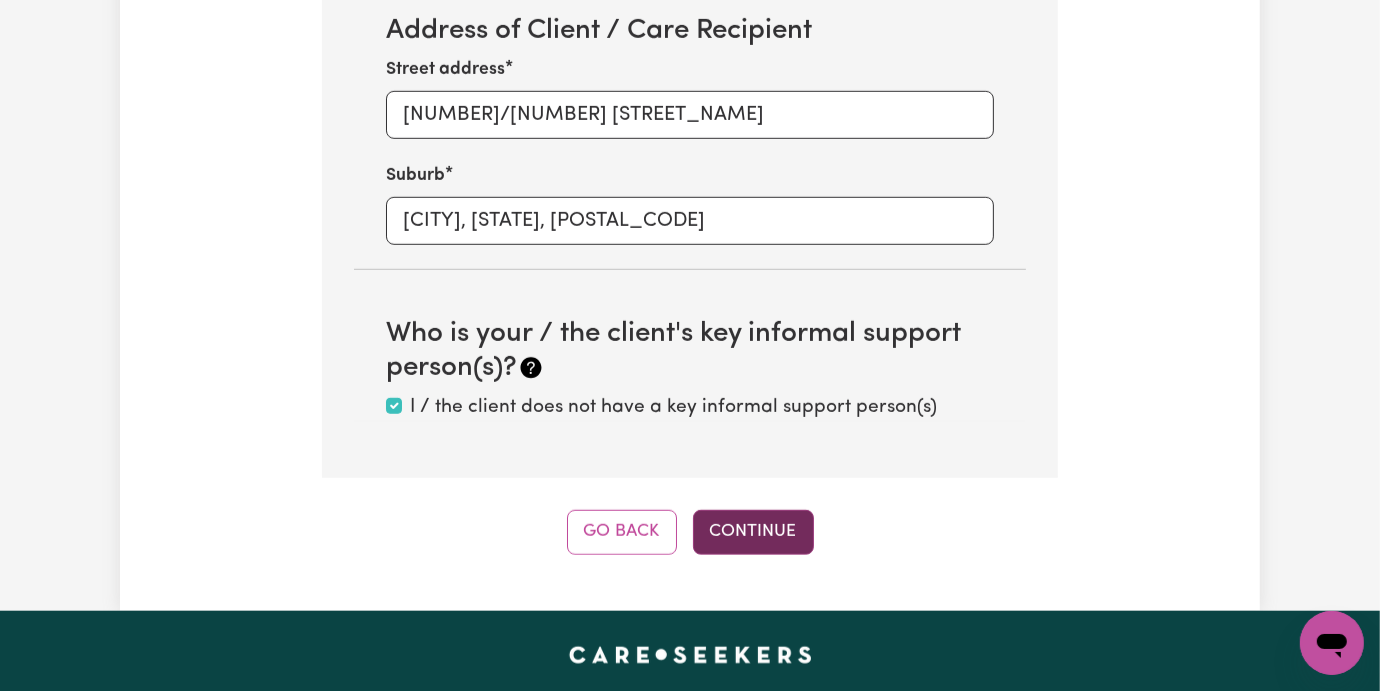 click on "Continue" at bounding box center (753, 532) 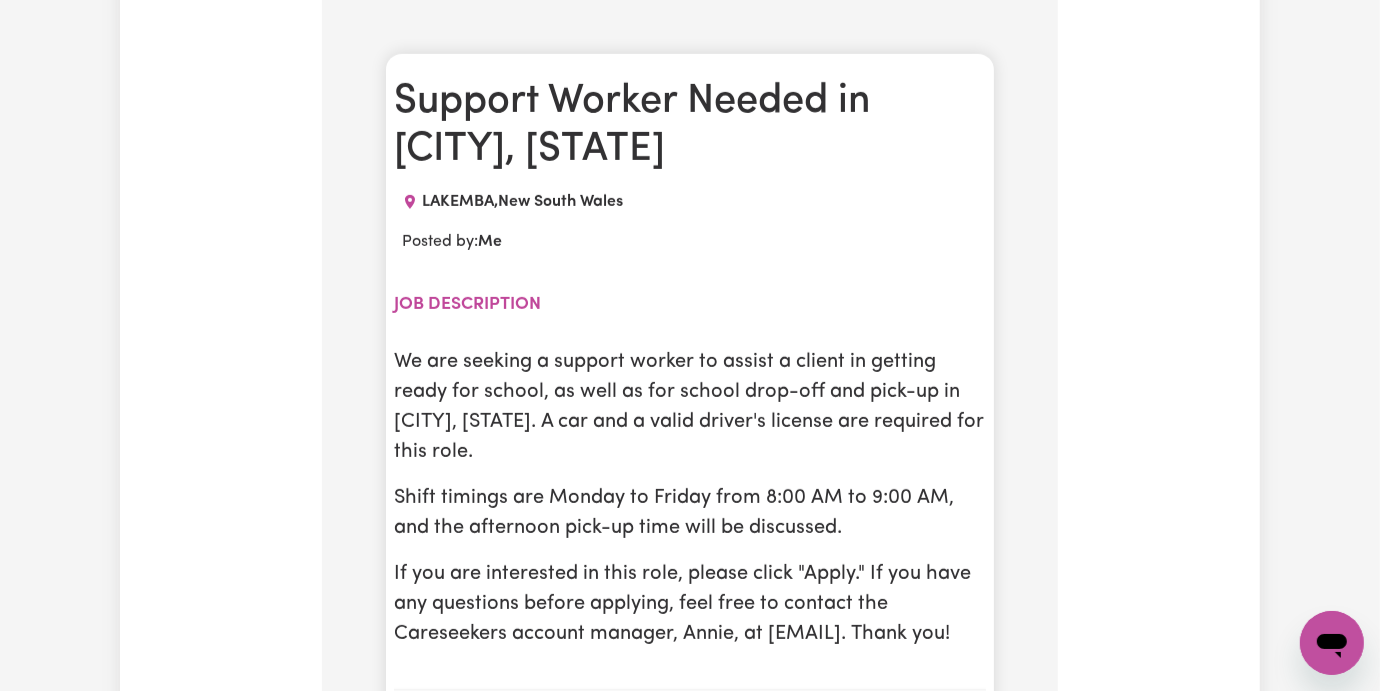scroll, scrollTop: 1162, scrollLeft: 0, axis: vertical 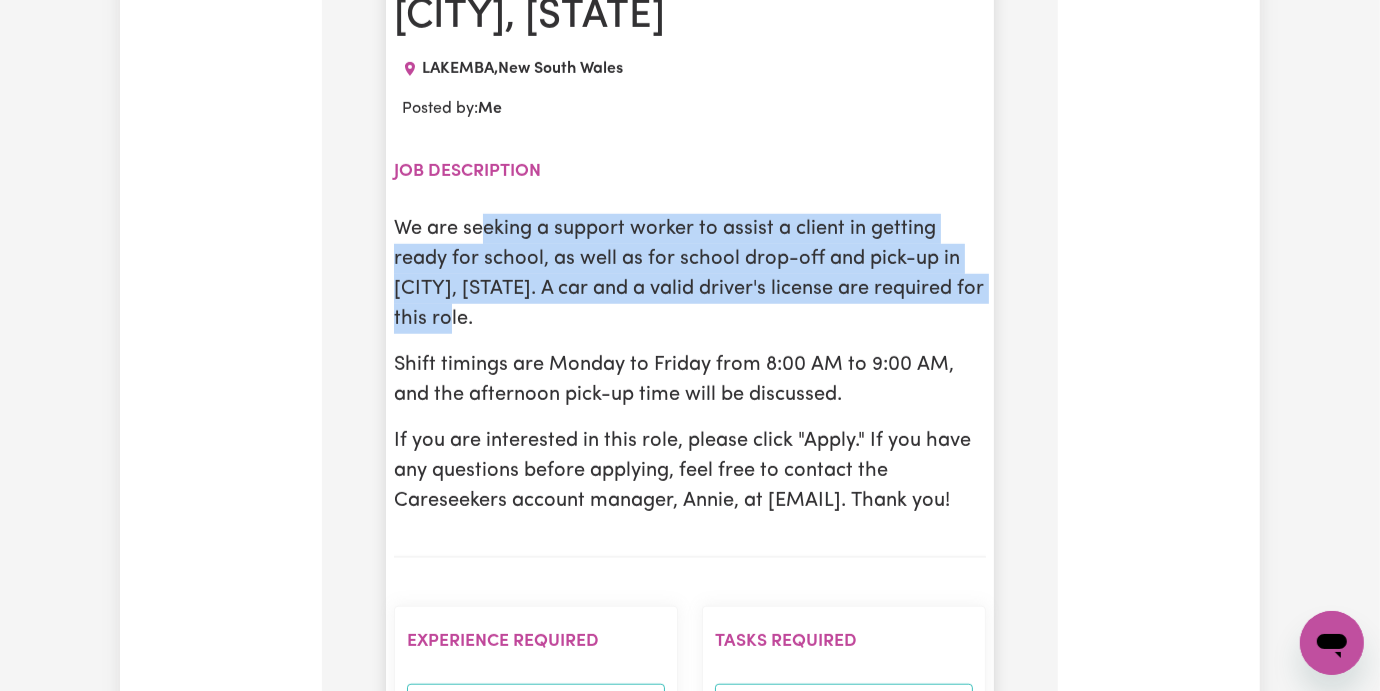 drag, startPoint x: 419, startPoint y: 160, endPoint x: 704, endPoint y: 205, distance: 288.53076 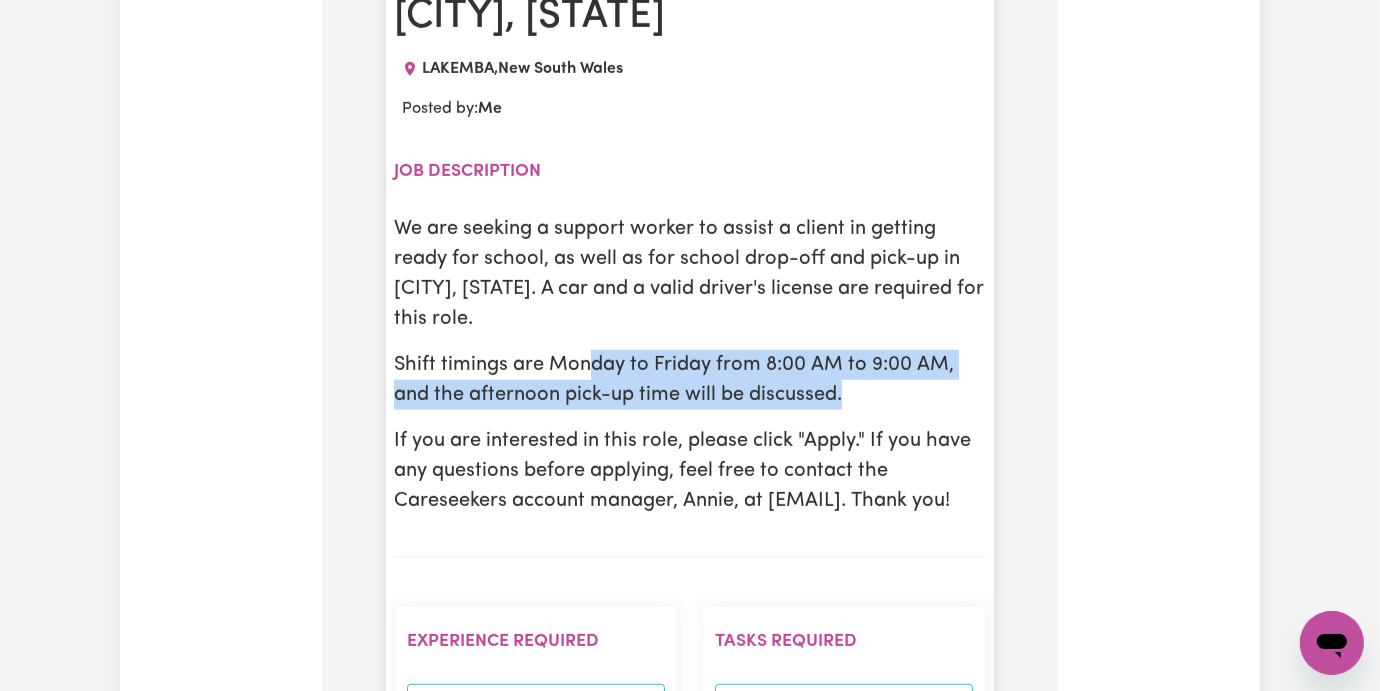 drag, startPoint x: 526, startPoint y: 266, endPoint x: 816, endPoint y: 287, distance: 290.75934 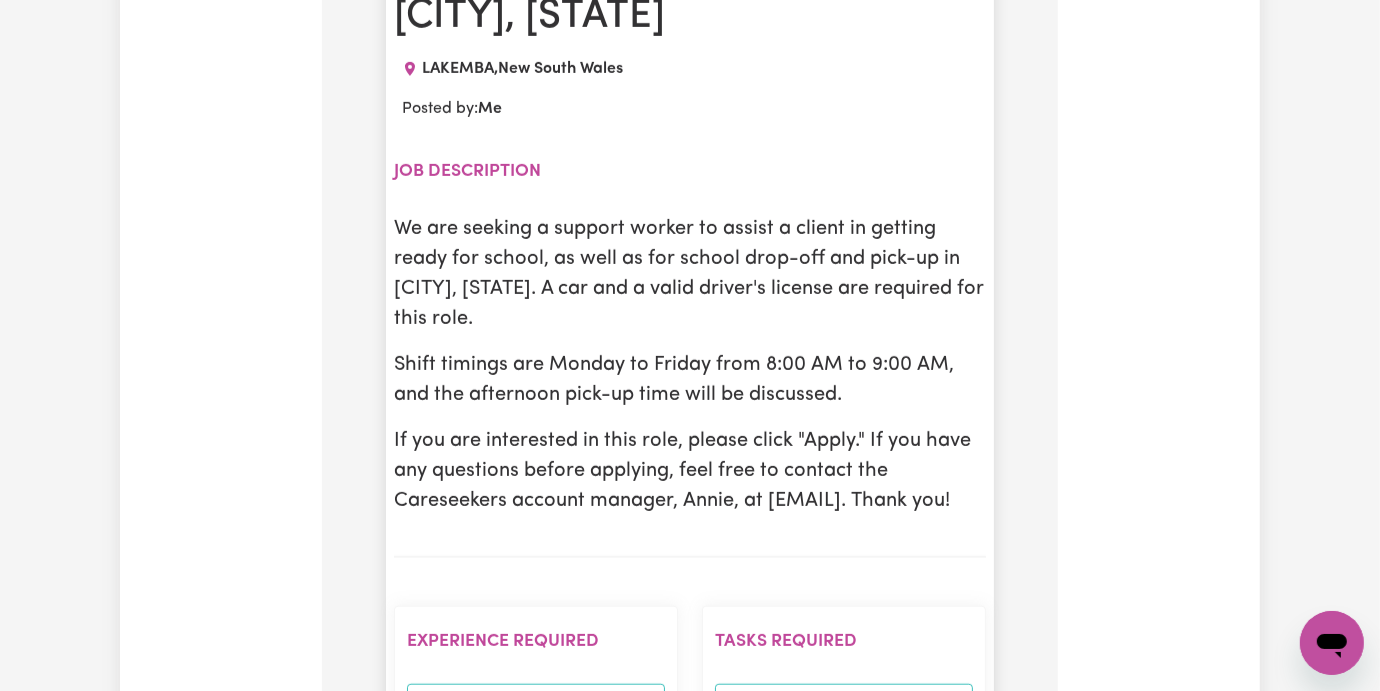 click on "If you are interested in this role, please click "Apply." If you have any questions before applying, feel free to contact the Careseekers account manager, Annie, at [EMAIL]. Thank you!" at bounding box center (690, 471) 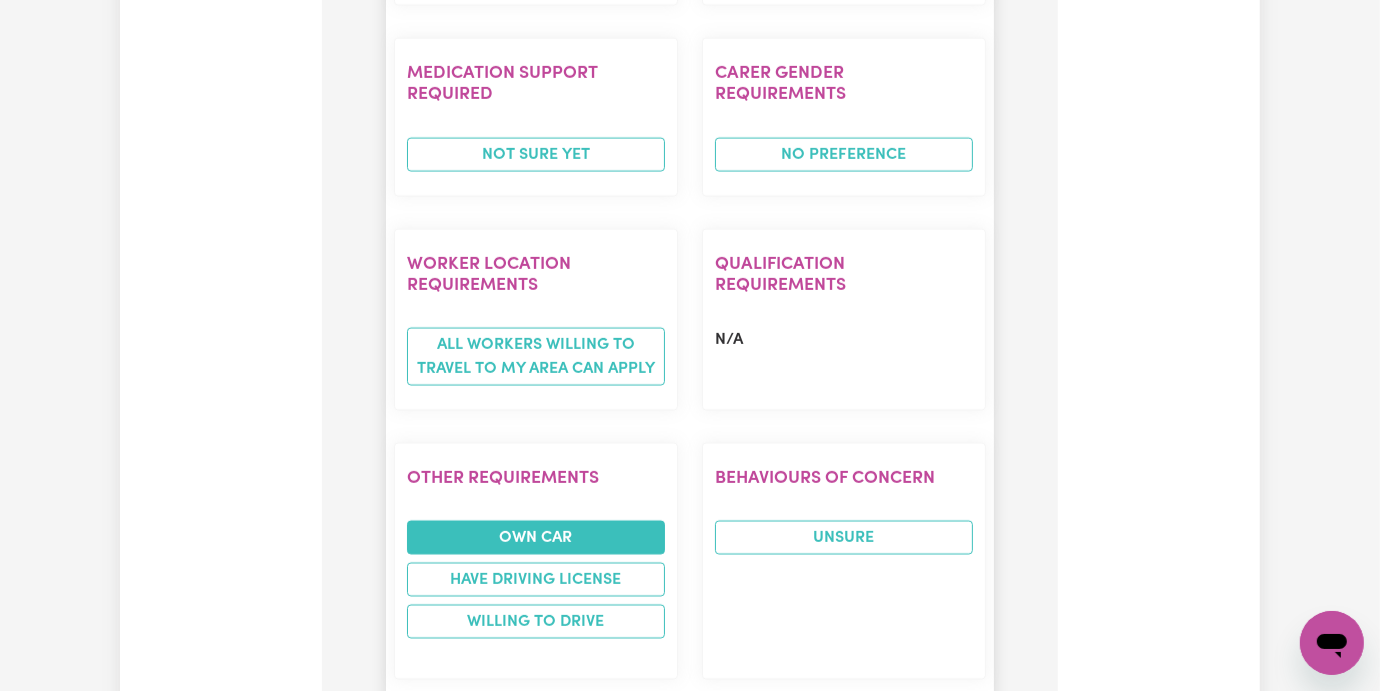 scroll, scrollTop: 3029, scrollLeft: 0, axis: vertical 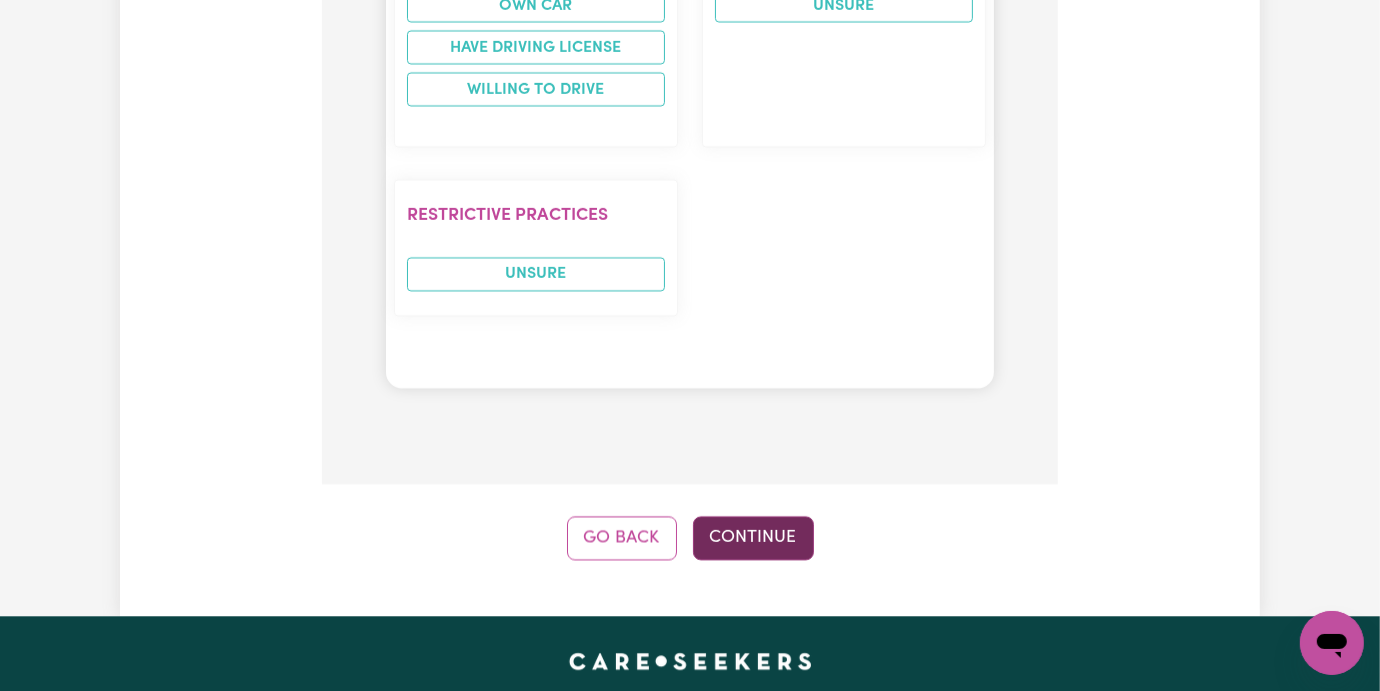 click on "Continue" at bounding box center (753, 538) 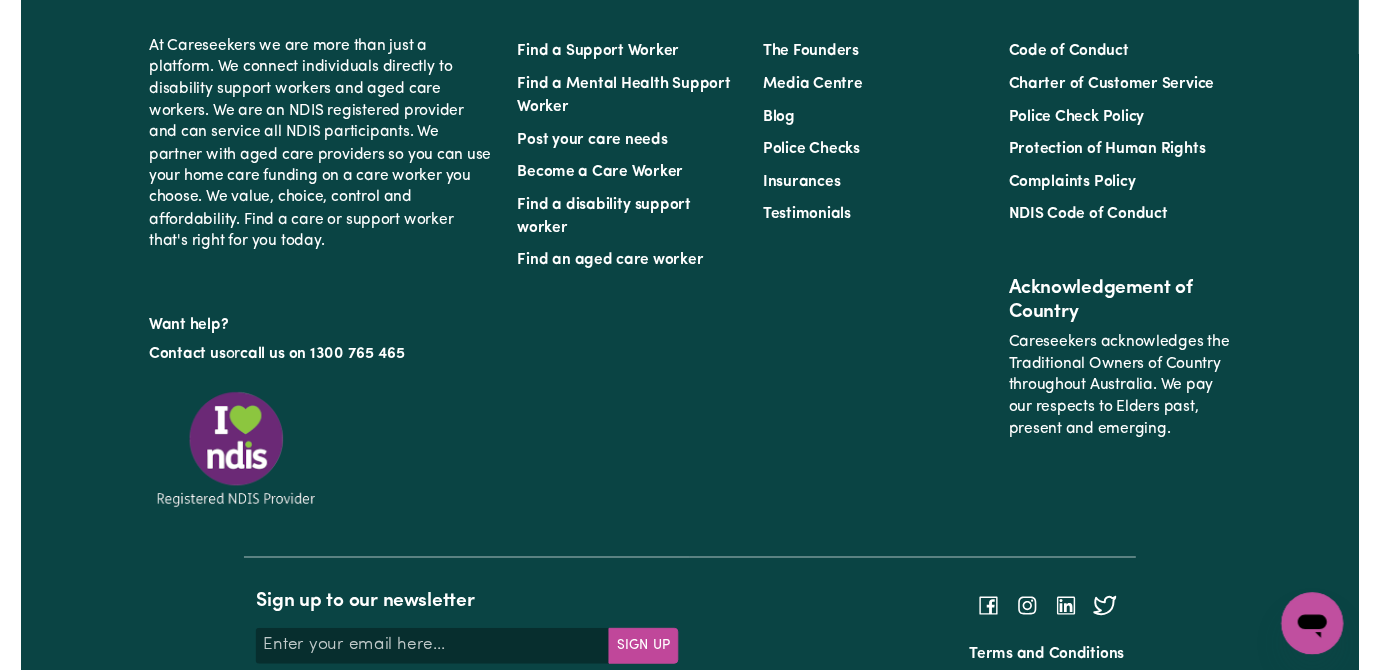 scroll, scrollTop: 0, scrollLeft: 0, axis: both 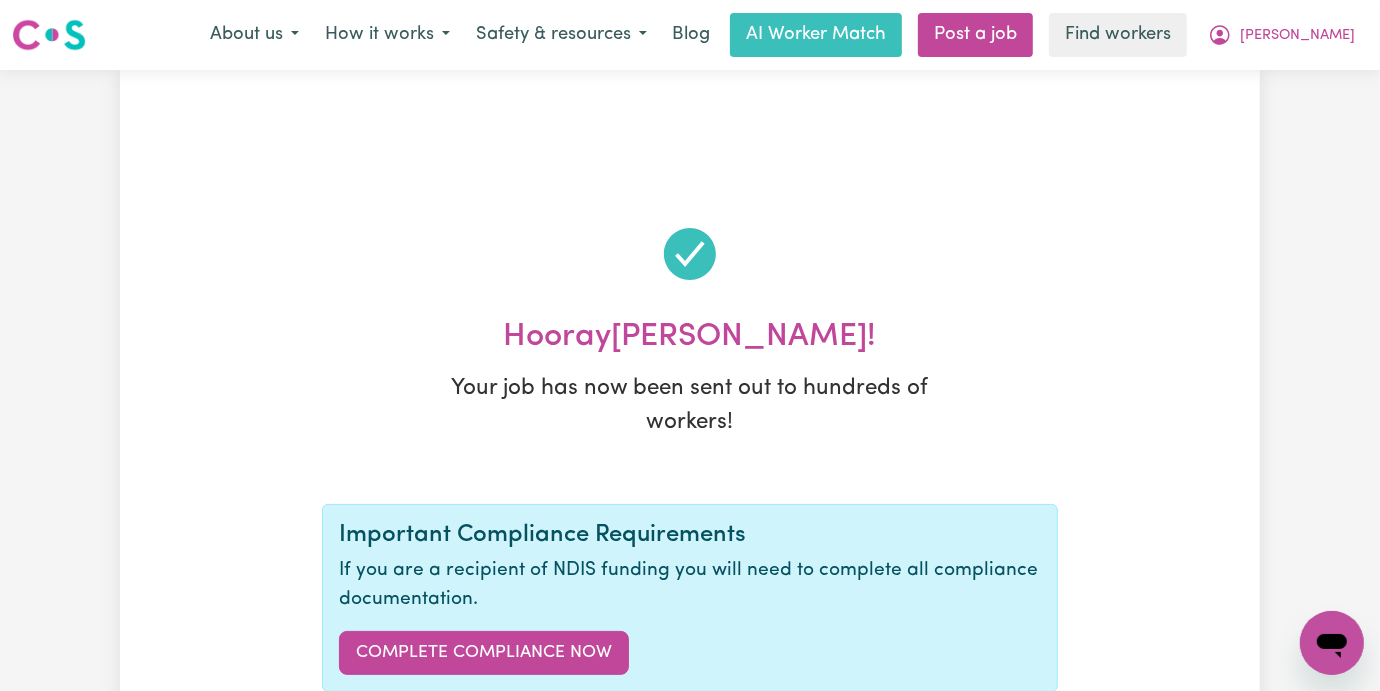 click at bounding box center [690, 254] 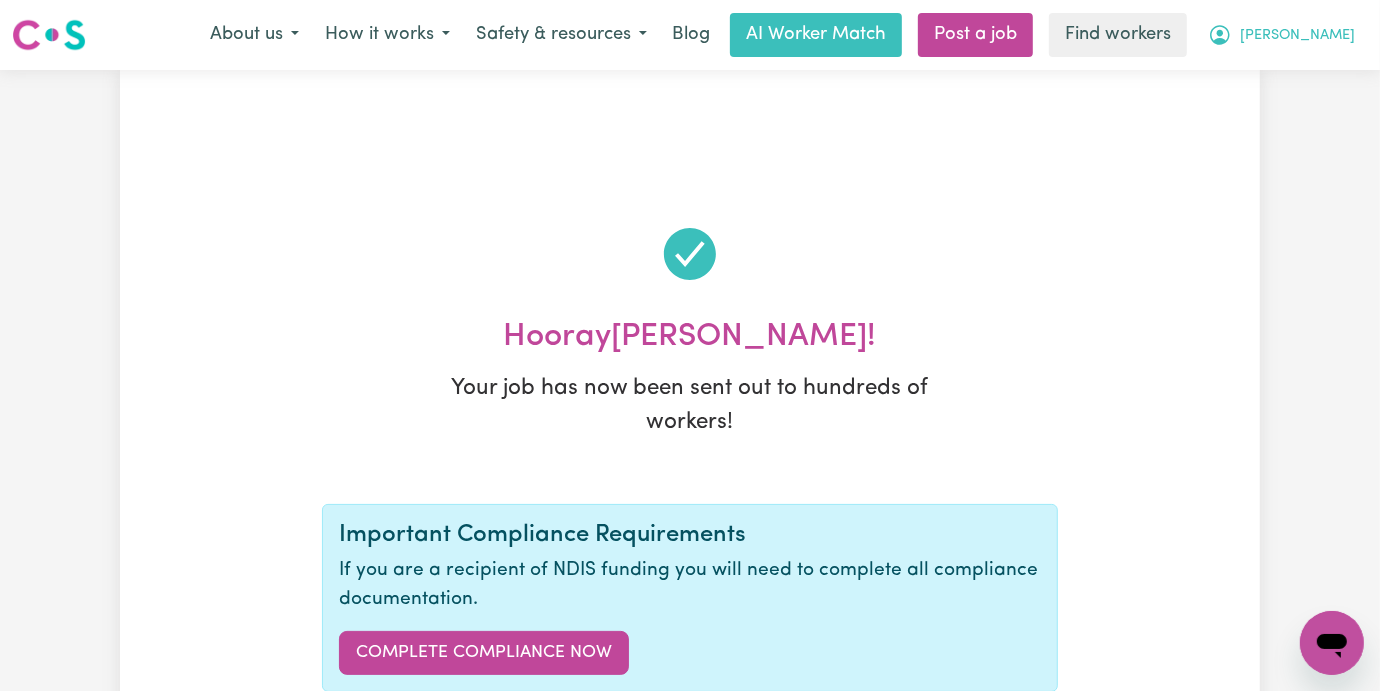 drag, startPoint x: 1329, startPoint y: 22, endPoint x: 1322, endPoint y: 54, distance: 32.75668 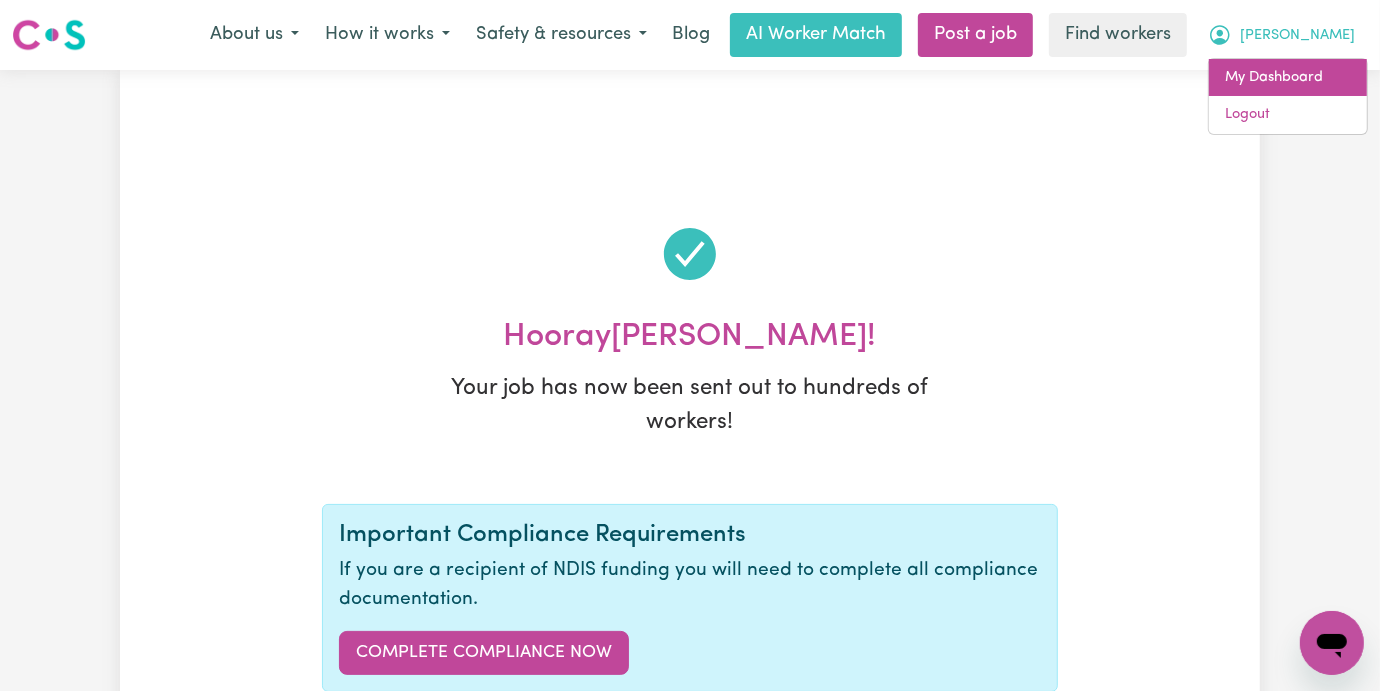 click on "My Dashboard" at bounding box center (1288, 78) 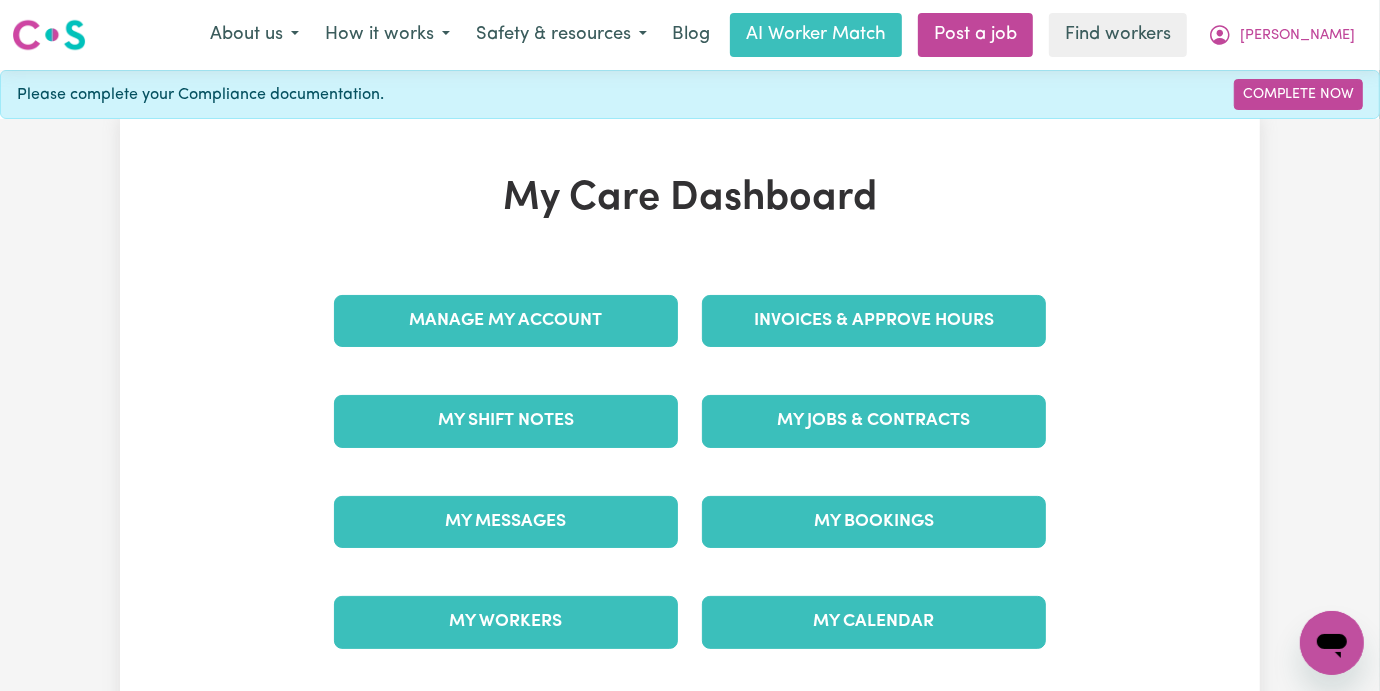 drag, startPoint x: 875, startPoint y: 367, endPoint x: 871, endPoint y: 384, distance: 17.464249 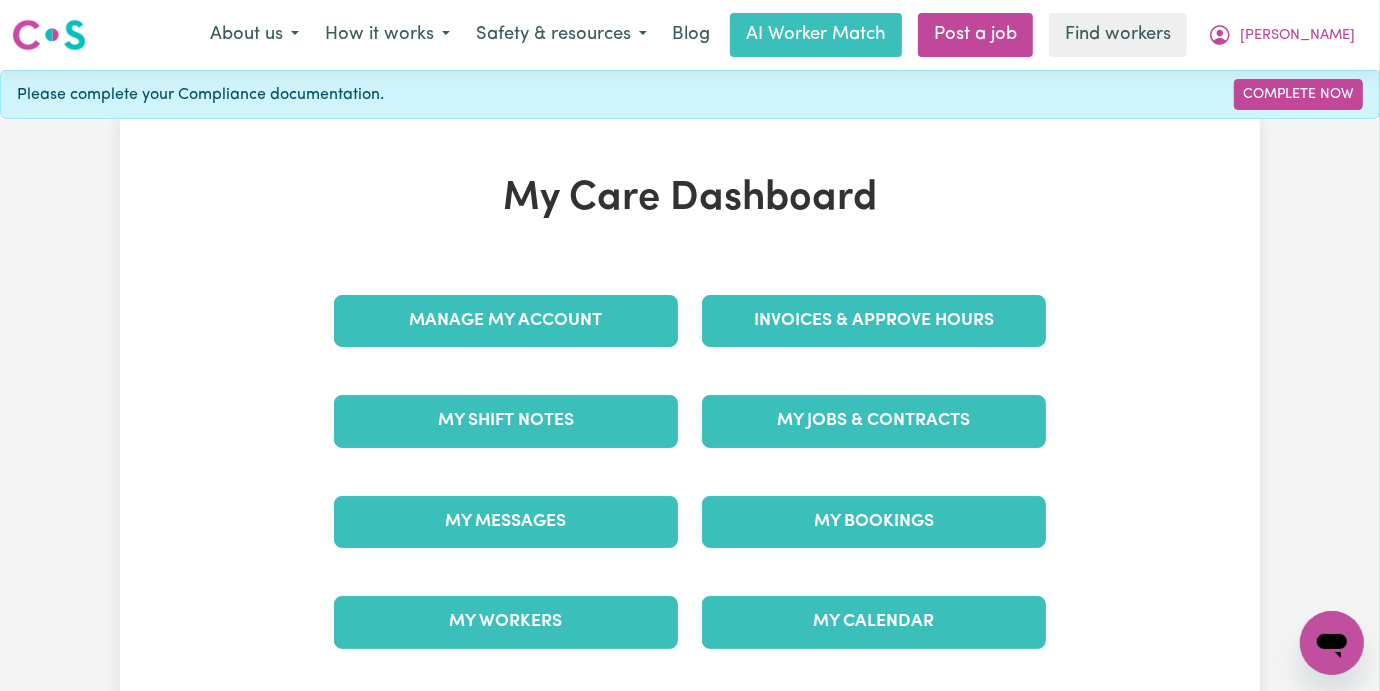 click on "Manage My Account Invoices & Approve Hours My Shift Notes My Jobs & Contracts My Messages My Bookings My Workers My Calendar" at bounding box center [690, 472] 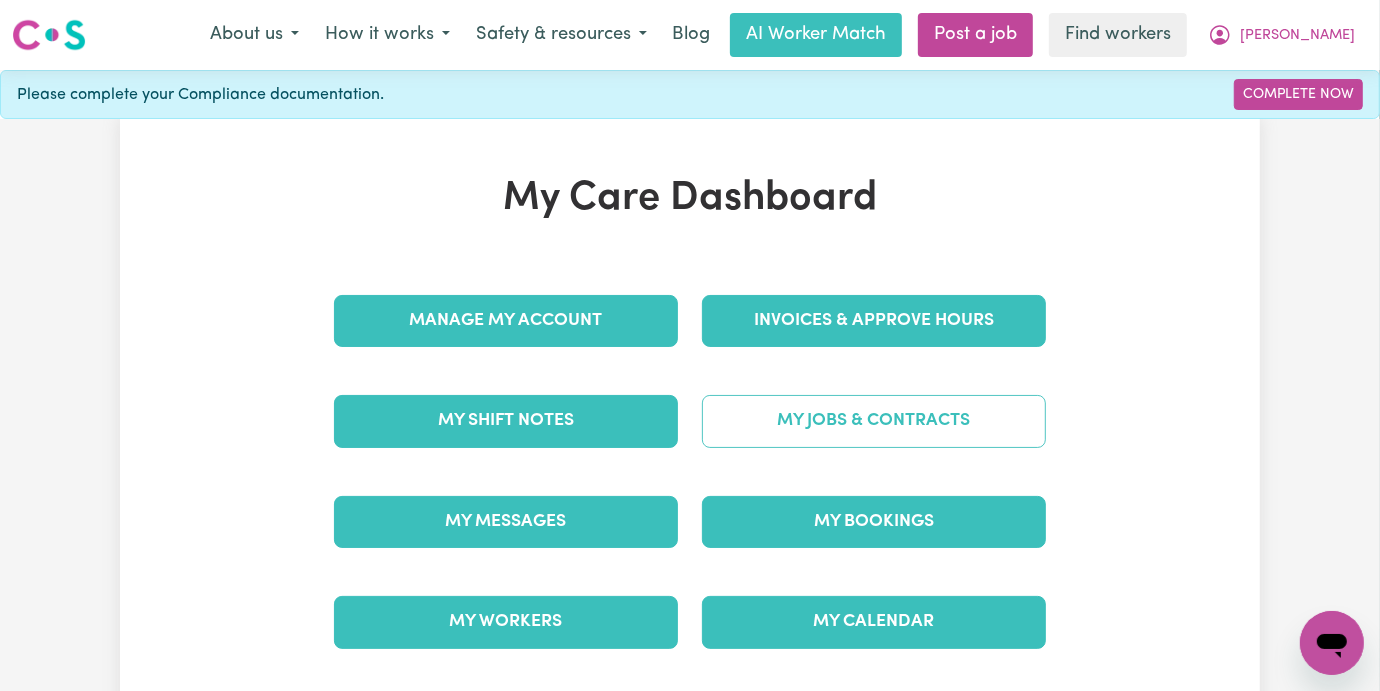 click on "My Jobs & Contracts" at bounding box center (874, 421) 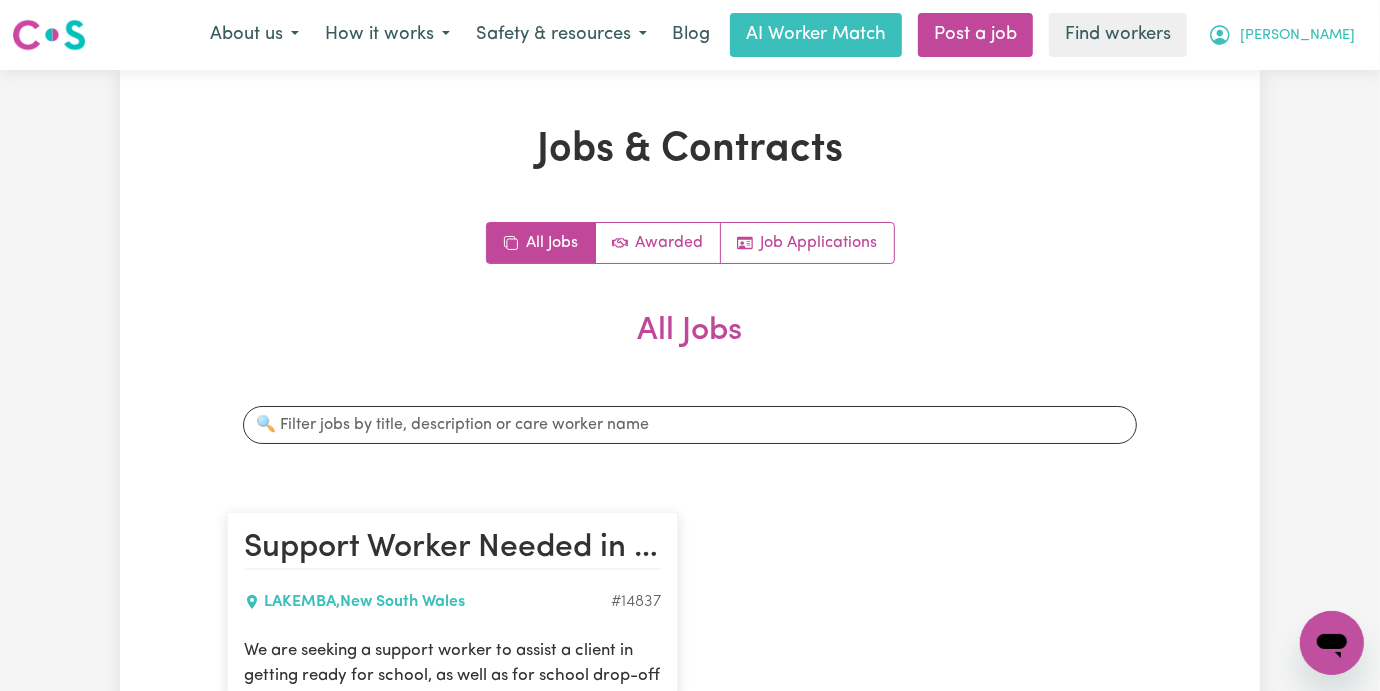 click on "[PERSON_NAME]" at bounding box center [1297, 36] 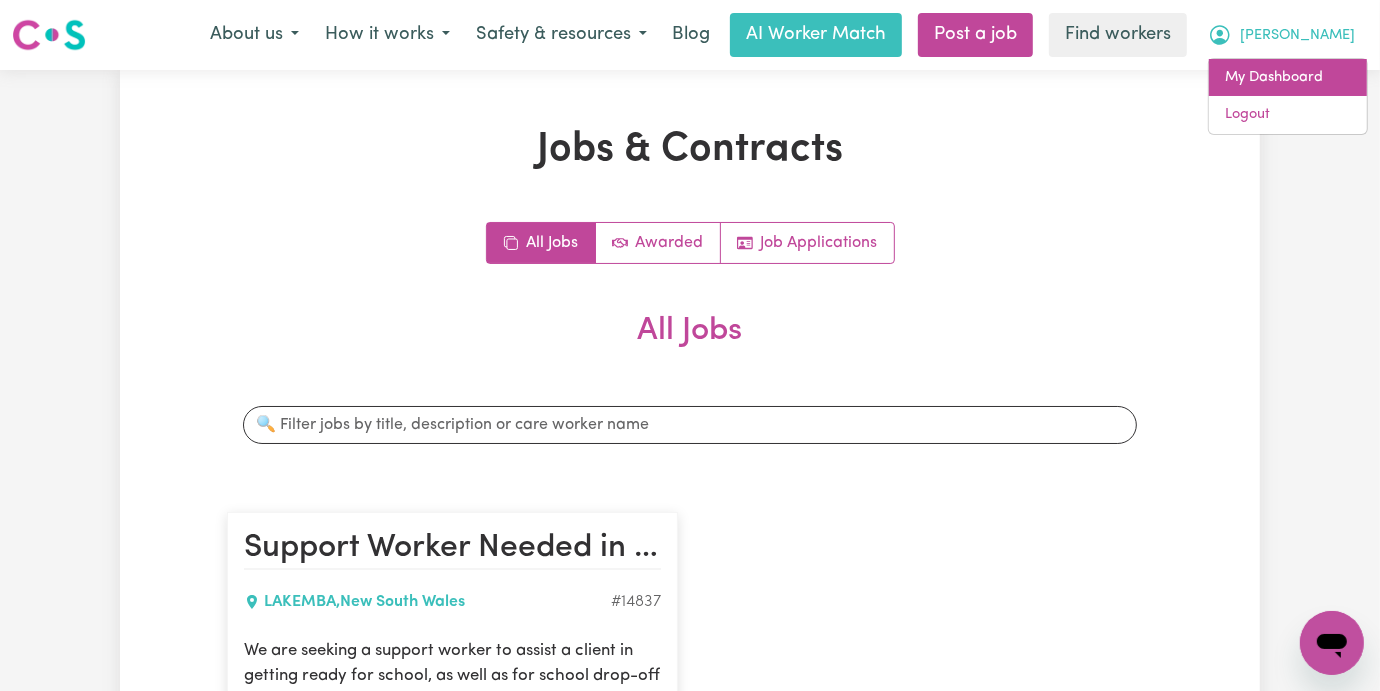 click on "My Dashboard" at bounding box center [1288, 78] 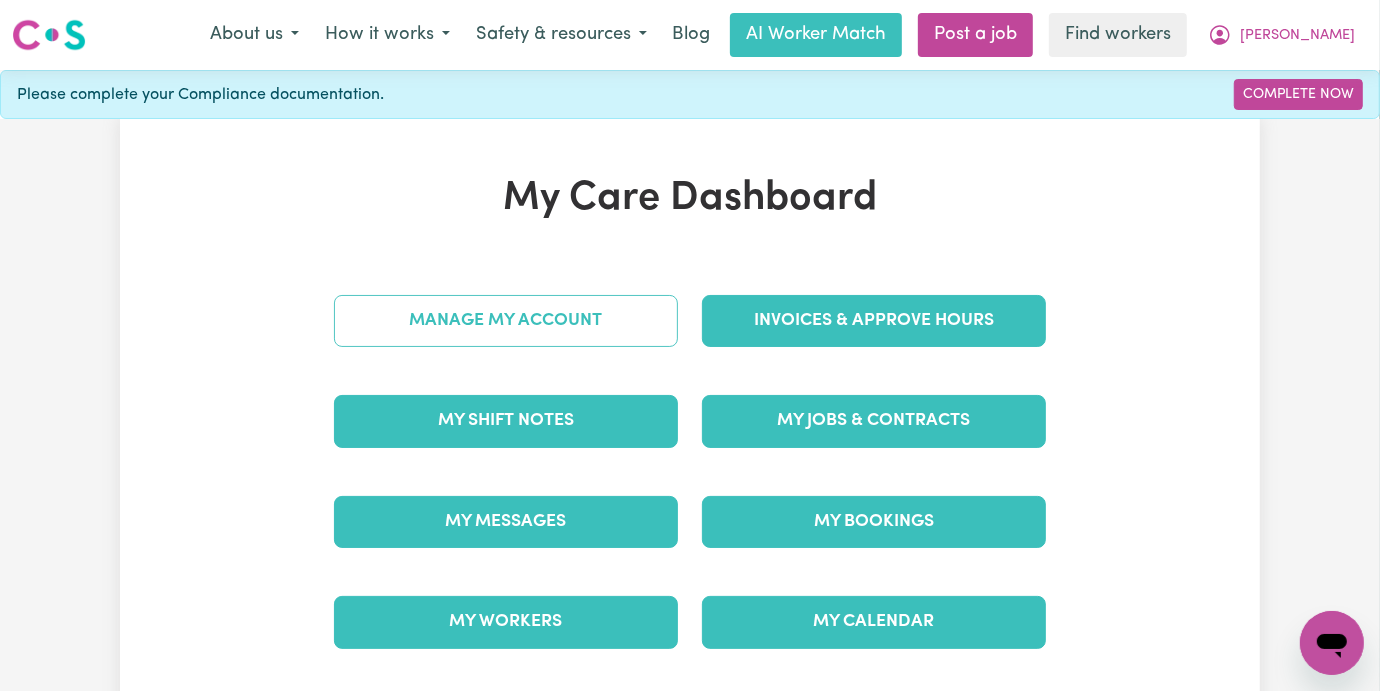 click on "Manage My Account" at bounding box center (506, 321) 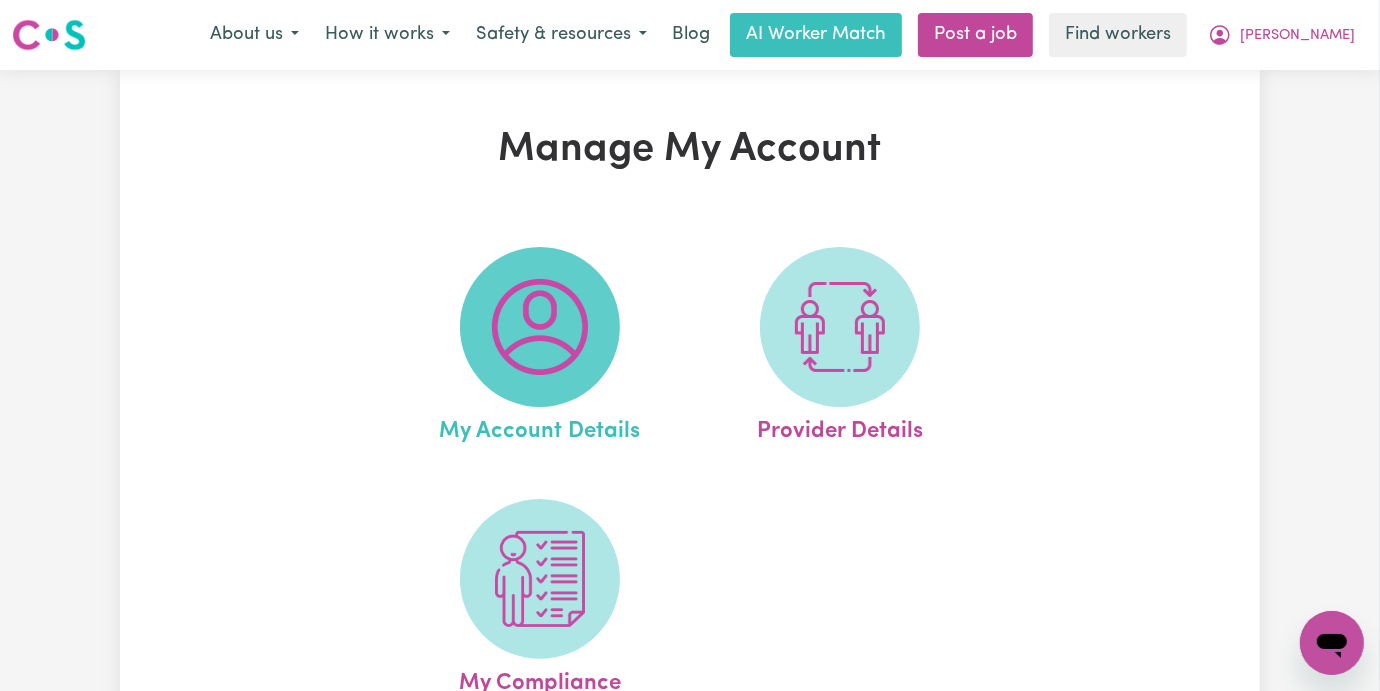 click at bounding box center (540, 327) 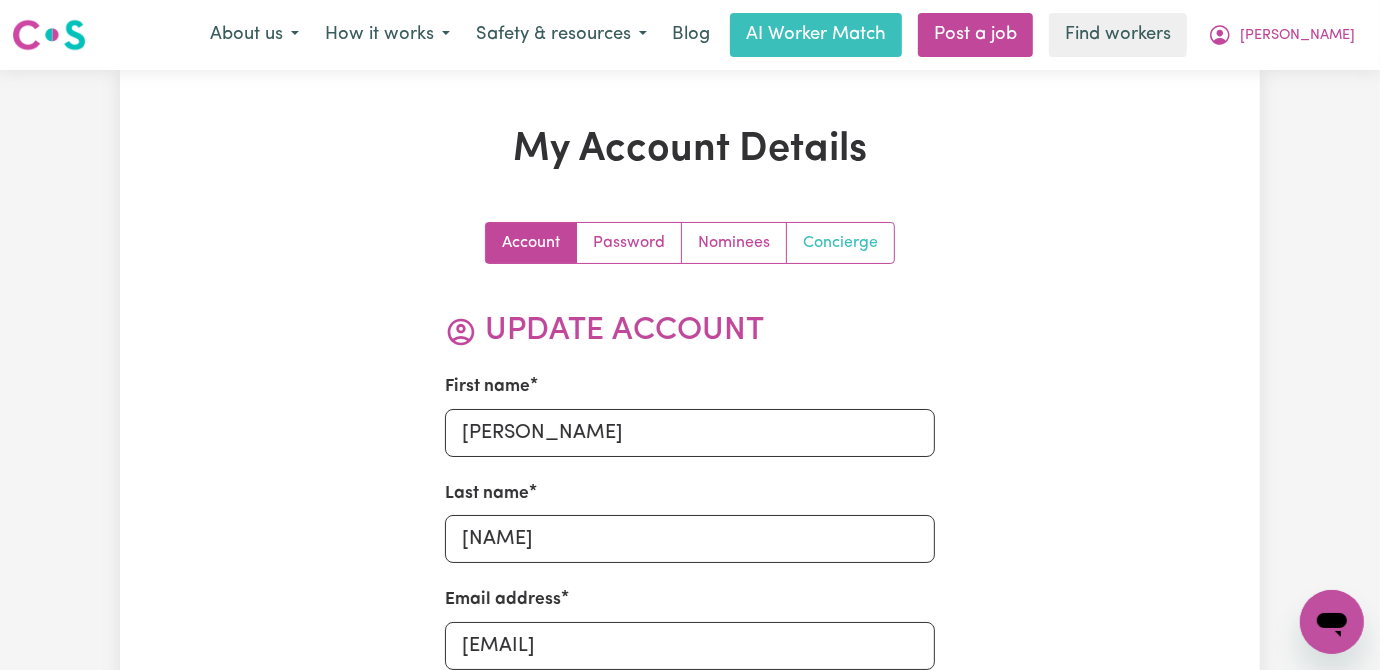 click on "Concierge" at bounding box center (840, 243) 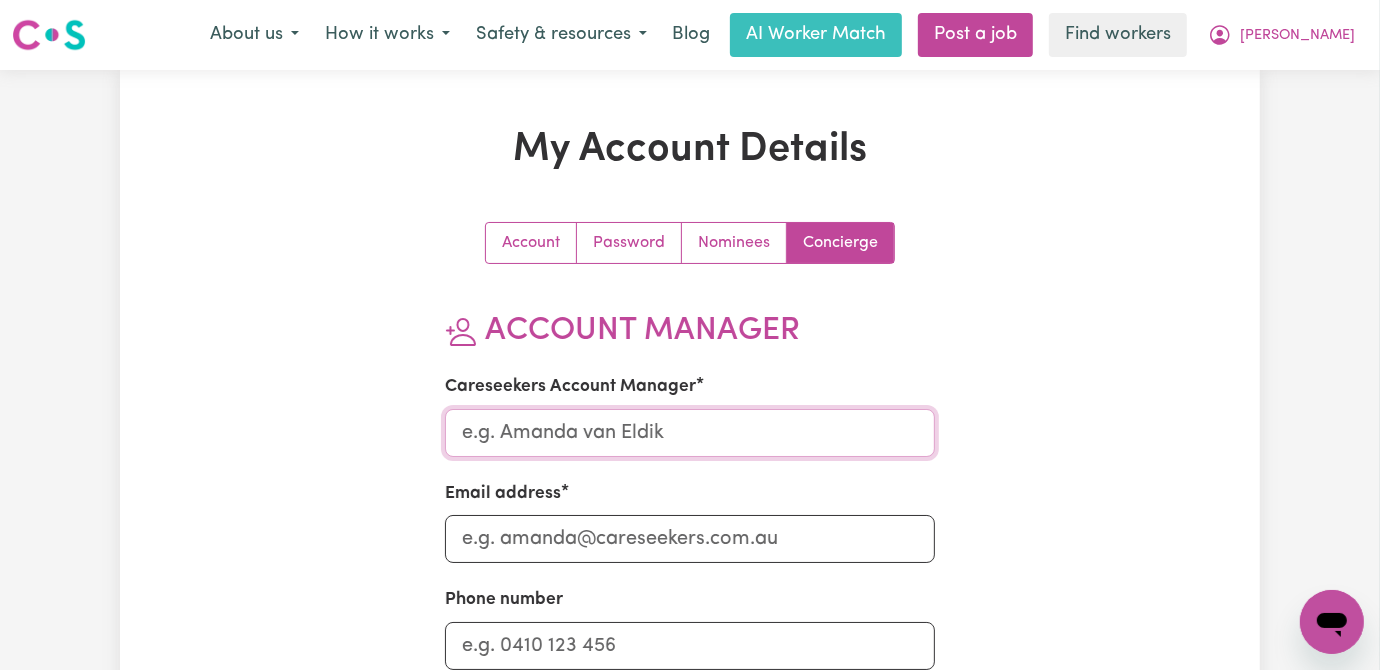 click on "Careseekers Account Manager" at bounding box center [690, 433] 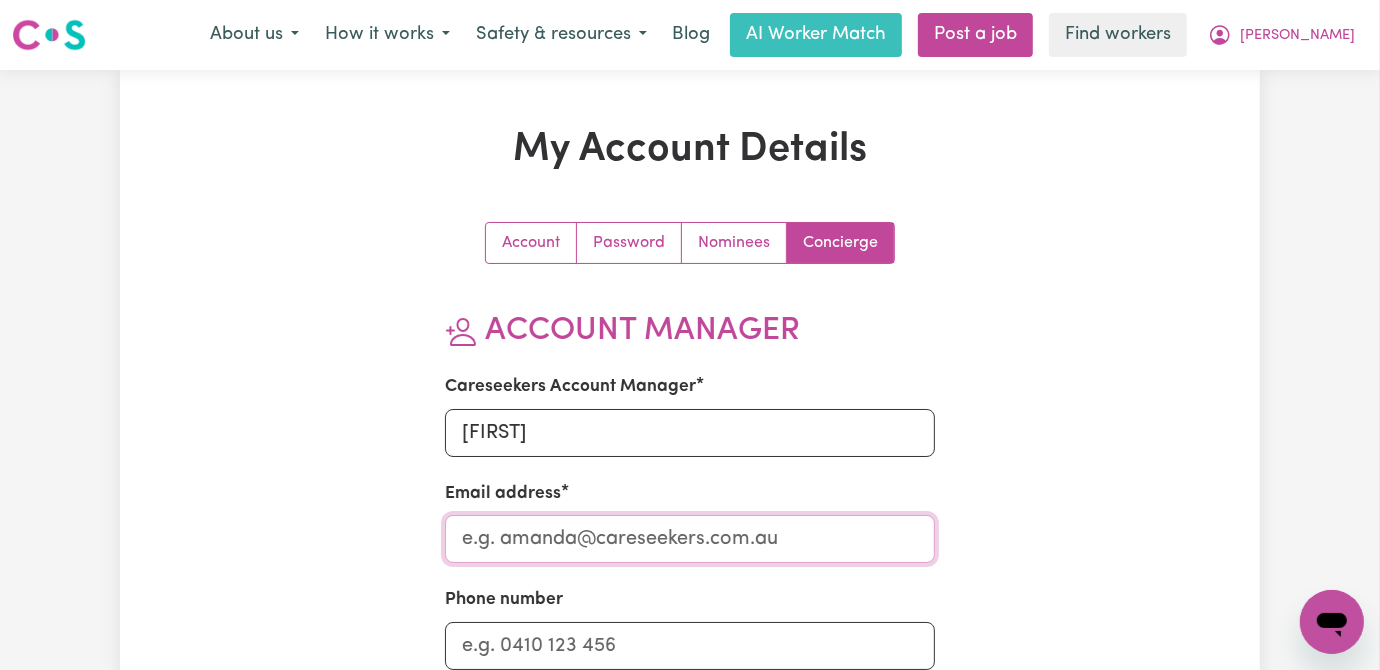 click on "Email address" at bounding box center (690, 539) 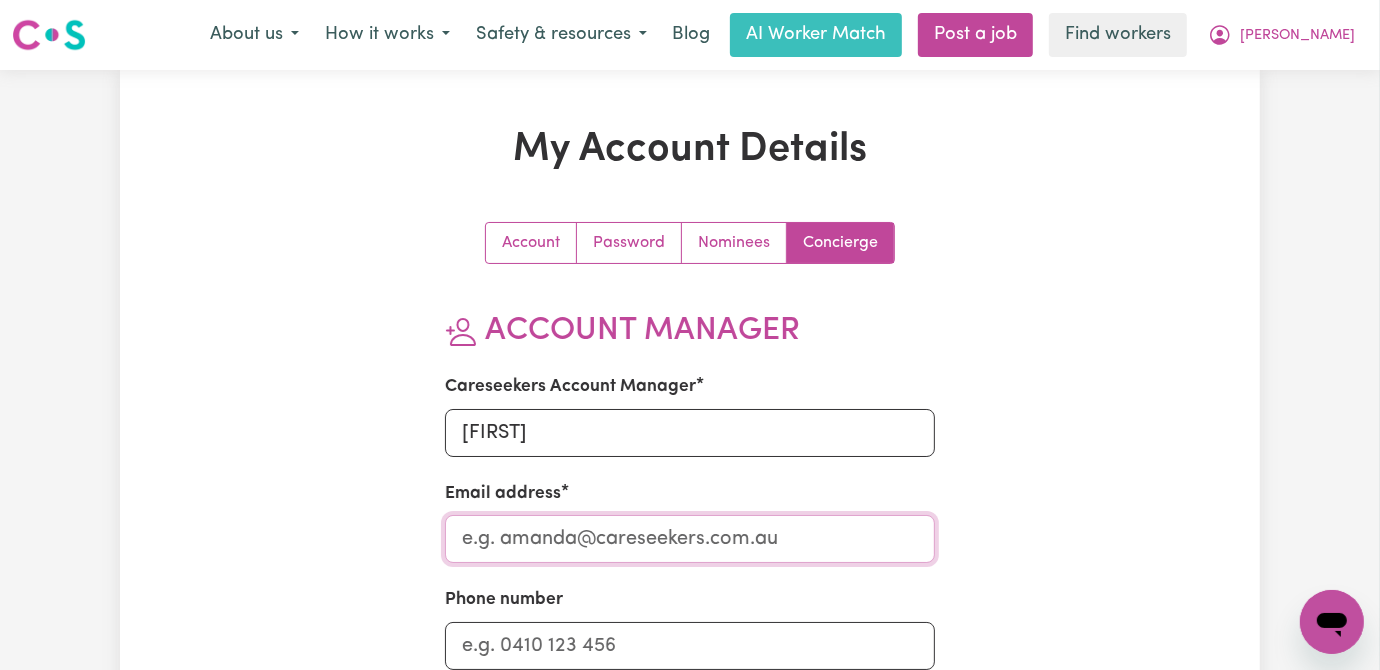 type on "[EMAIL]" 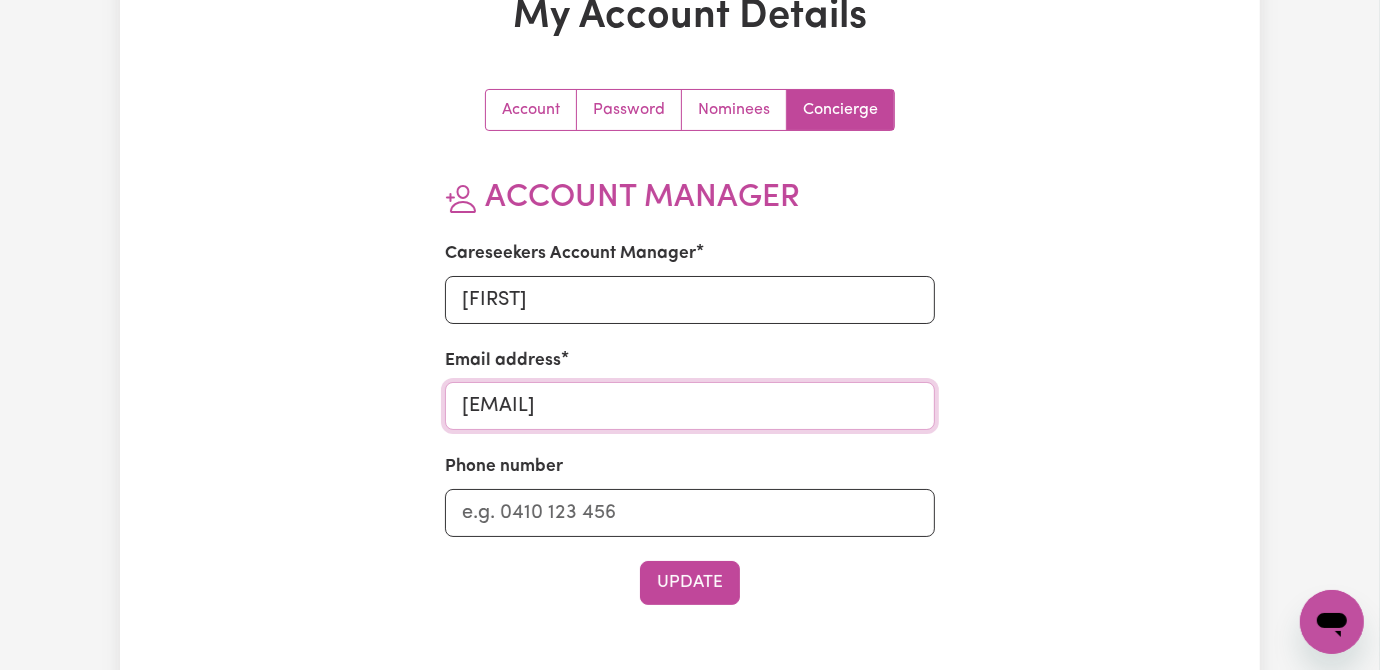 scroll, scrollTop: 266, scrollLeft: 0, axis: vertical 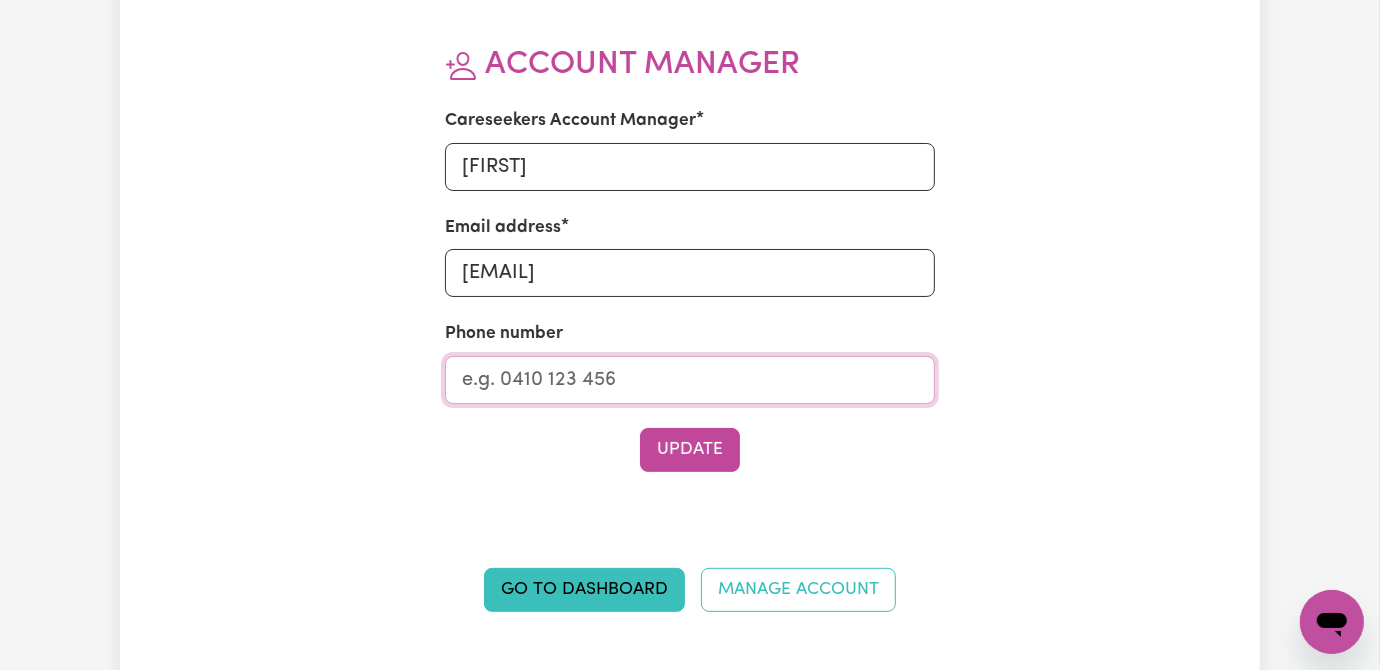 click on "Phone number" at bounding box center [690, 380] 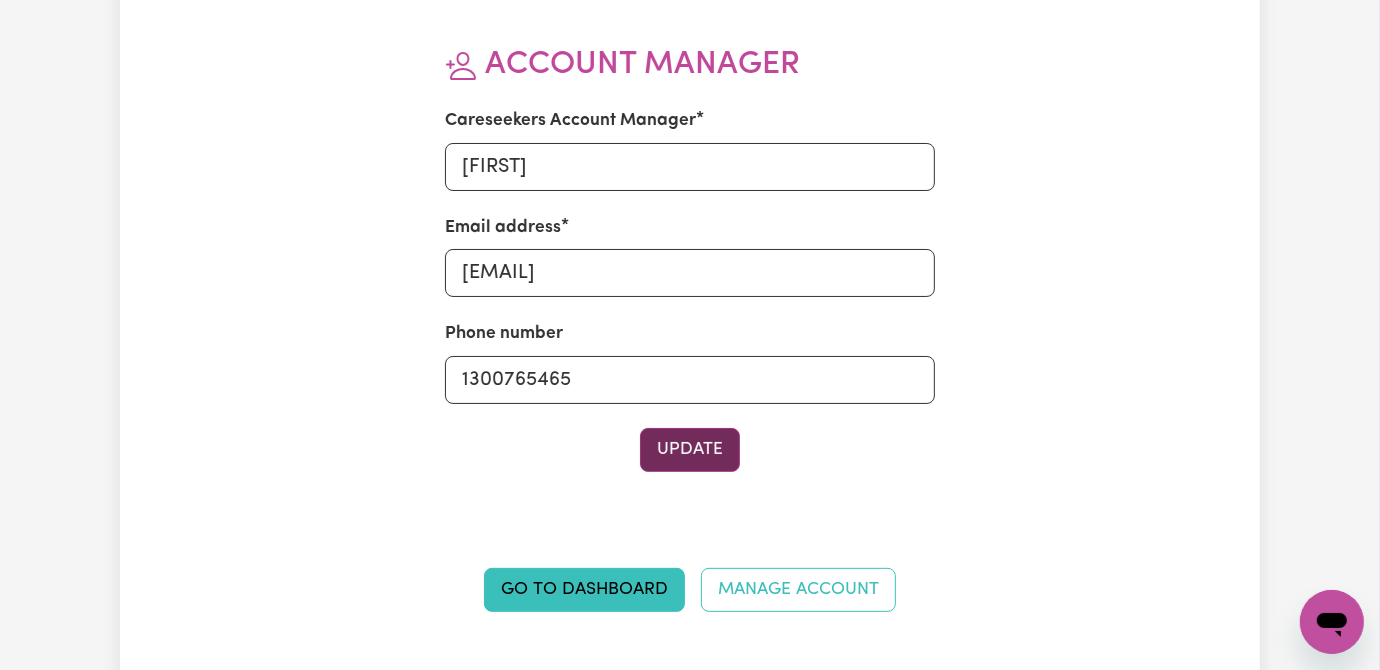click on "Update" at bounding box center [690, 450] 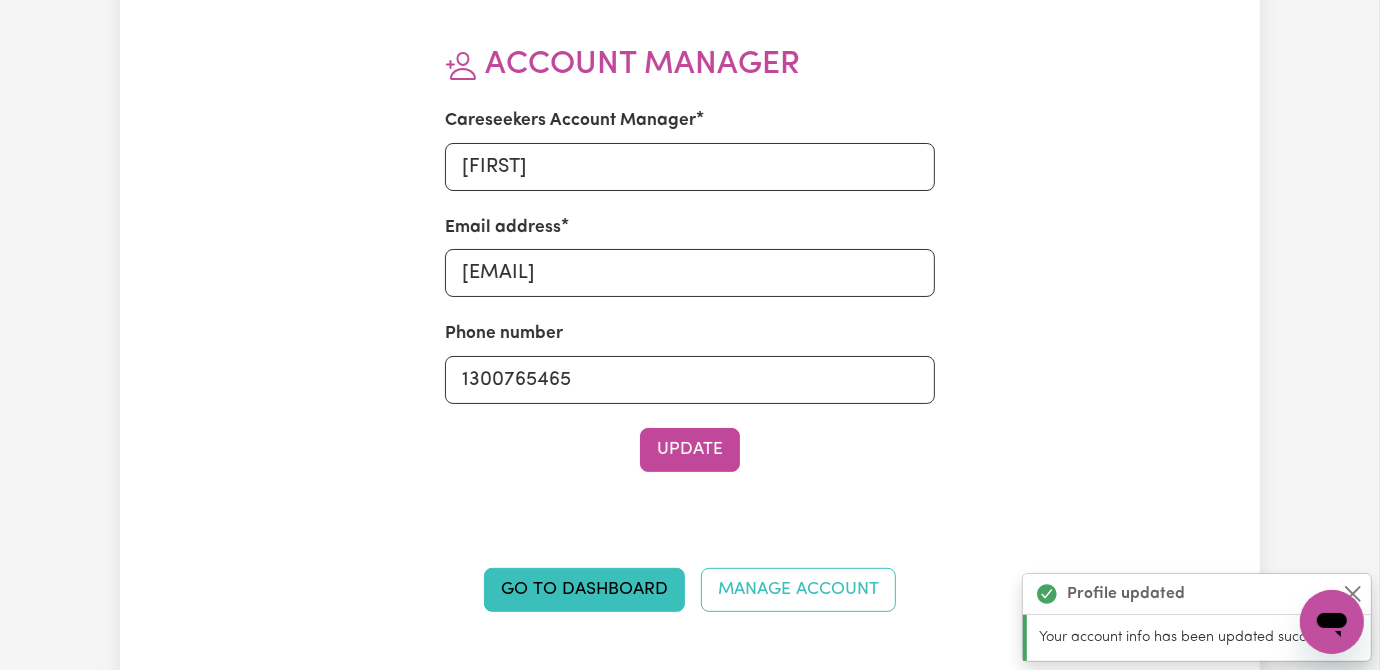 scroll, scrollTop: 0, scrollLeft: 0, axis: both 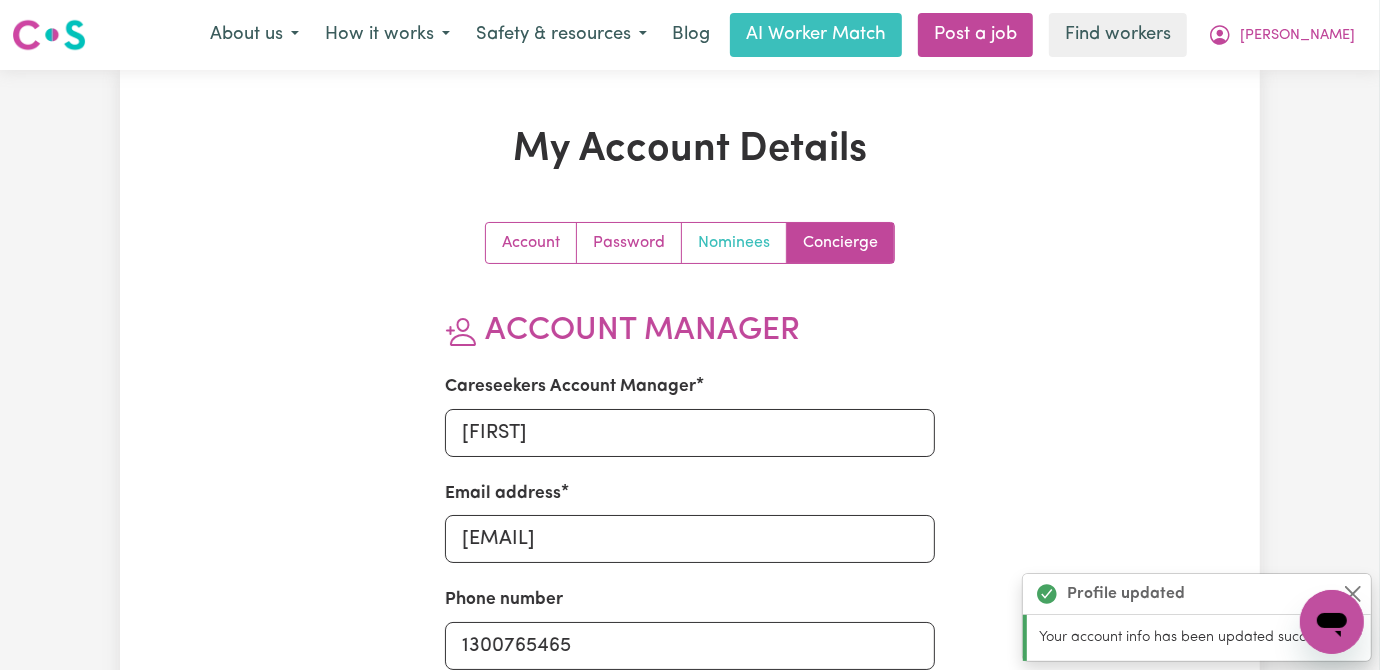 click on "Nominees" at bounding box center [734, 243] 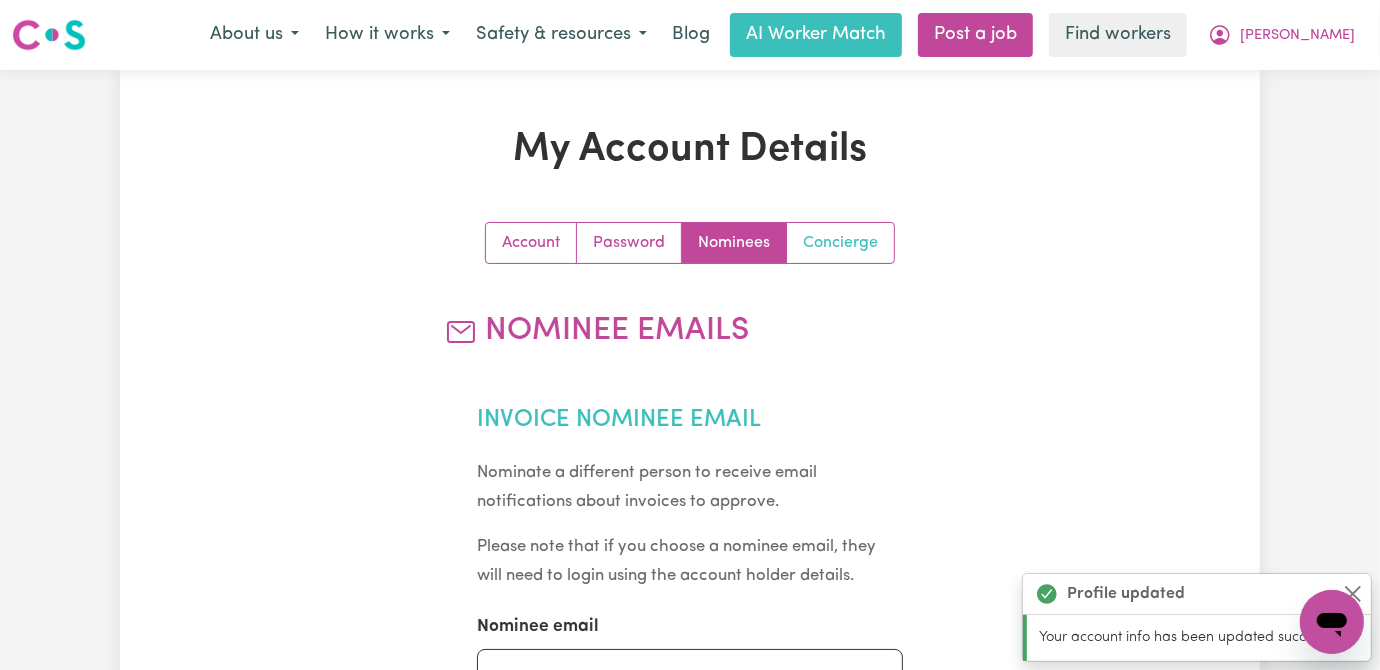click on "Concierge" at bounding box center [840, 243] 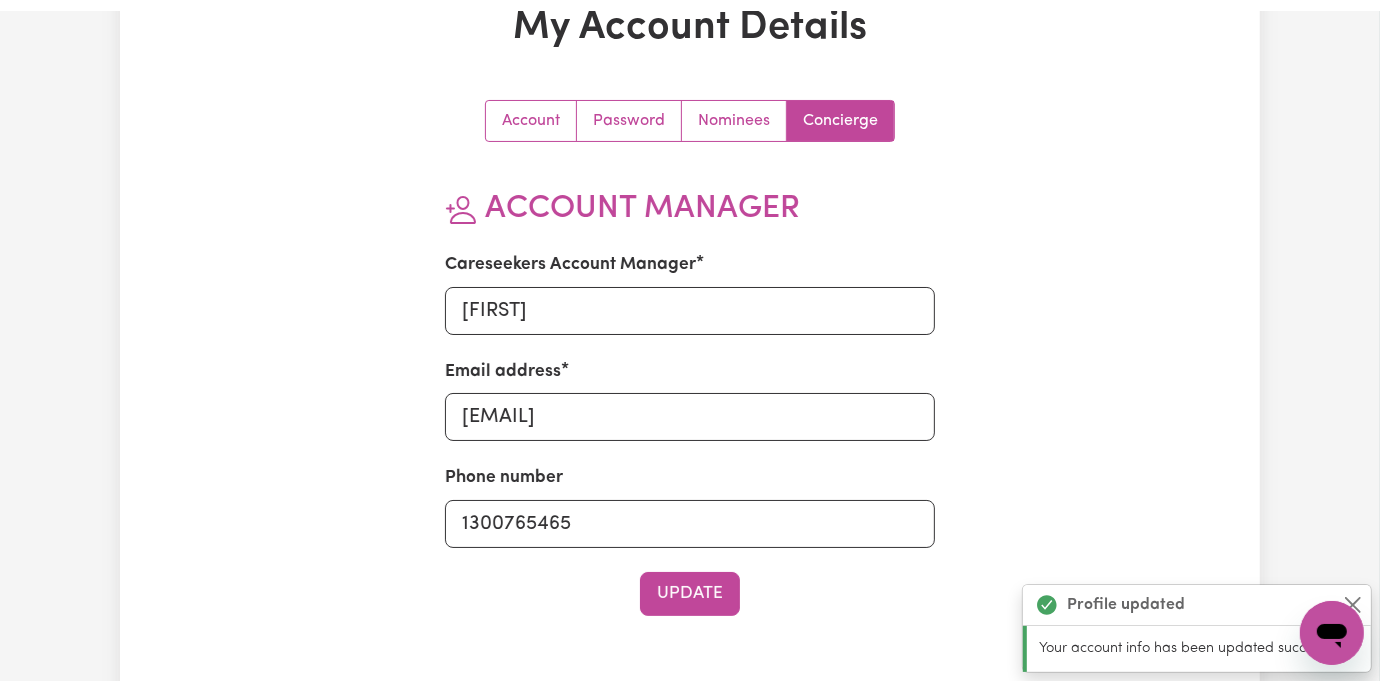 scroll, scrollTop: 0, scrollLeft: 0, axis: both 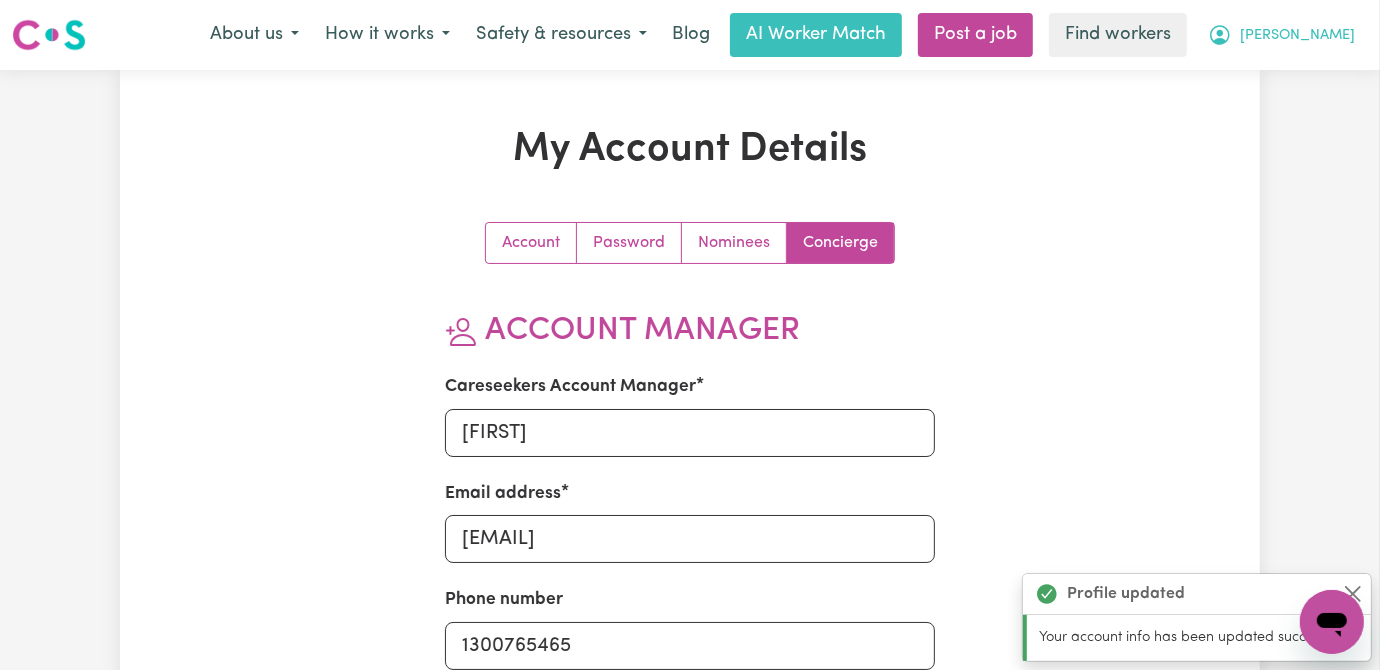 click on "[PERSON_NAME]" at bounding box center [1297, 36] 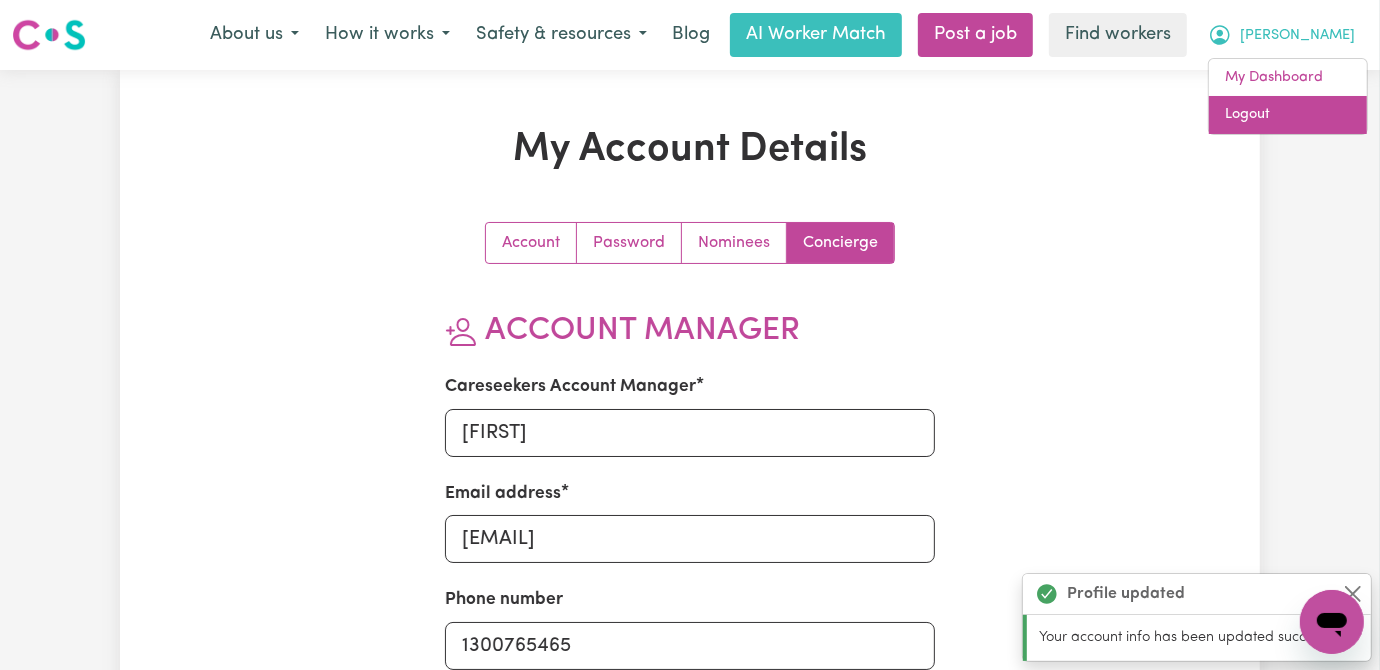 click on "Logout" at bounding box center (1288, 115) 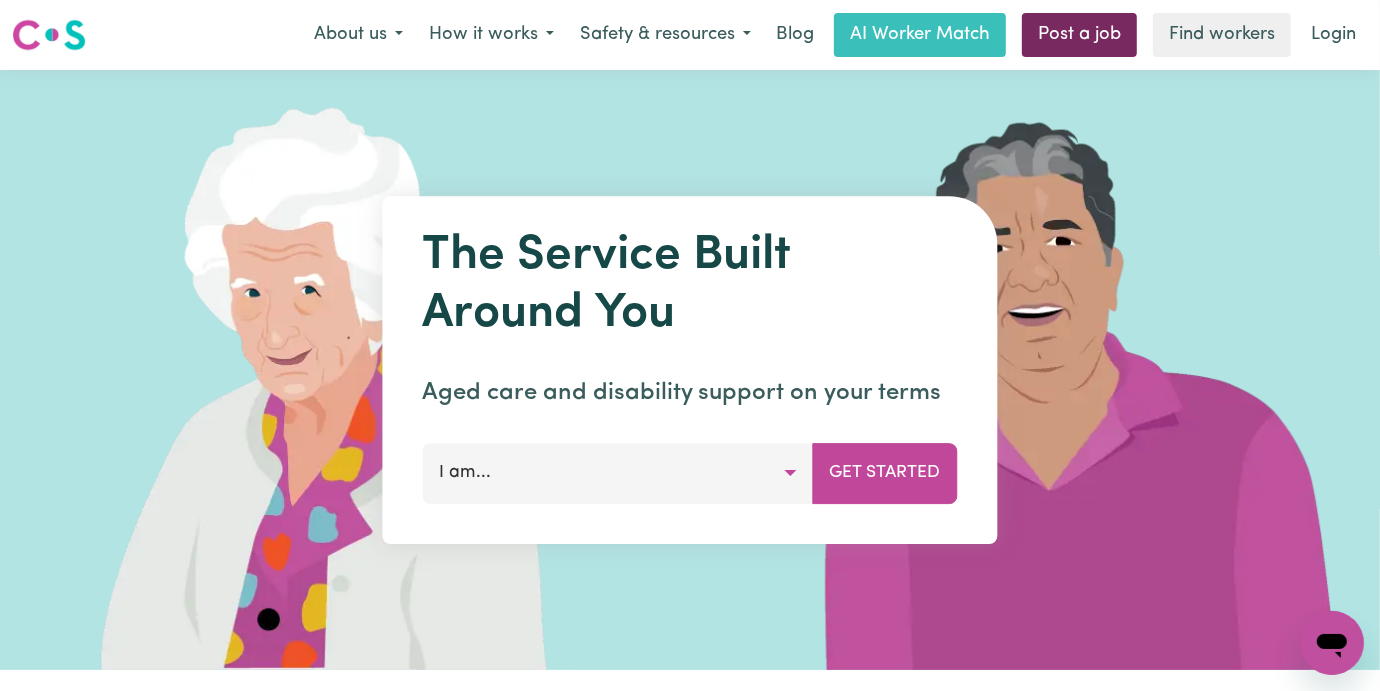 click on "Post a job" at bounding box center (1079, 35) 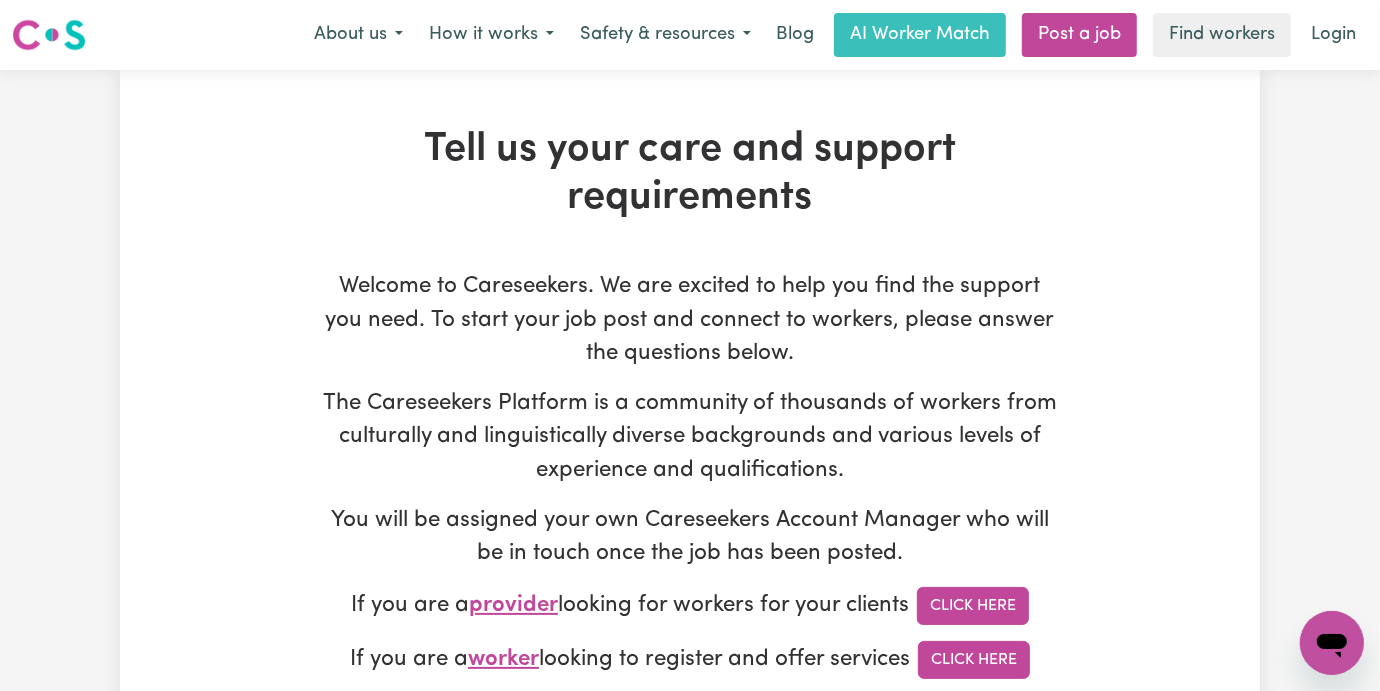 type on "[EMAIL]" 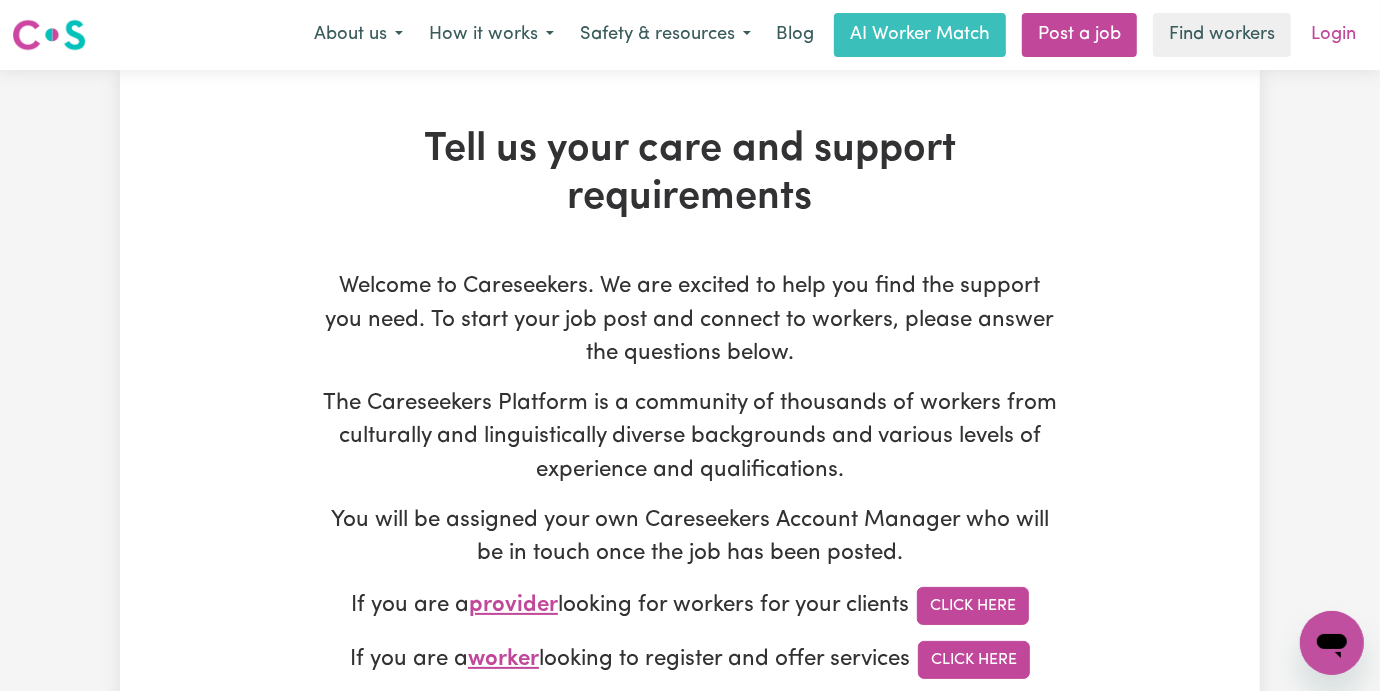 click on "Menu About us How it works Safety & resources Blog AI Worker Match Post a job Find workers Login" at bounding box center [690, 35] 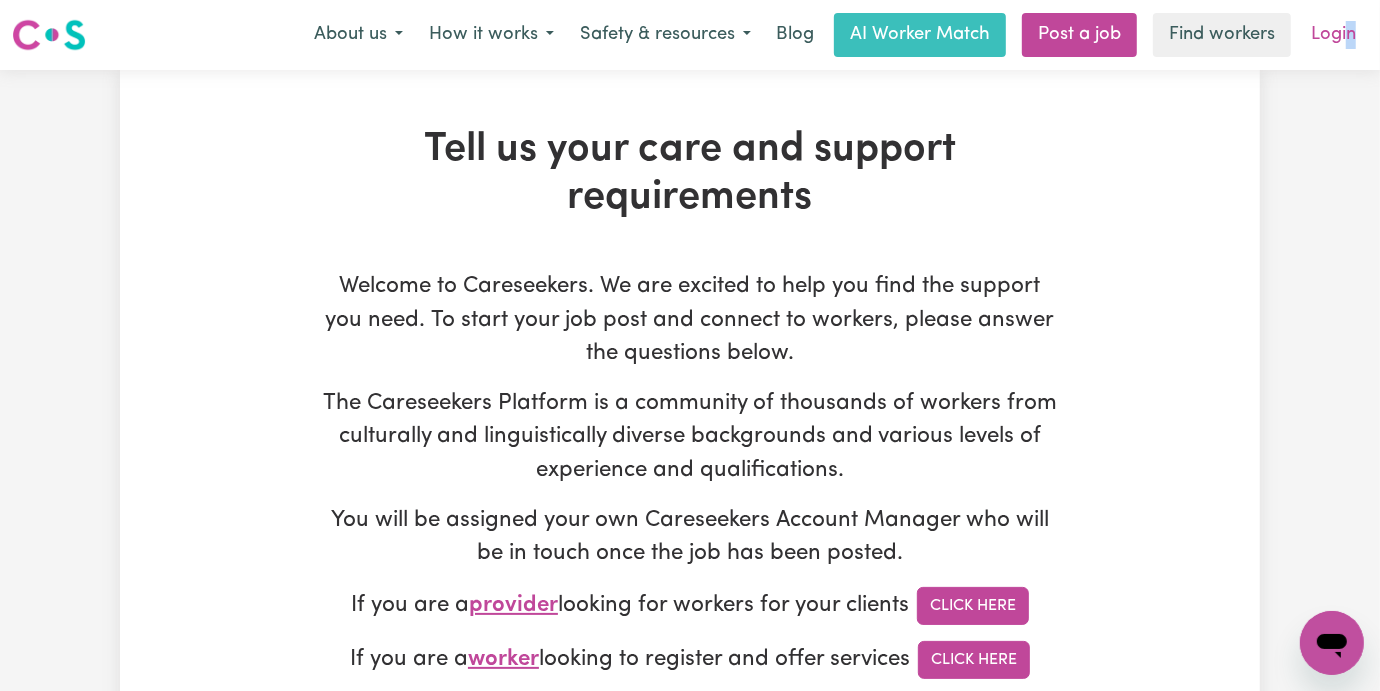 click on "Login" at bounding box center (1333, 35) 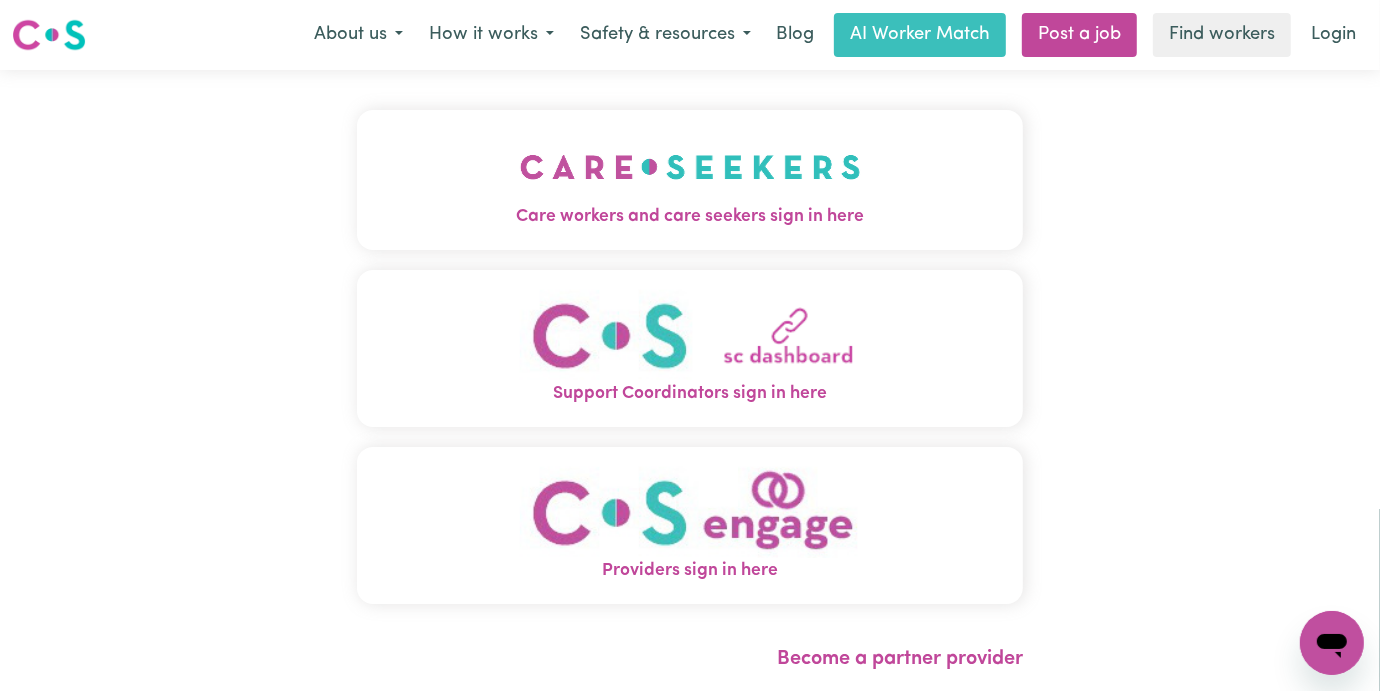 click on "Care workers and care seekers sign in here" at bounding box center [690, 180] 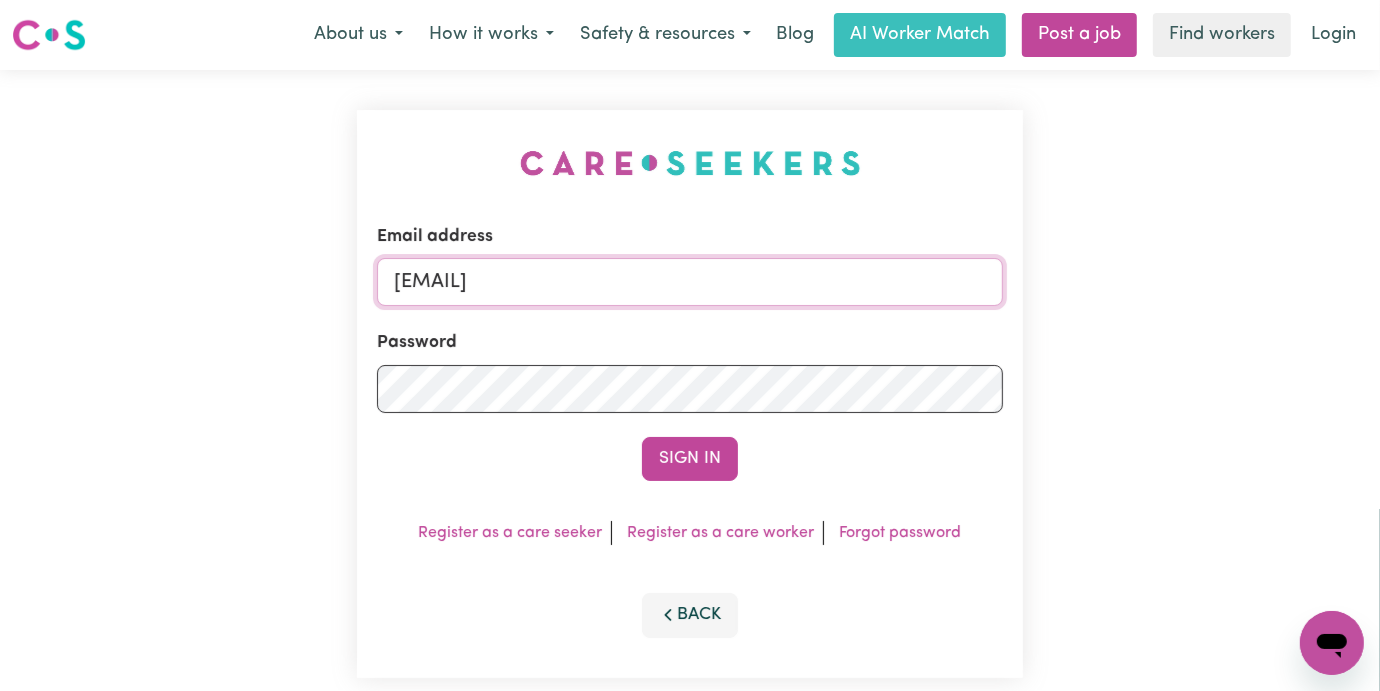 click on "[EMAIL]" at bounding box center (690, 282) 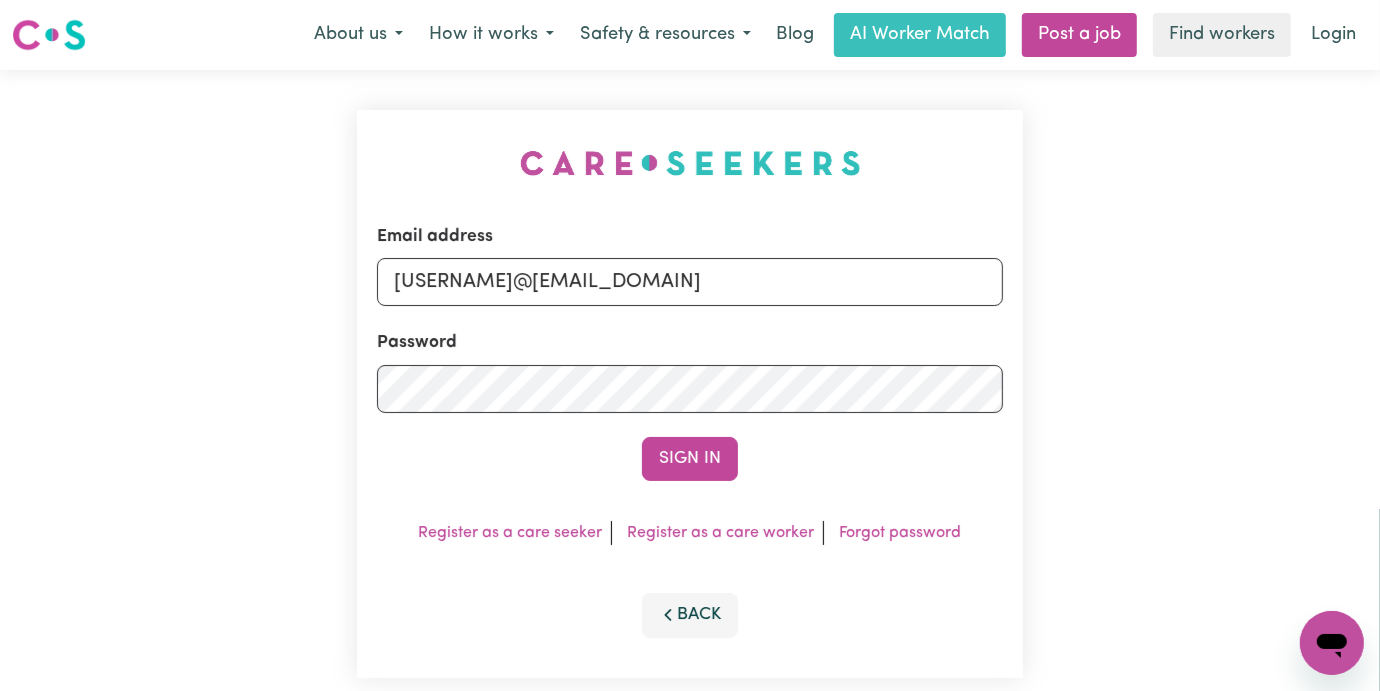 drag, startPoint x: 503, startPoint y: 282, endPoint x: 917, endPoint y: 297, distance: 414.27164 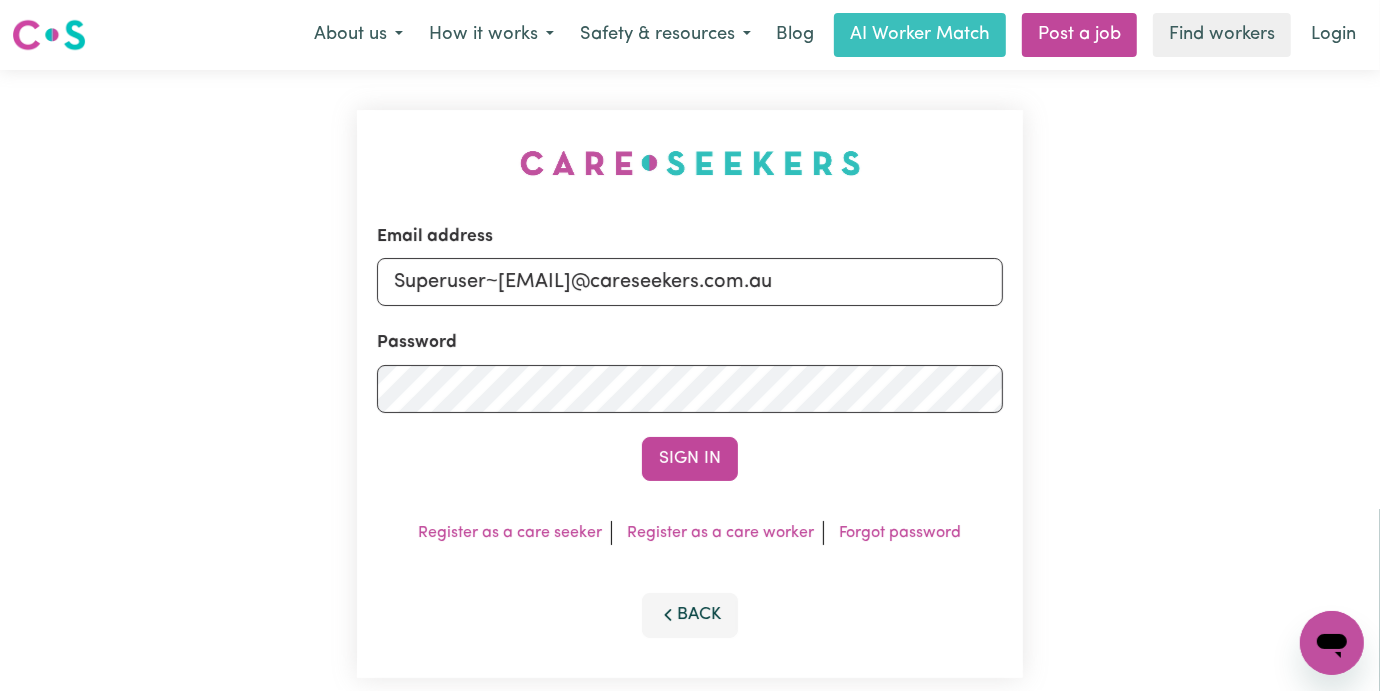 type on "Superuser~[EMAIL]@careseekers.com.au" 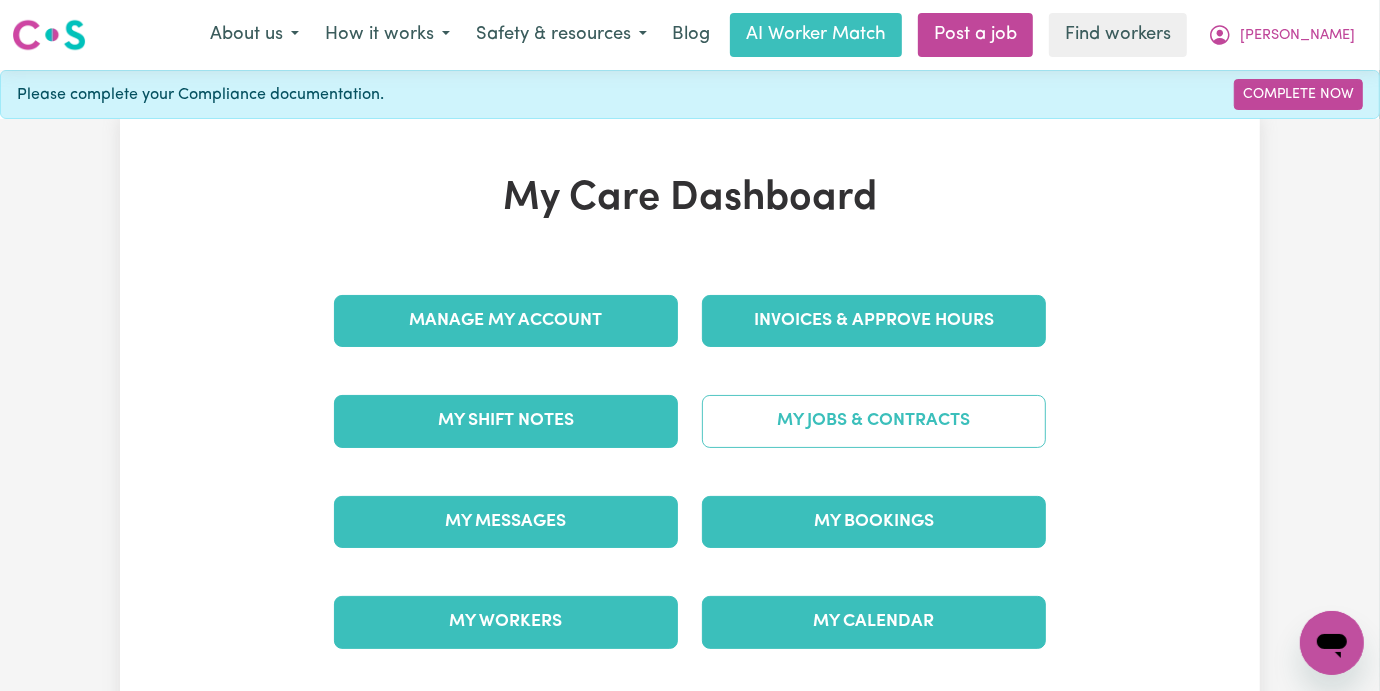 click on "My Jobs & Contracts" at bounding box center (874, 421) 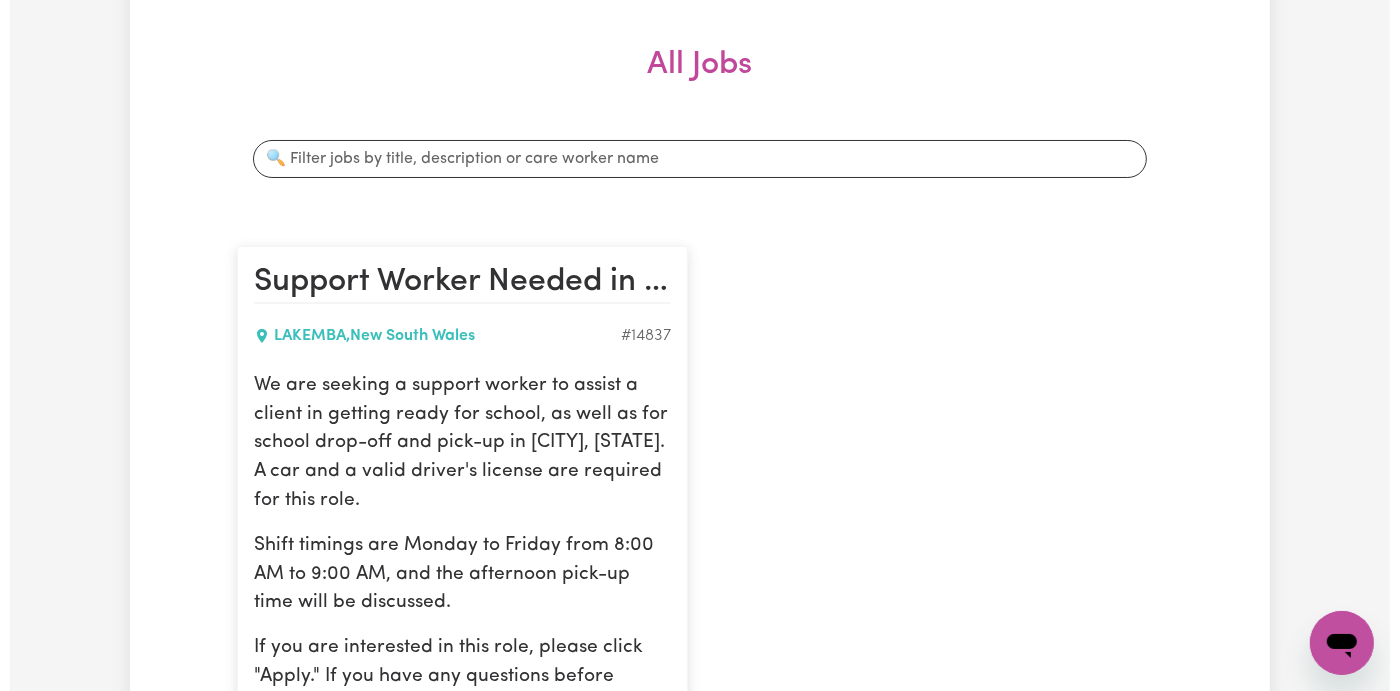 scroll, scrollTop: 533, scrollLeft: 0, axis: vertical 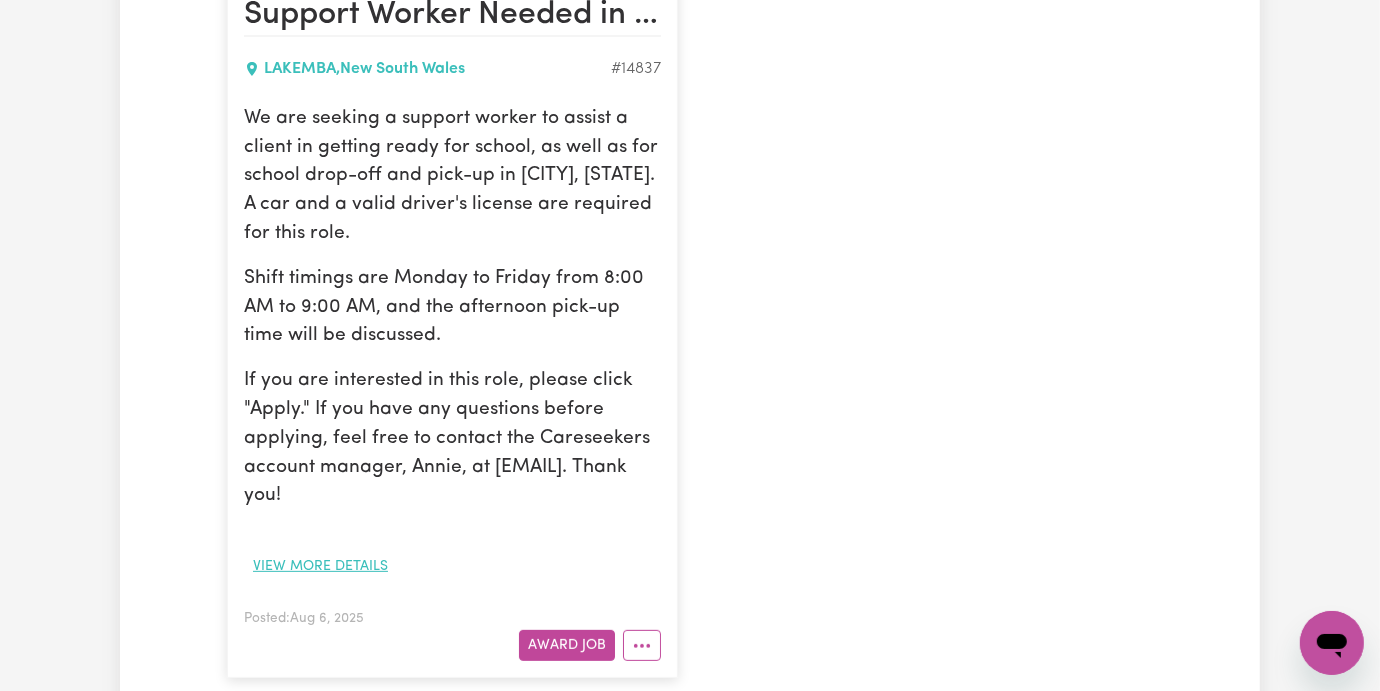 click on "View more details" at bounding box center (320, 566) 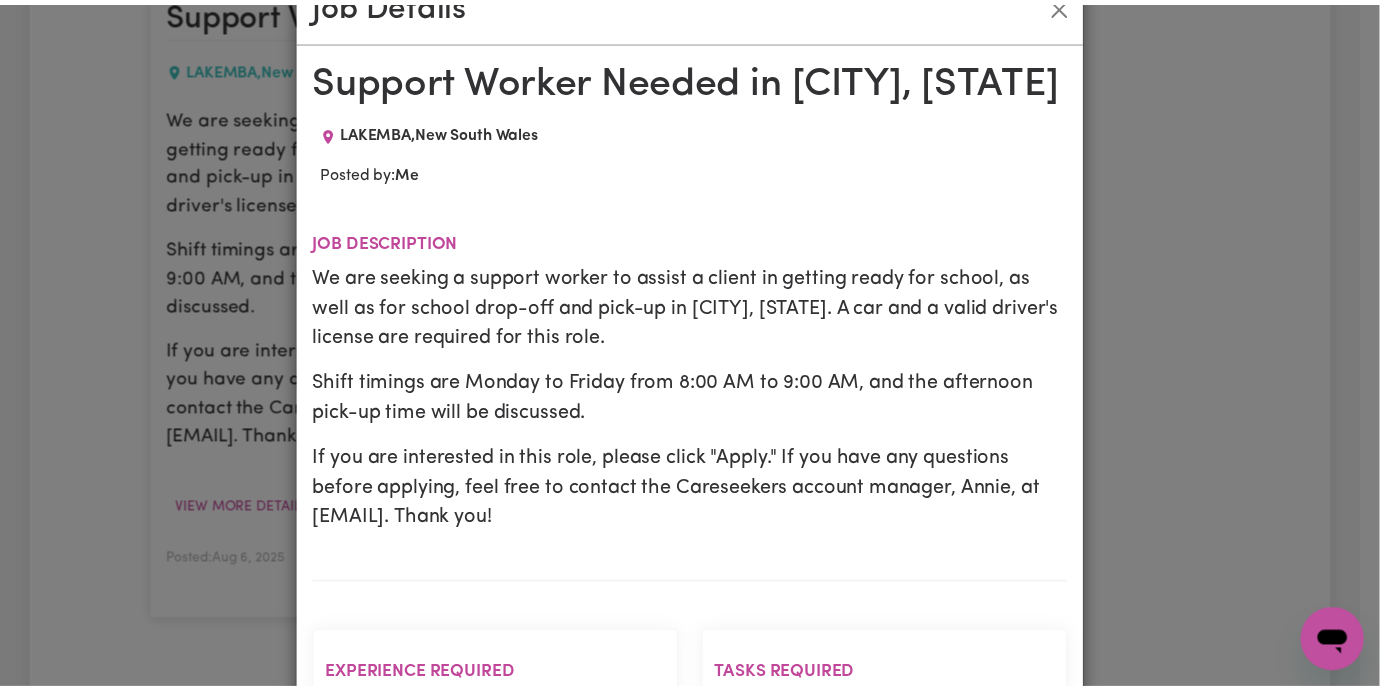 scroll, scrollTop: 0, scrollLeft: 0, axis: both 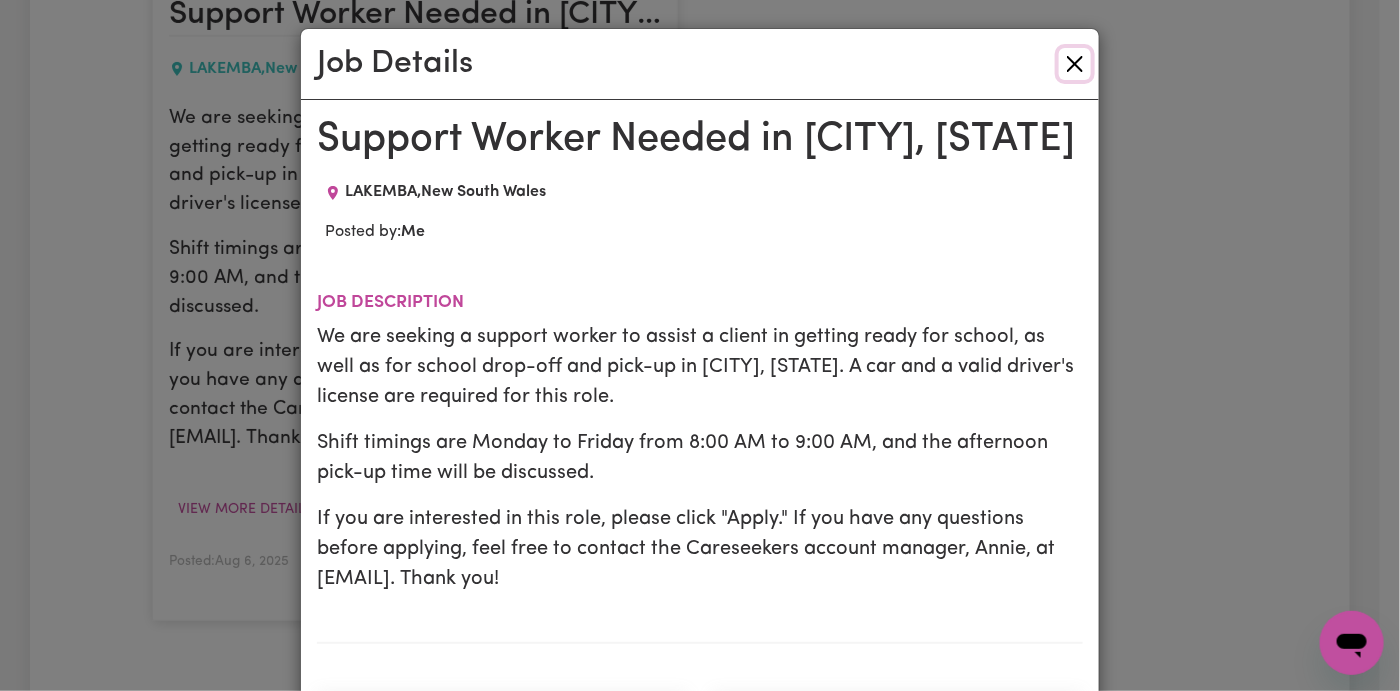 click at bounding box center (1075, 64) 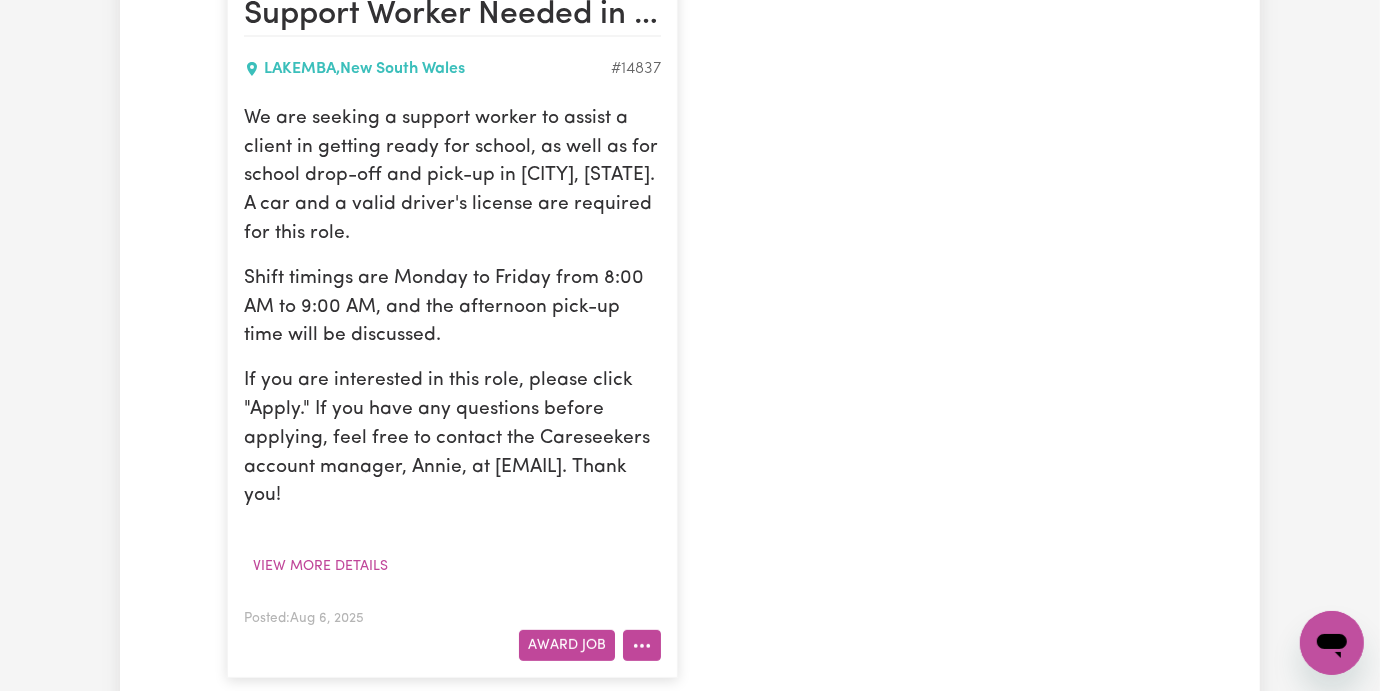 click 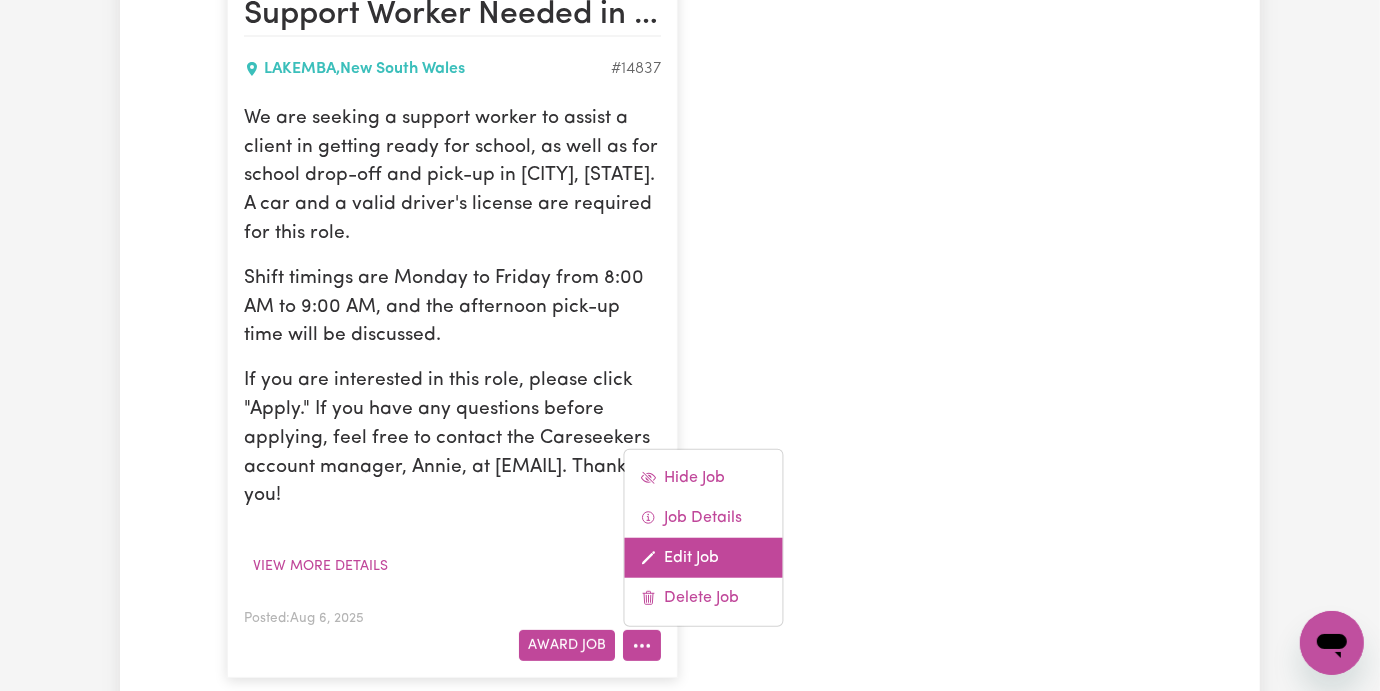 click on "Edit Job" at bounding box center [704, 558] 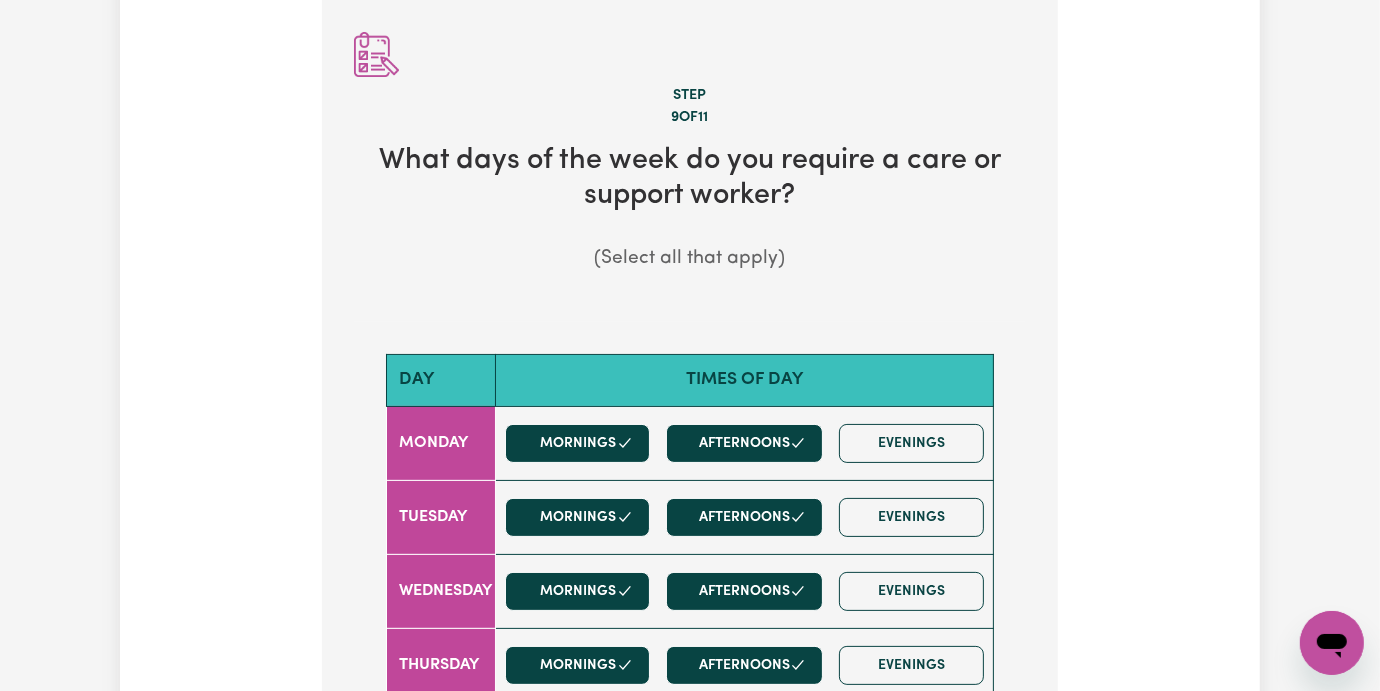 scroll, scrollTop: 963, scrollLeft: 0, axis: vertical 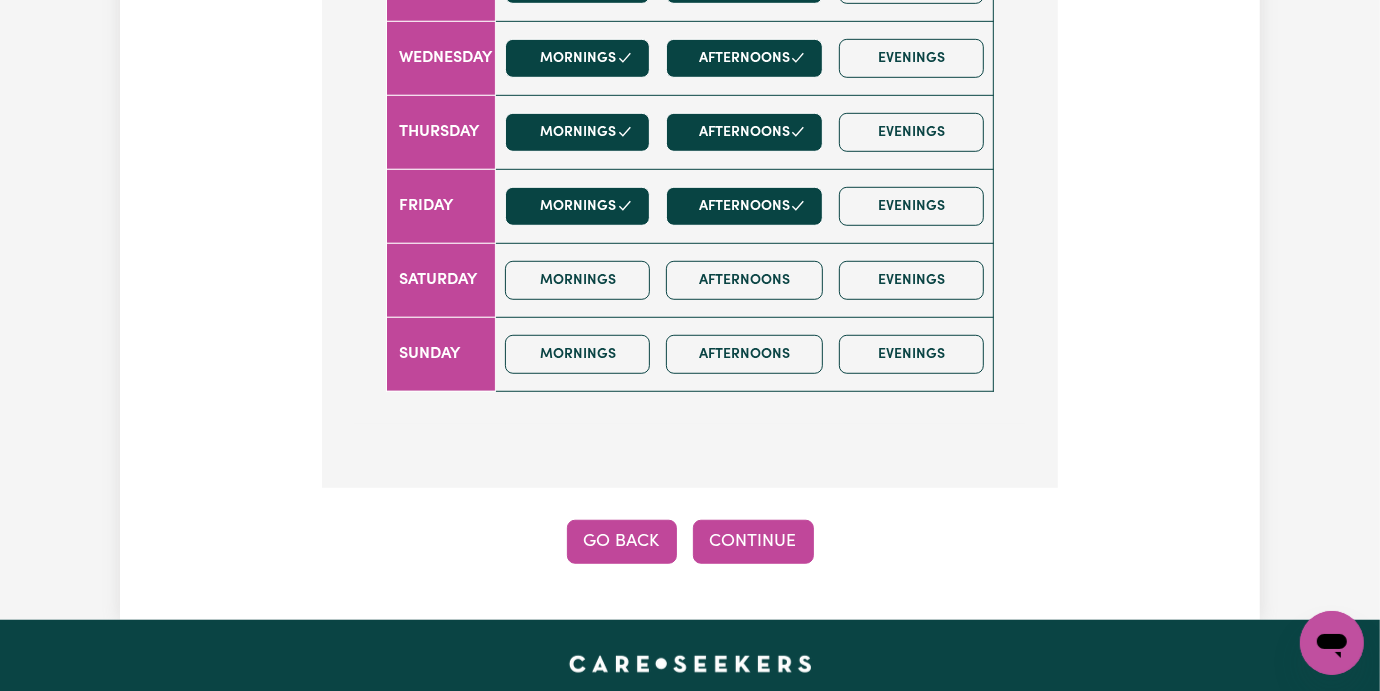 click on "Go Back" at bounding box center [622, 542] 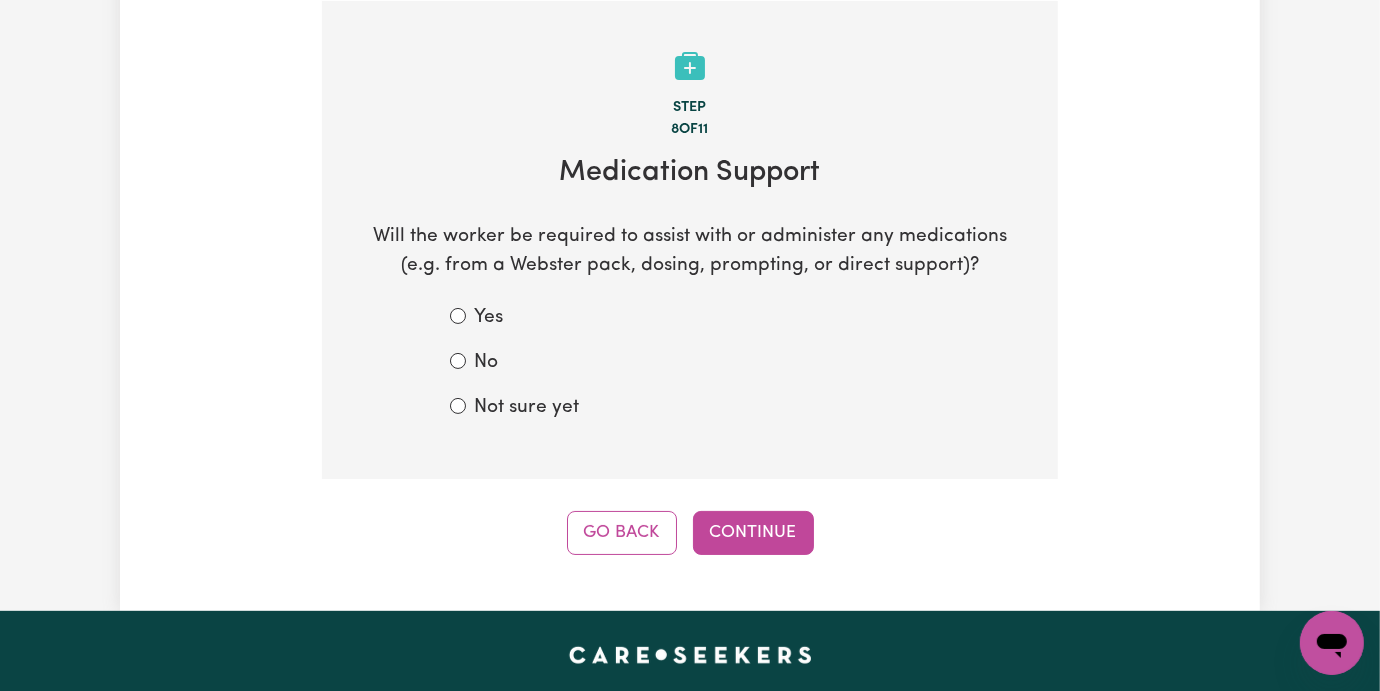 scroll, scrollTop: 0, scrollLeft: 0, axis: both 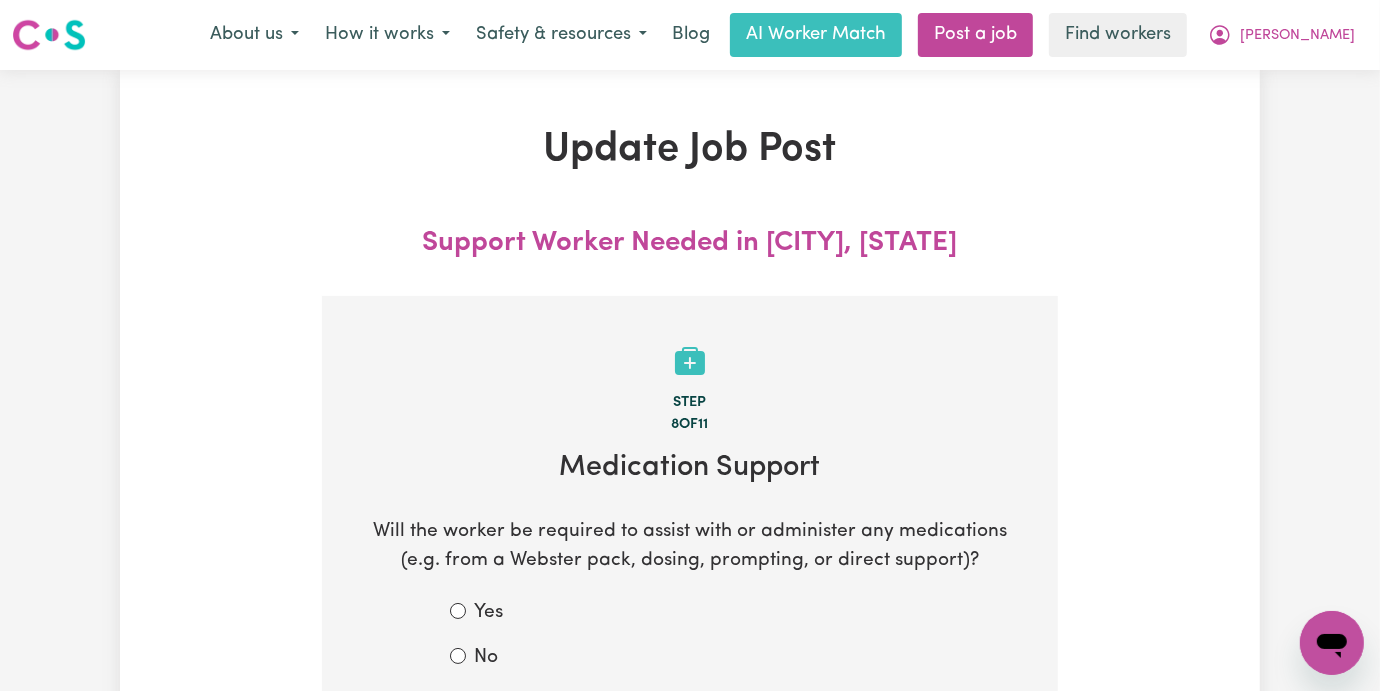 click on "About us How it works Safety & resources Blog AI Worker Match Post a job Find workers Kingsley" at bounding box center (782, 35) 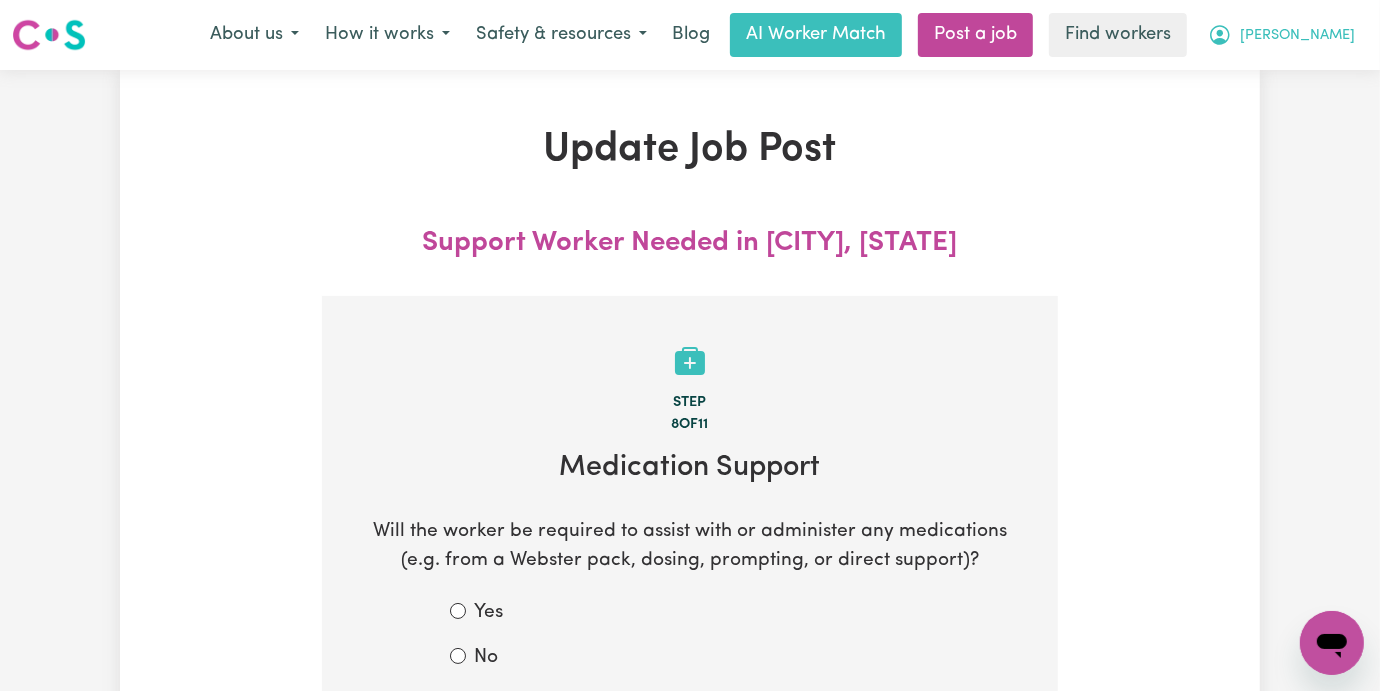 click on "[PERSON_NAME]" at bounding box center (1297, 36) 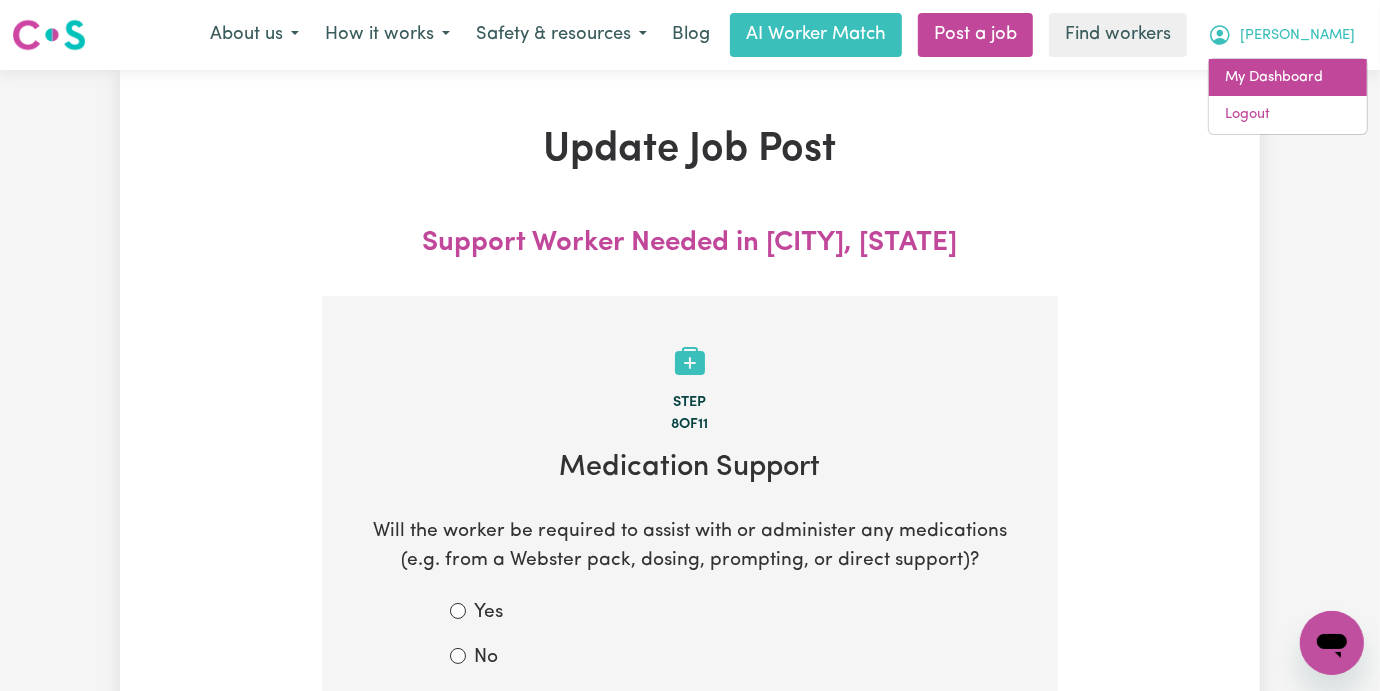 click on "My Dashboard" at bounding box center [1288, 78] 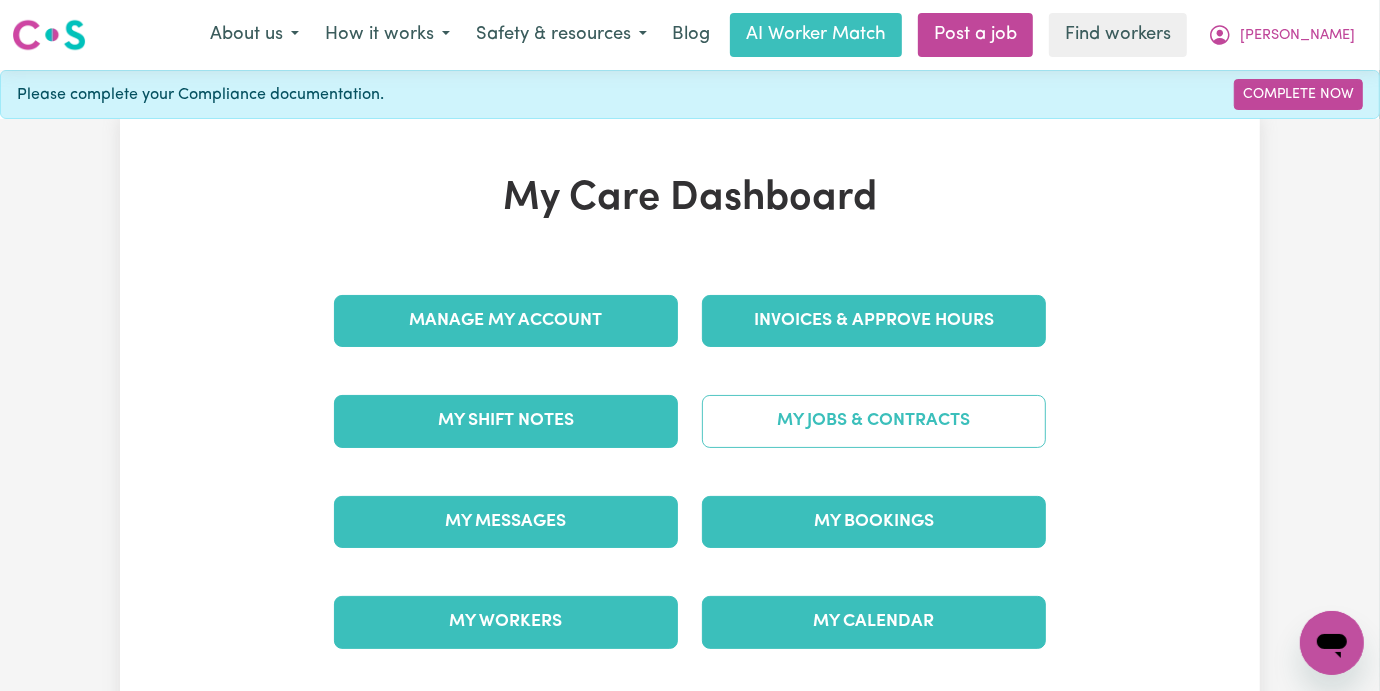click on "My Jobs & Contracts" at bounding box center [874, 421] 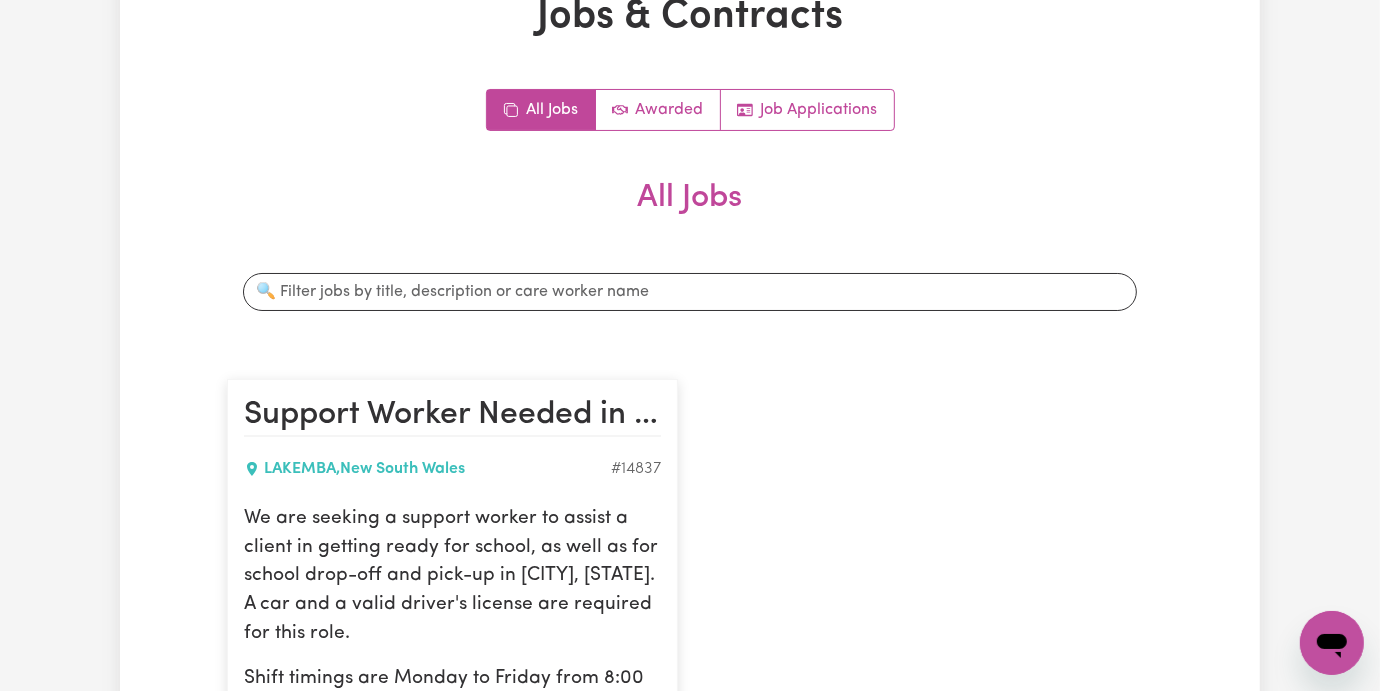 scroll, scrollTop: 0, scrollLeft: 0, axis: both 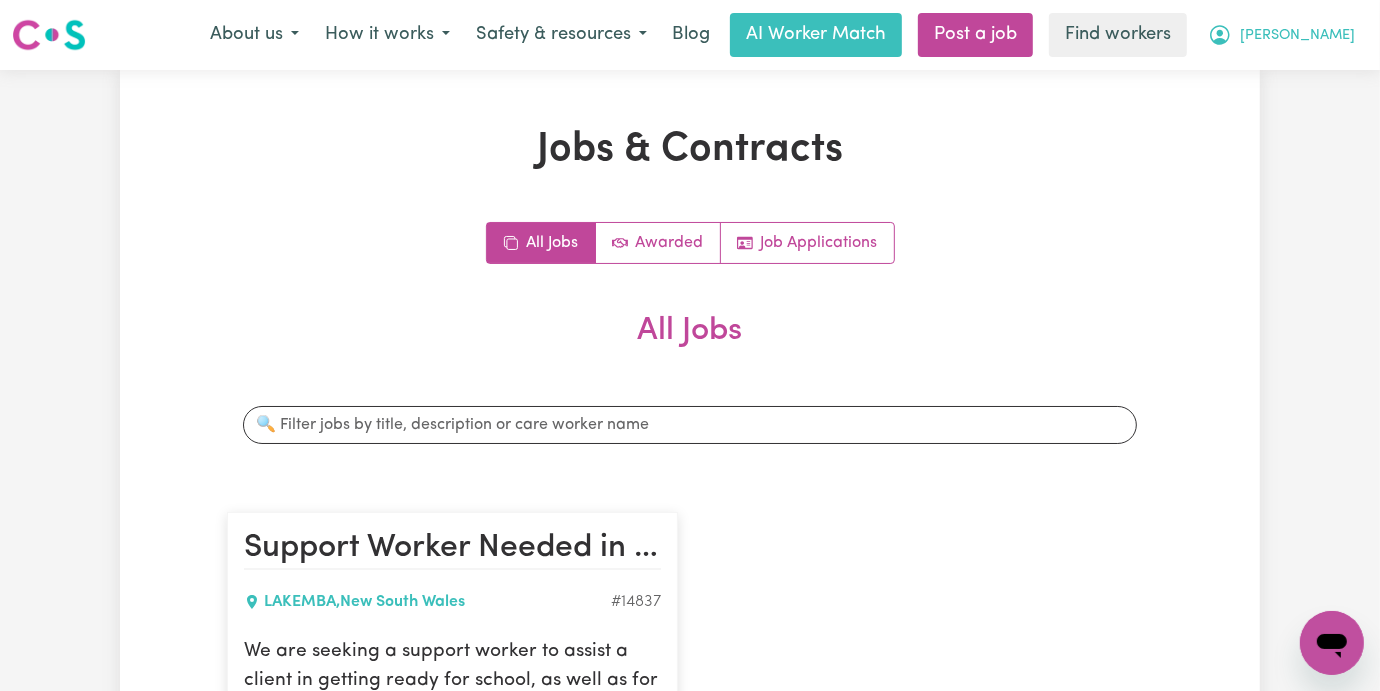 click on "[PERSON_NAME]" at bounding box center (1297, 36) 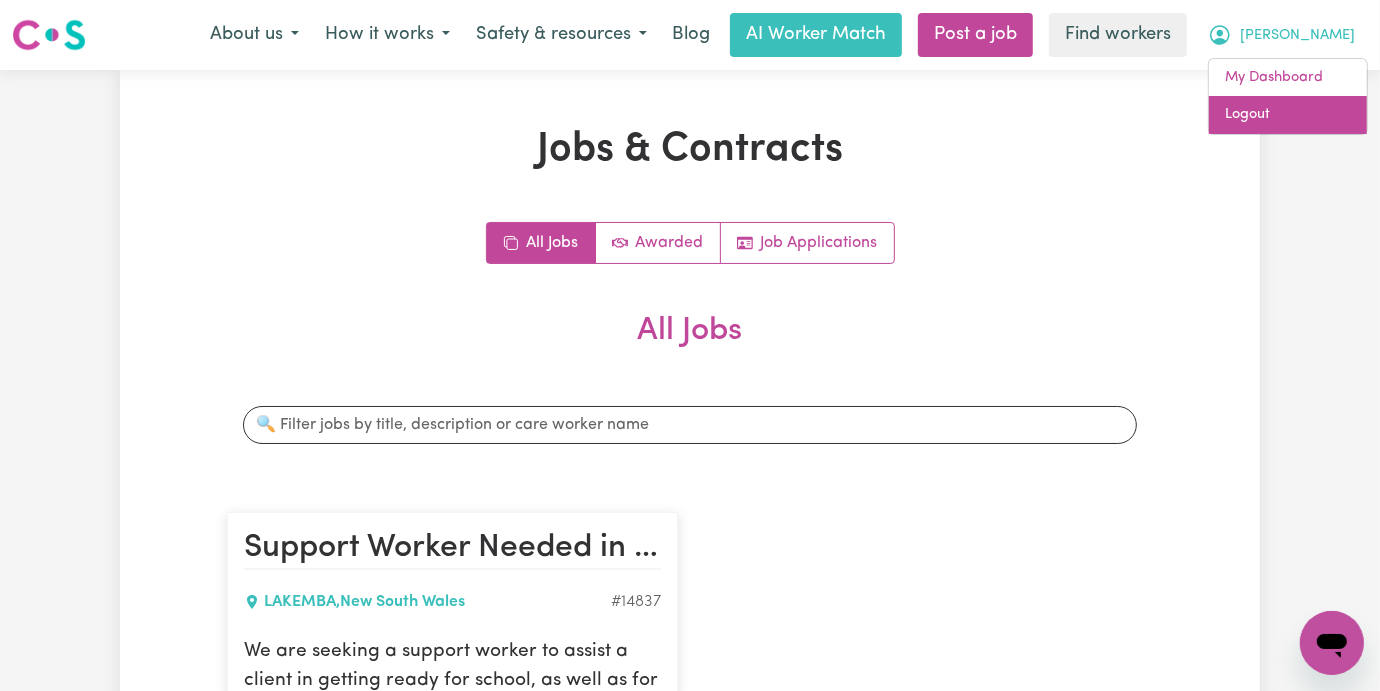 click on "Logout" at bounding box center (1288, 115) 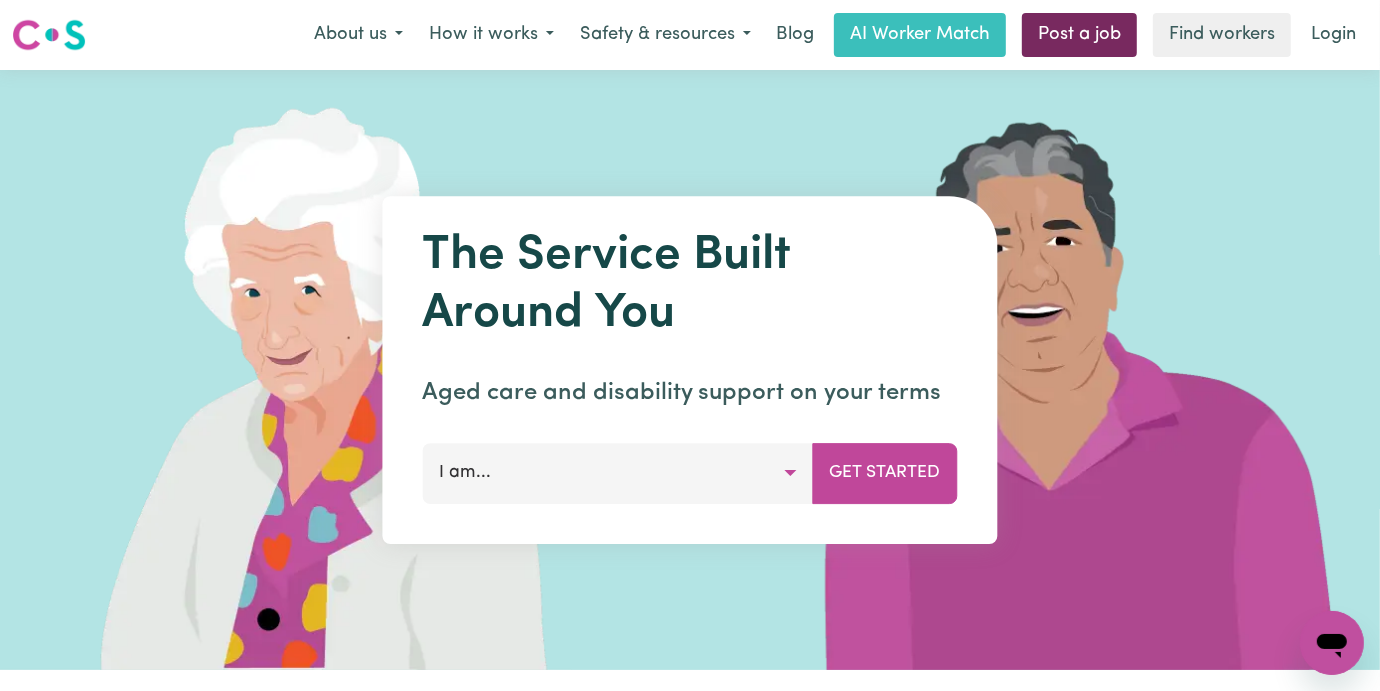 click on "Post a job" at bounding box center (1079, 35) 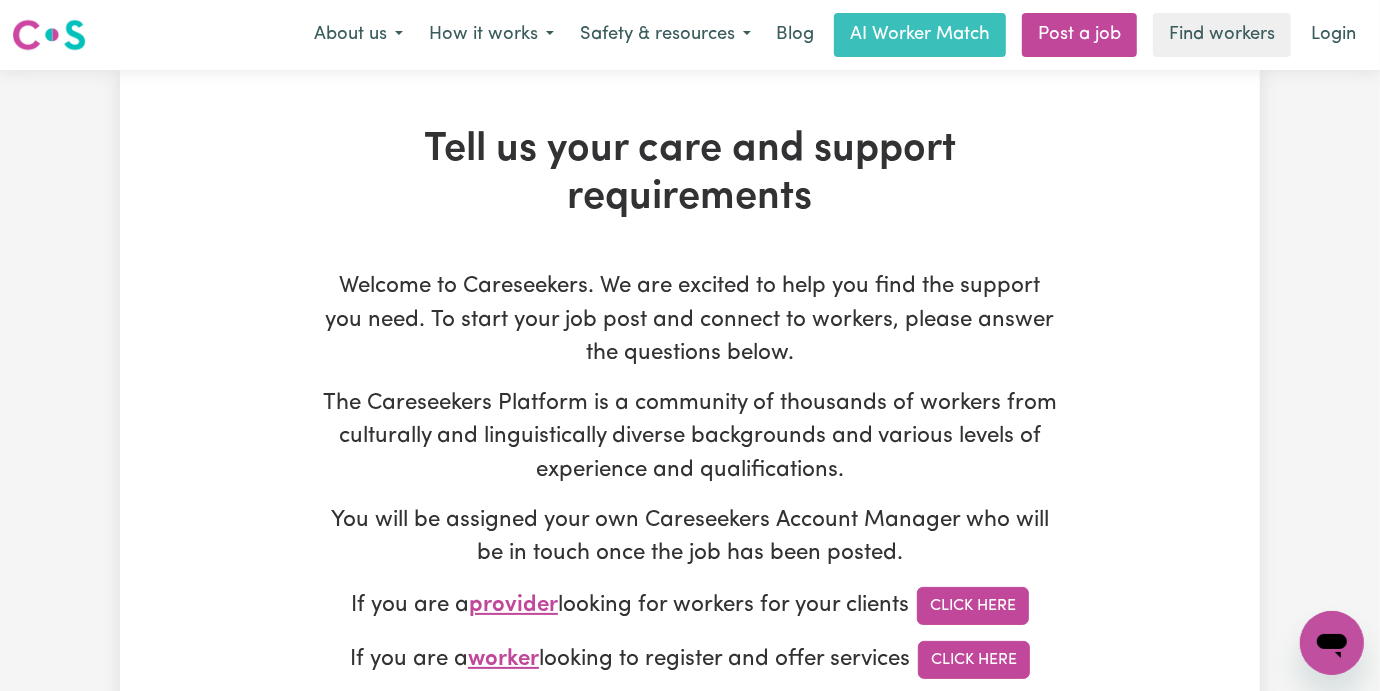 click on "Welcome to Careseekers. We are excited to help you find the support you need. To start your job post and connect to workers, please answer the questions below. The Careseekers Platform is a community of thousands of workers from culturally and linguistically diverse backgrounds and various levels of experience and qualifications. You will be assigned your own Careseekers Account Manager who will be in touch once the job has been posted. If you are a  provider  looking for workers for your clients Click Here If you are a  worker  looking to register and offer services Click Here Step 1  of  13 Let us know a bit about you First name Last name Email Address [EMAIL] Account password Show password Phone Suburb where care or support is required How did you hear about us? Referral ID (optional) I confirm I'm authorized to register this account with Careseekers on behalf of someone else or I'm over 18, and I've read and agree to Careseekers'  Terms & Conditions  and  Privacy Policy  and the  ." at bounding box center [690, 1280] 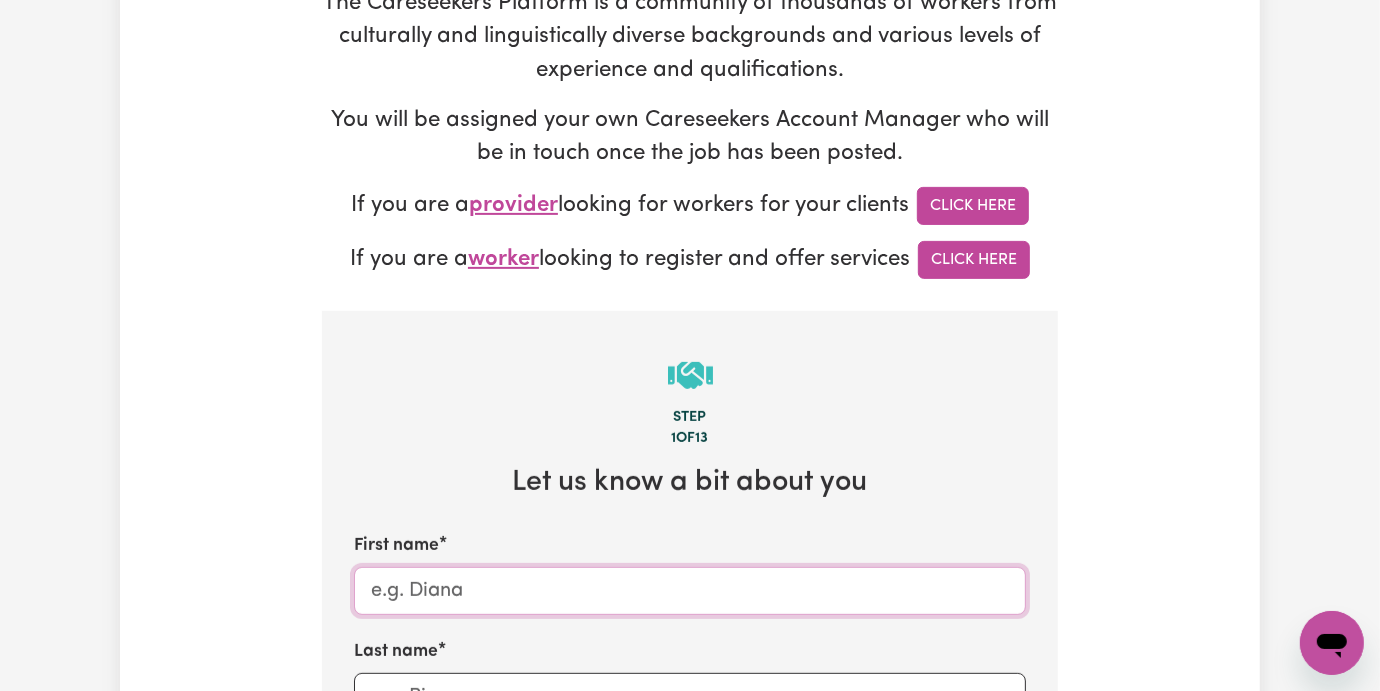 click on "First name" at bounding box center (690, 591) 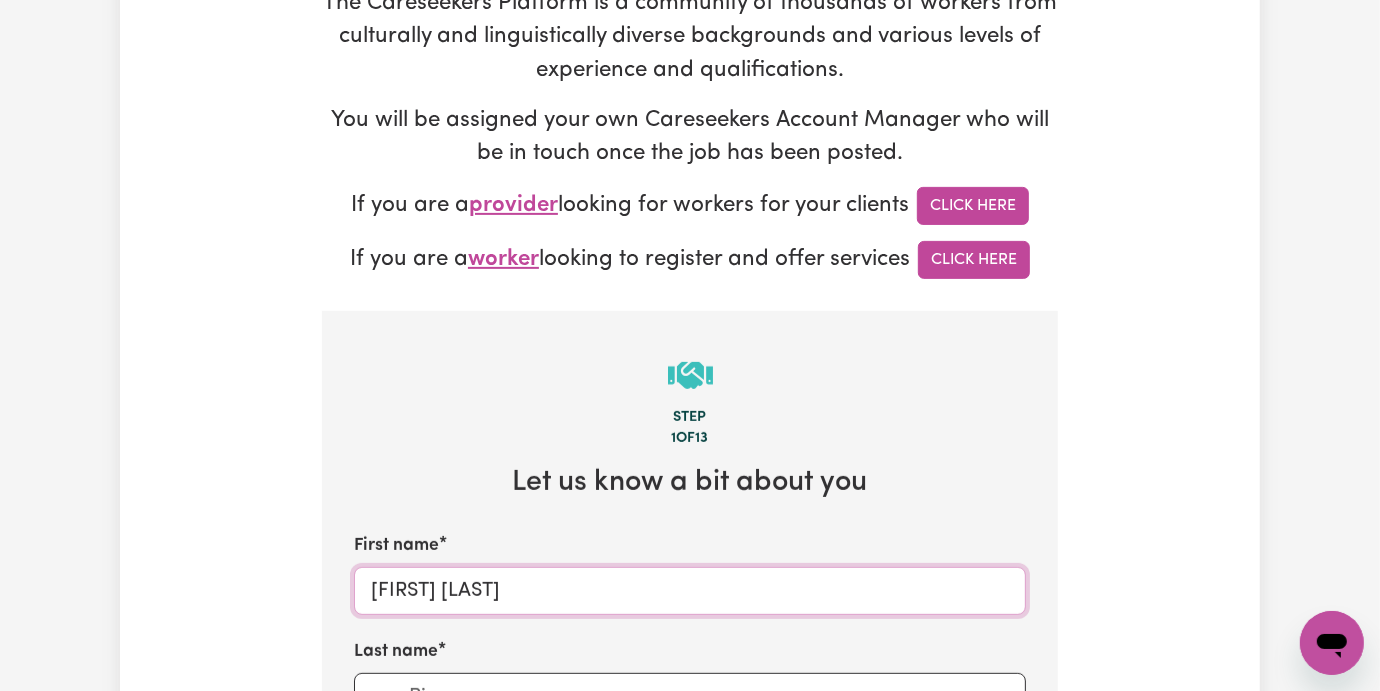 click on "[FIRST] [LAST]" at bounding box center [690, 591] 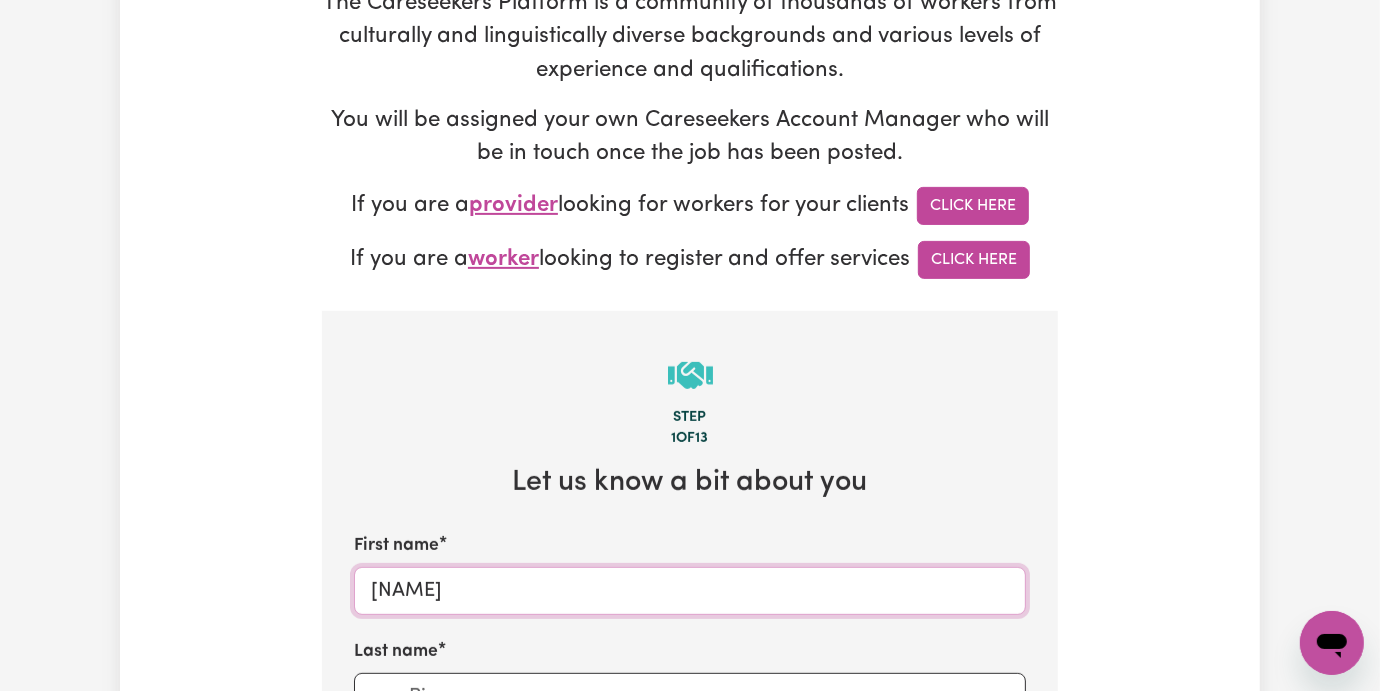 type on "[NAME]" 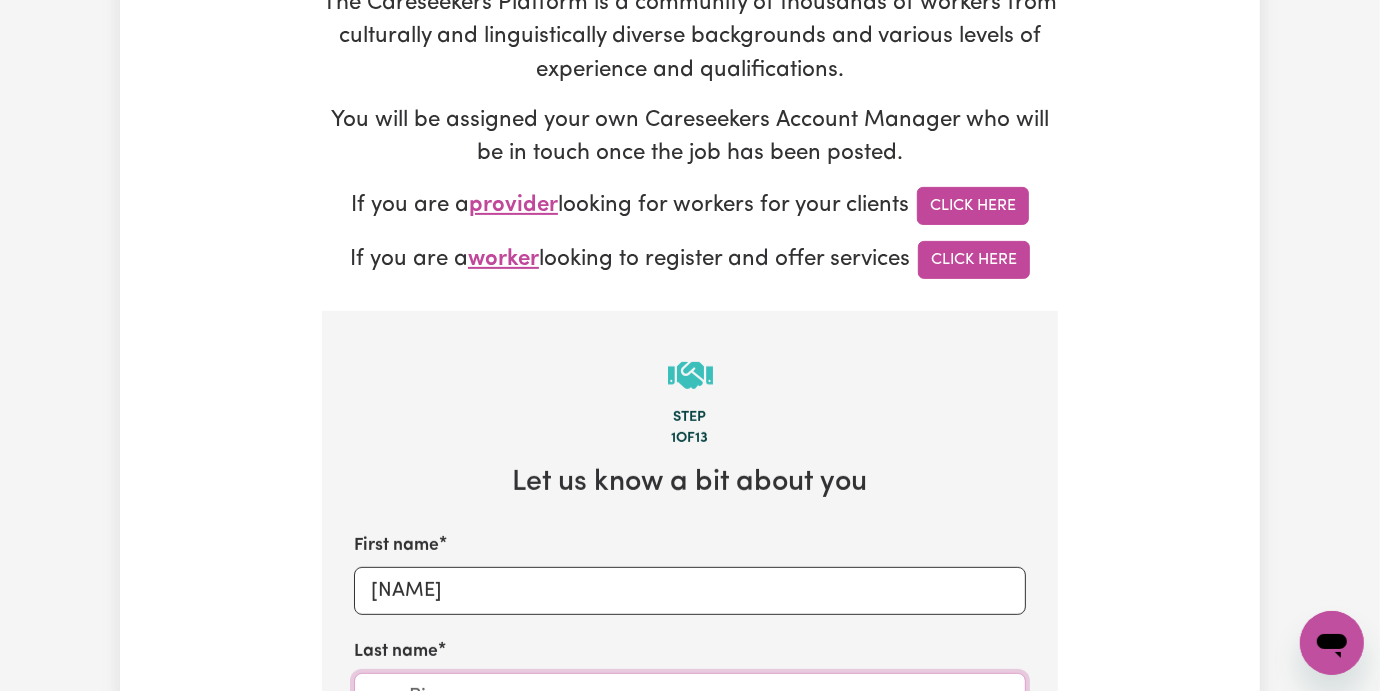 click on "Last name" at bounding box center [690, 697] 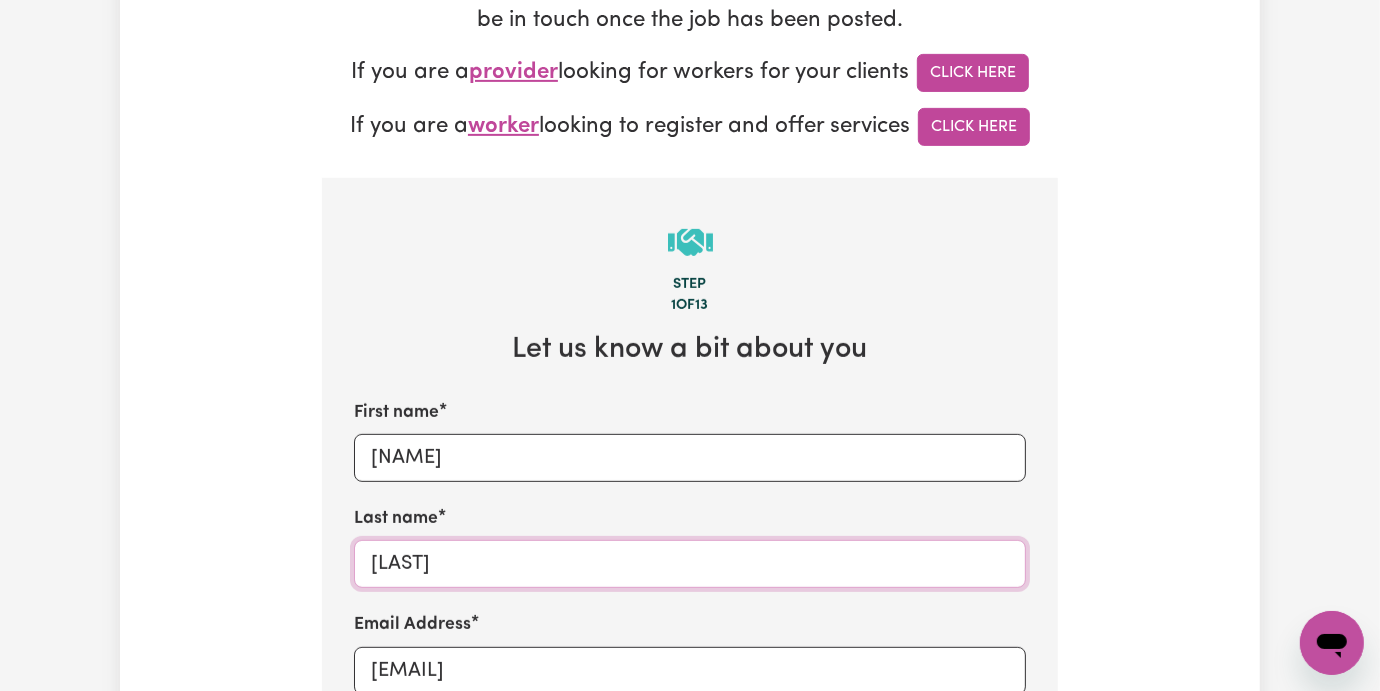 scroll, scrollTop: 666, scrollLeft: 0, axis: vertical 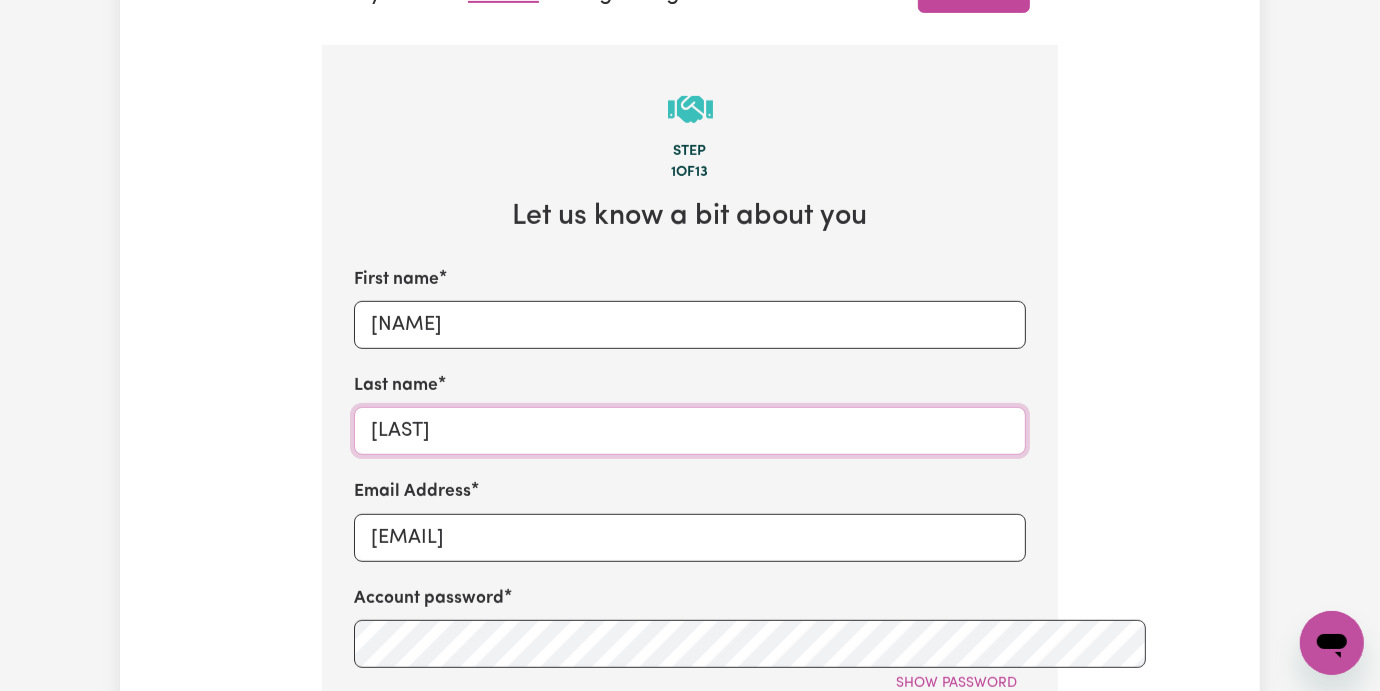 type on "[LAST]" 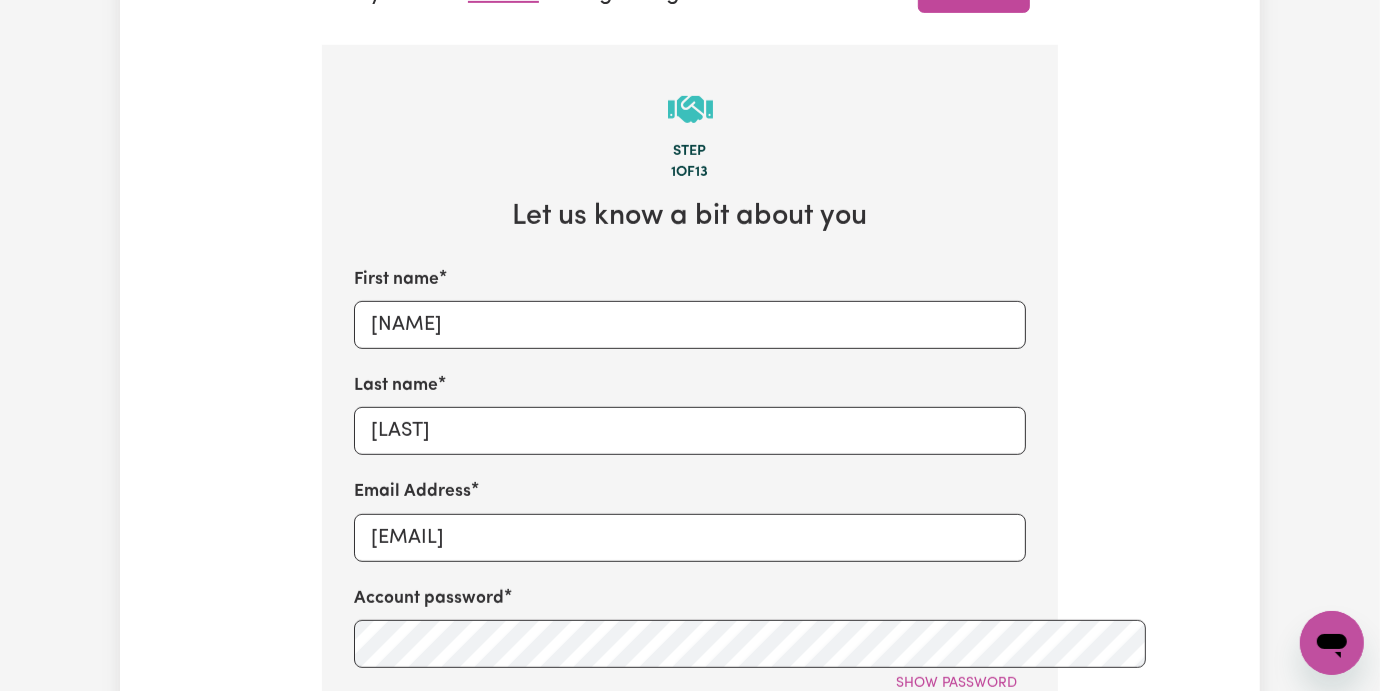 click on "First name [FIRST] Last name [LAST] Email Address [EMAIL] Account password Show password Phone Suburb where care or support is required How did you hear about us? Referral ID (optional)" at bounding box center [690, 680] 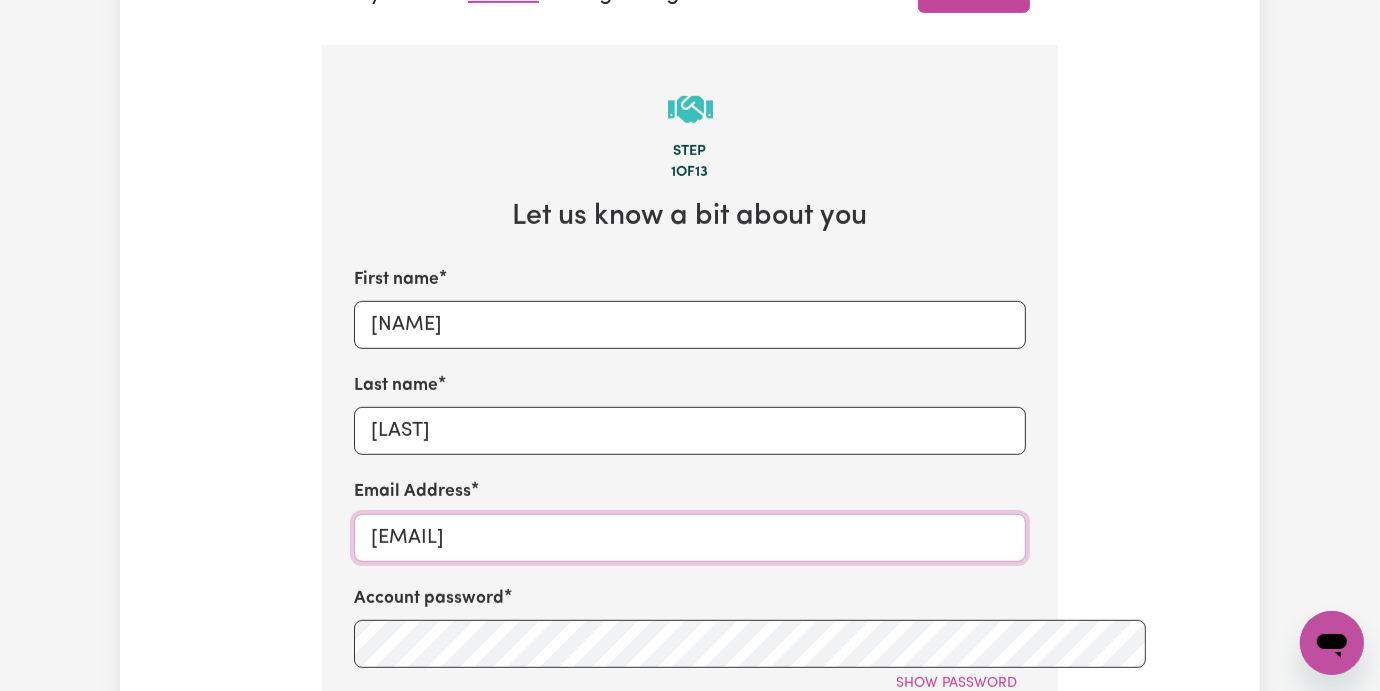 click on "[EMAIL]" at bounding box center (690, 538) 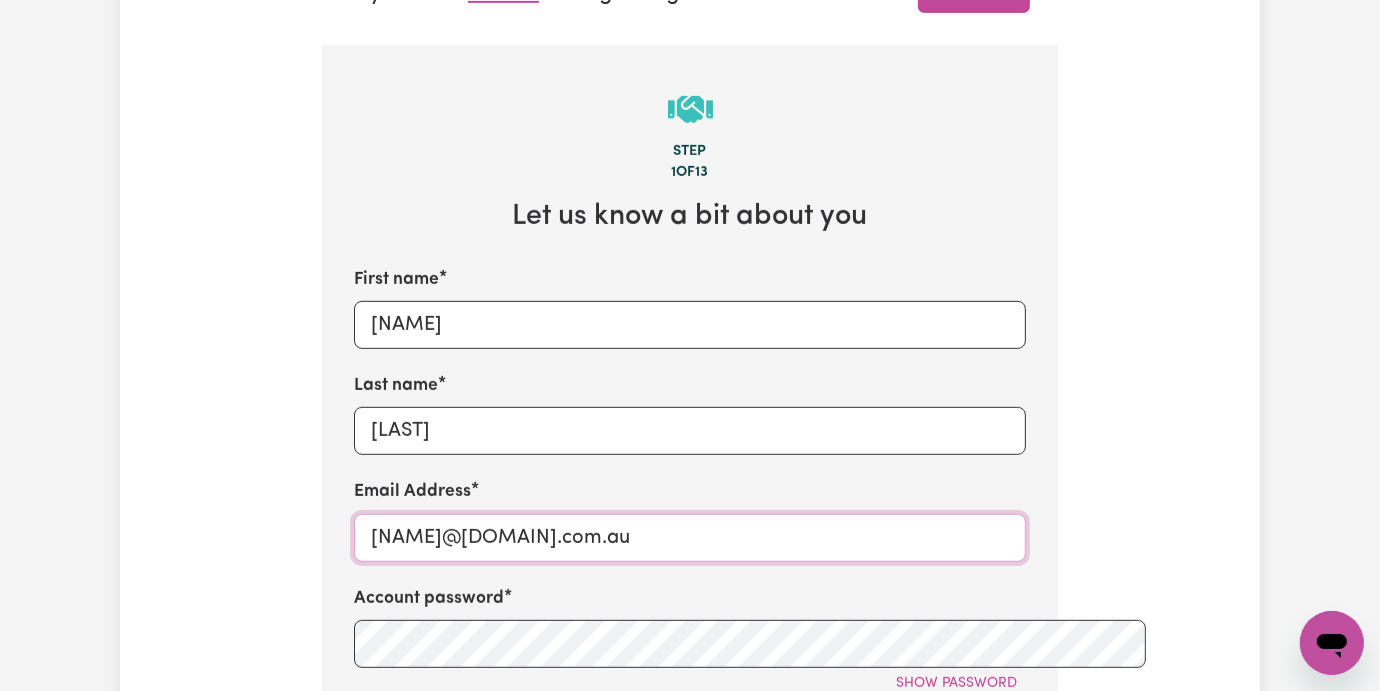 type on "[NAME]@[DOMAIN].com.au" 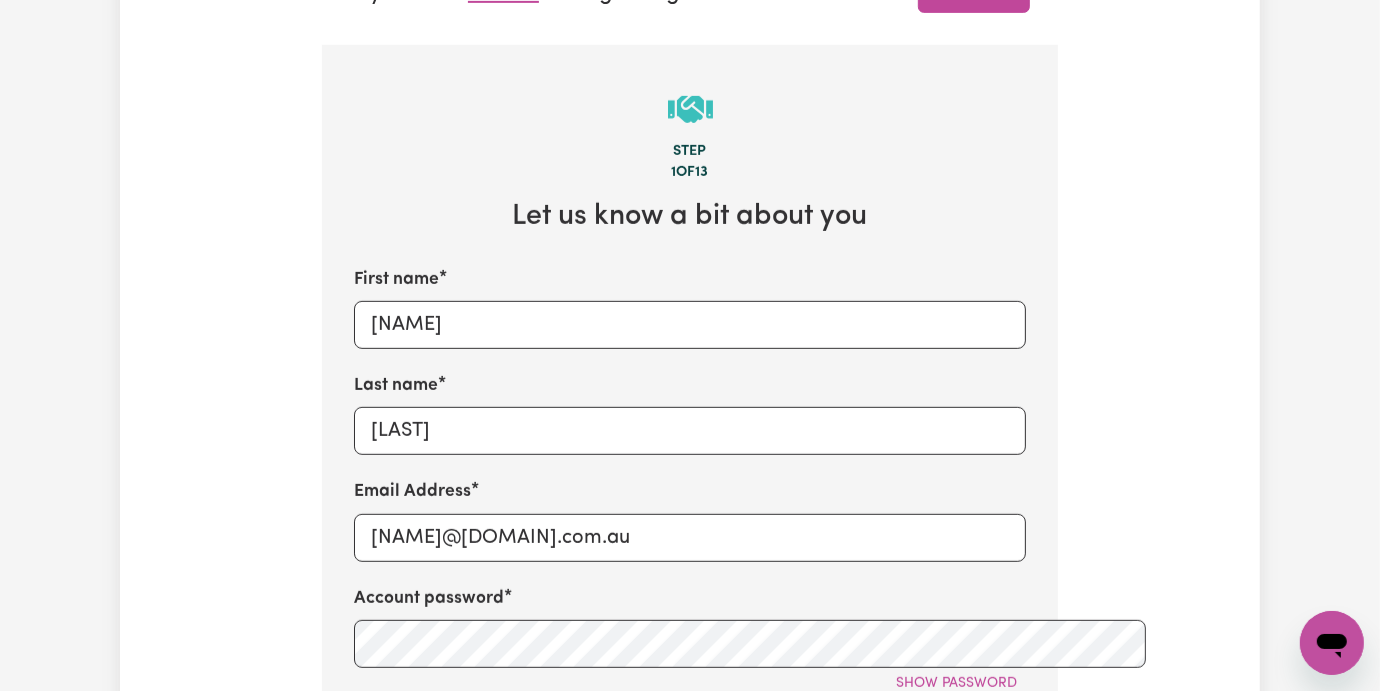 scroll, scrollTop: 800, scrollLeft: 0, axis: vertical 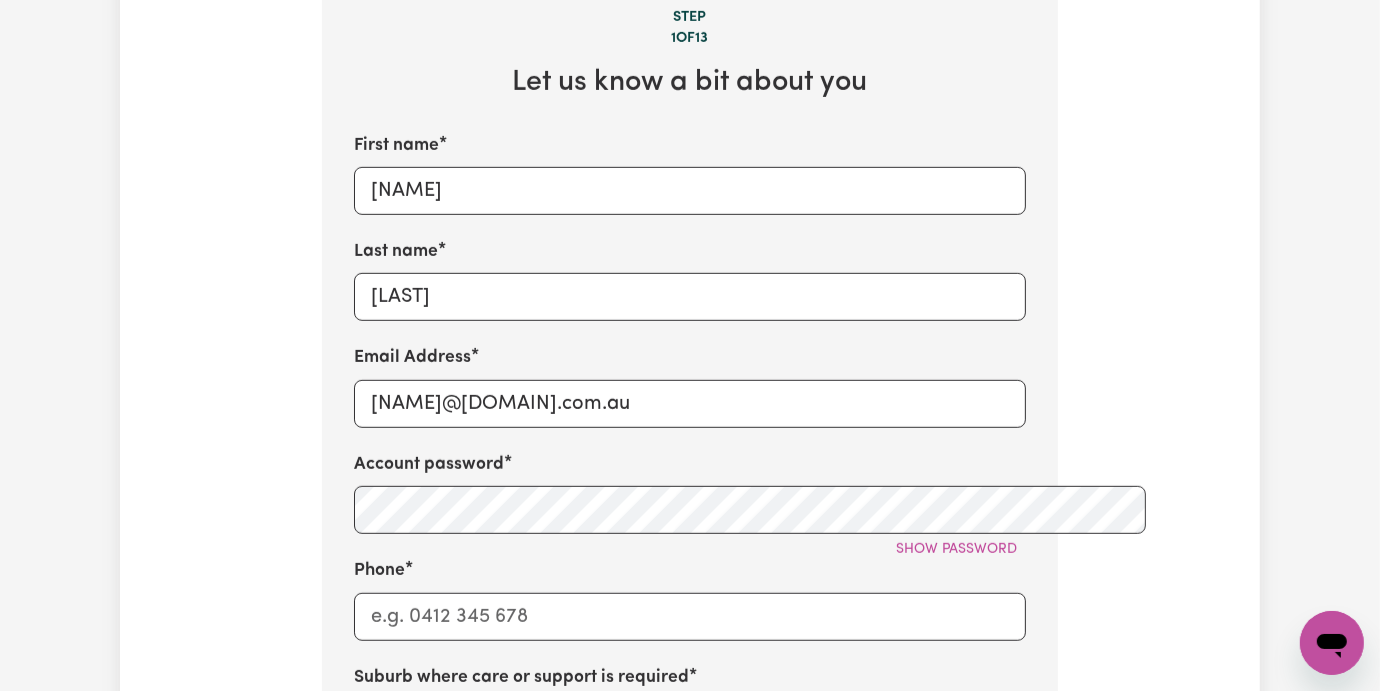 click on "Show password" at bounding box center [690, 549] 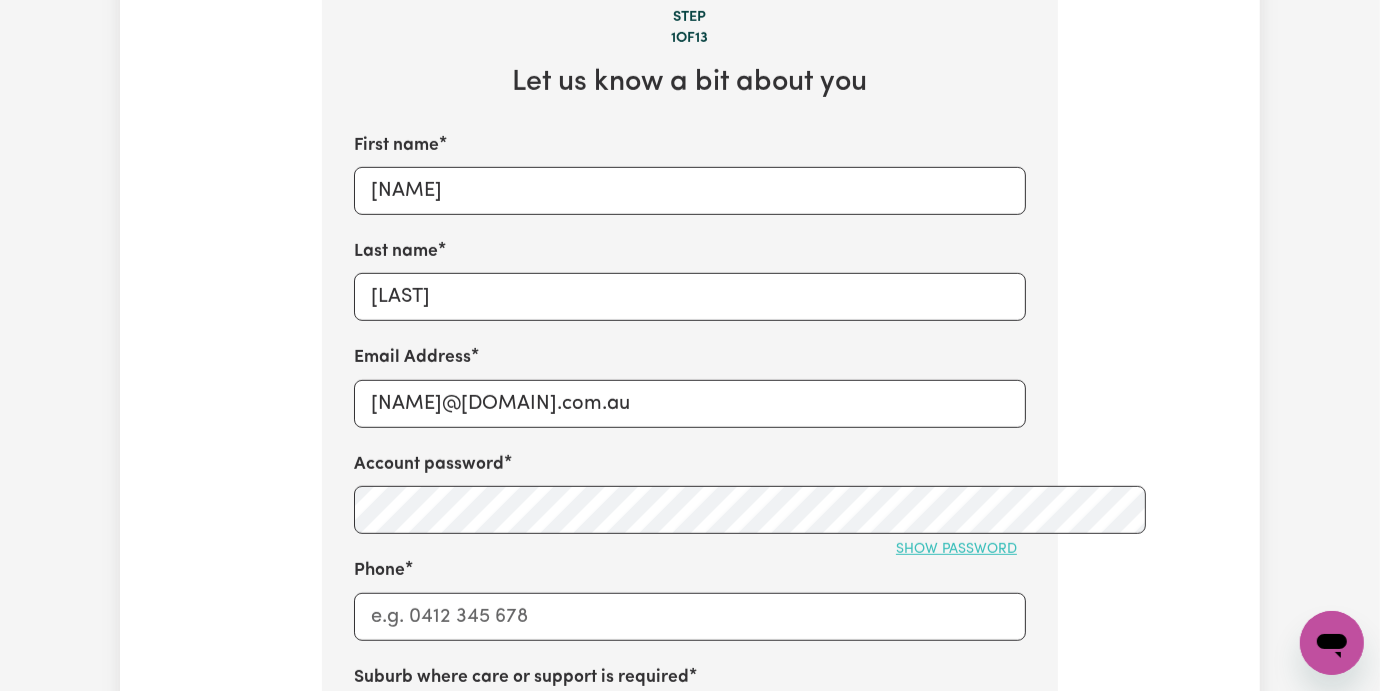 click on "Show password" at bounding box center (956, 549) 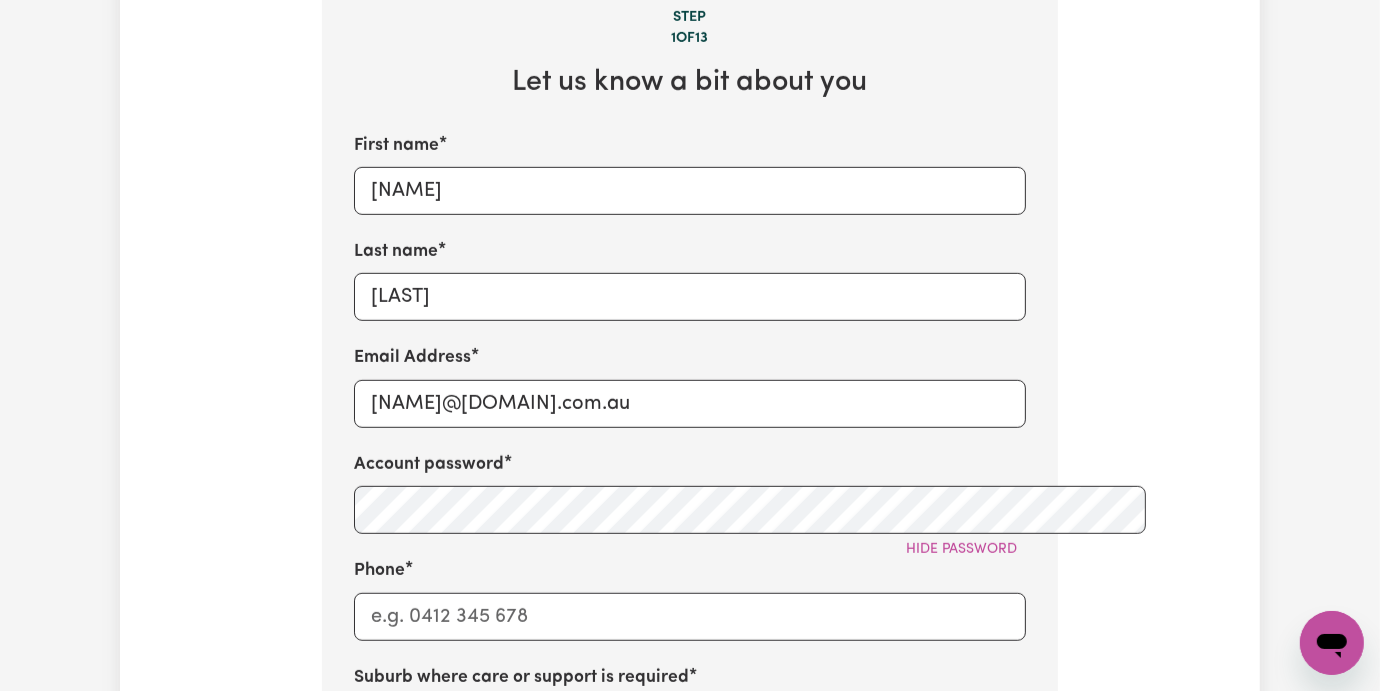 scroll, scrollTop: 933, scrollLeft: 0, axis: vertical 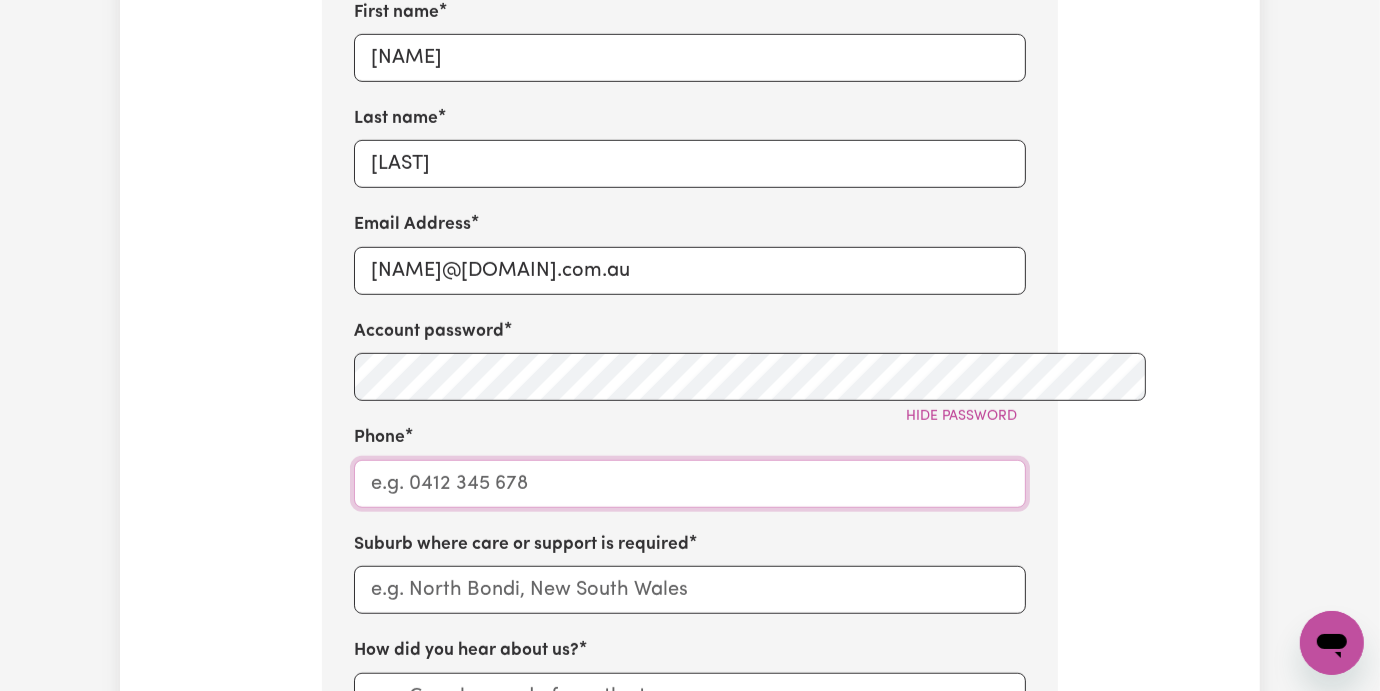 click on "Phone" at bounding box center (690, 484) 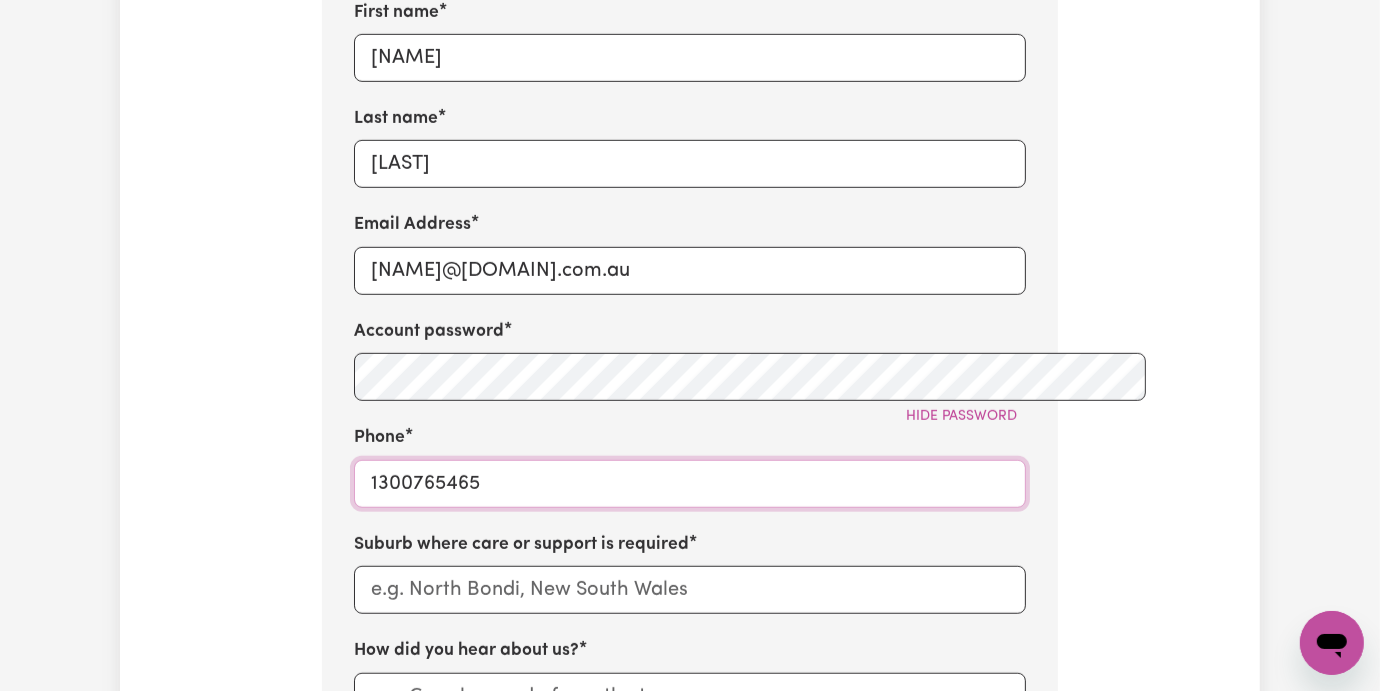 type on "1300765465" 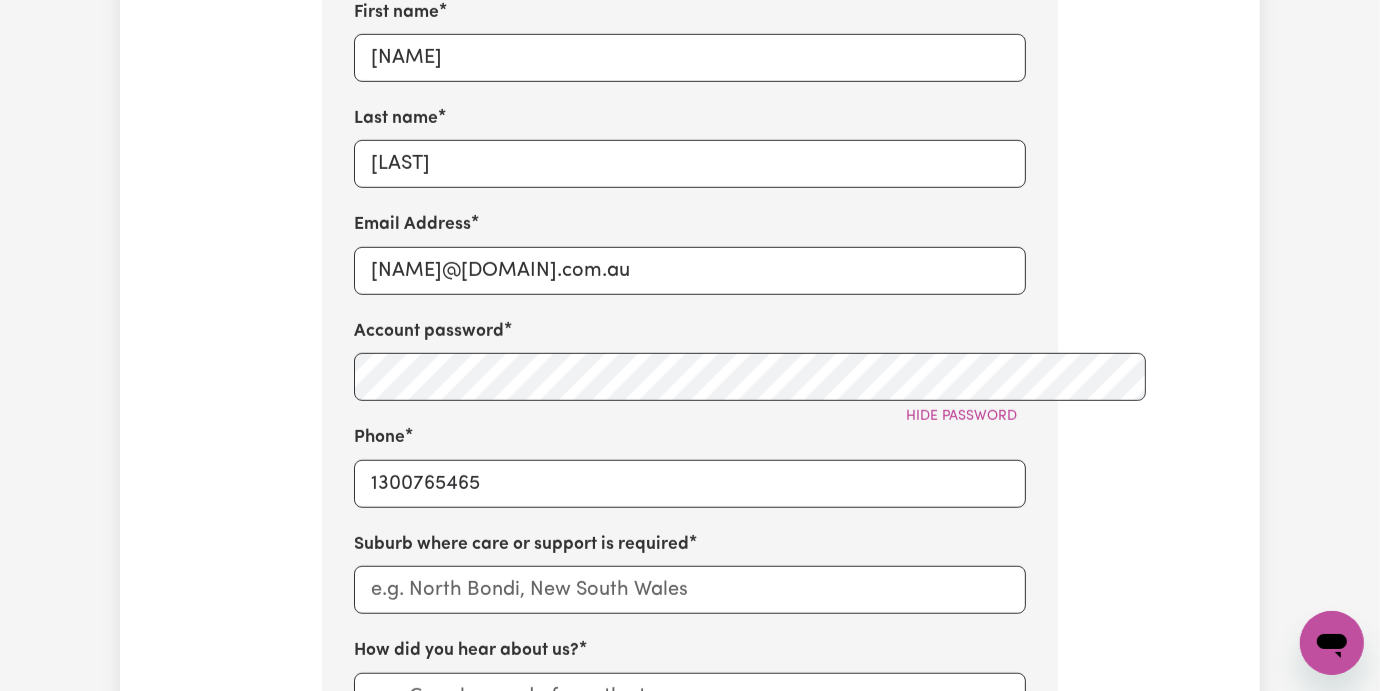 drag, startPoint x: 1131, startPoint y: 445, endPoint x: 940, endPoint y: 453, distance: 191.16747 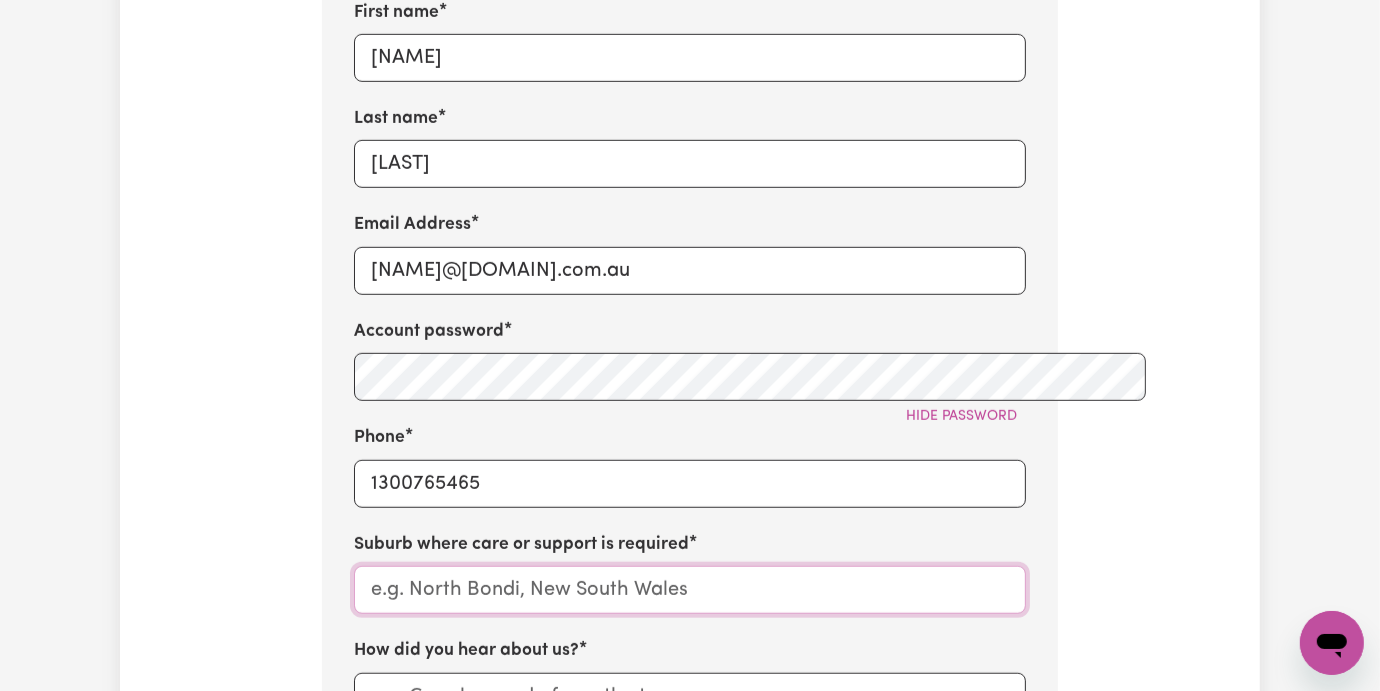 click at bounding box center [690, 590] 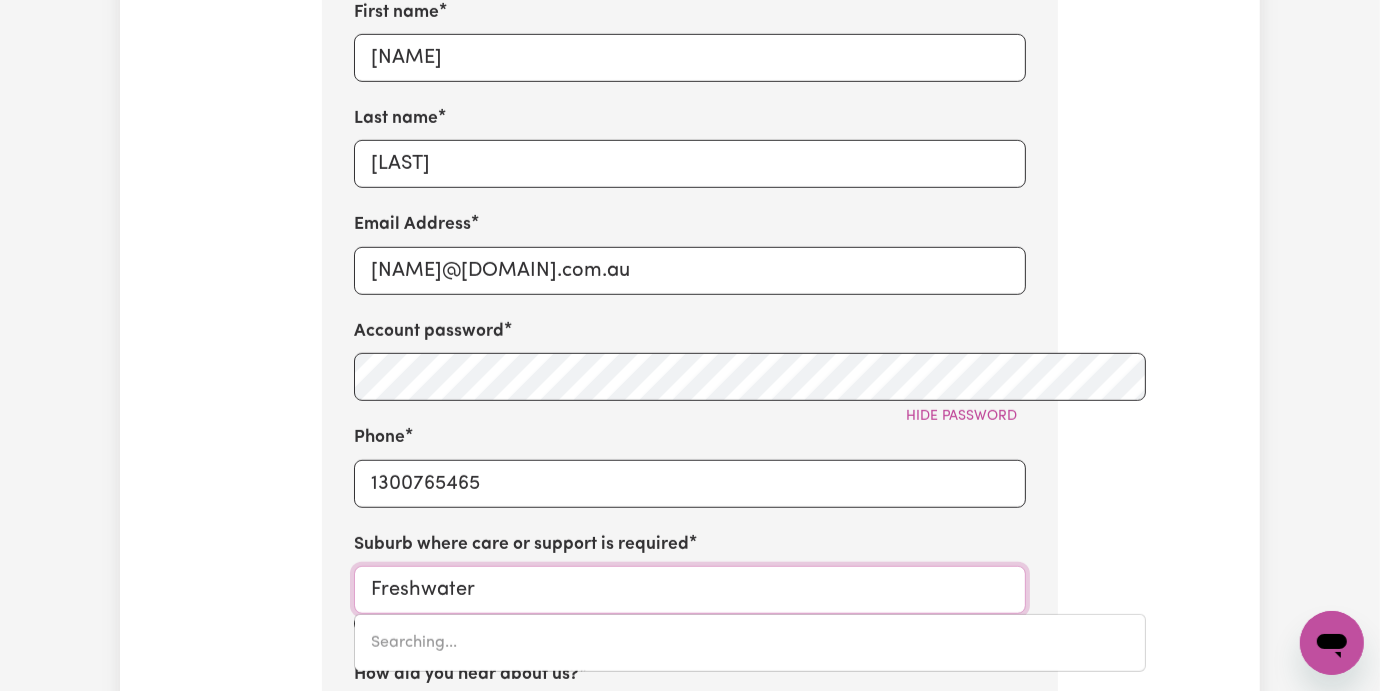 type on "[CITY], [STATE], [ZIP]" 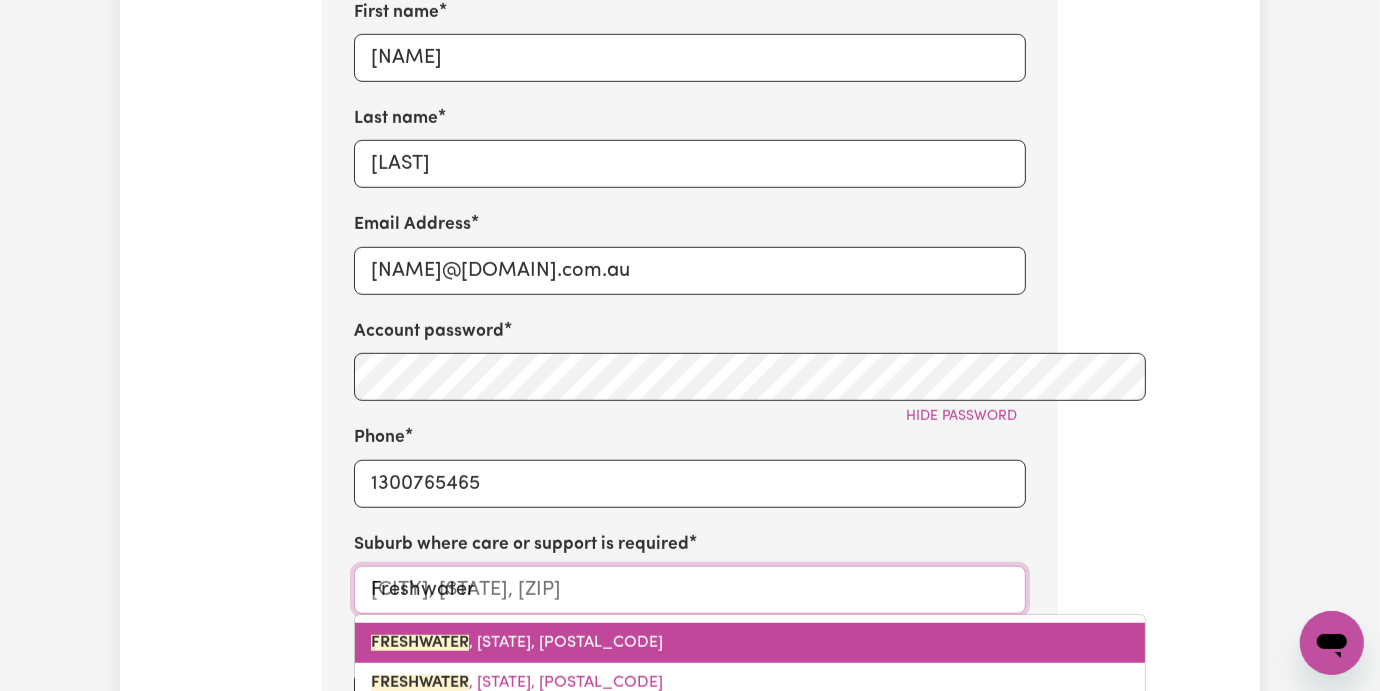 click on "FRESHWATER" at bounding box center [420, 643] 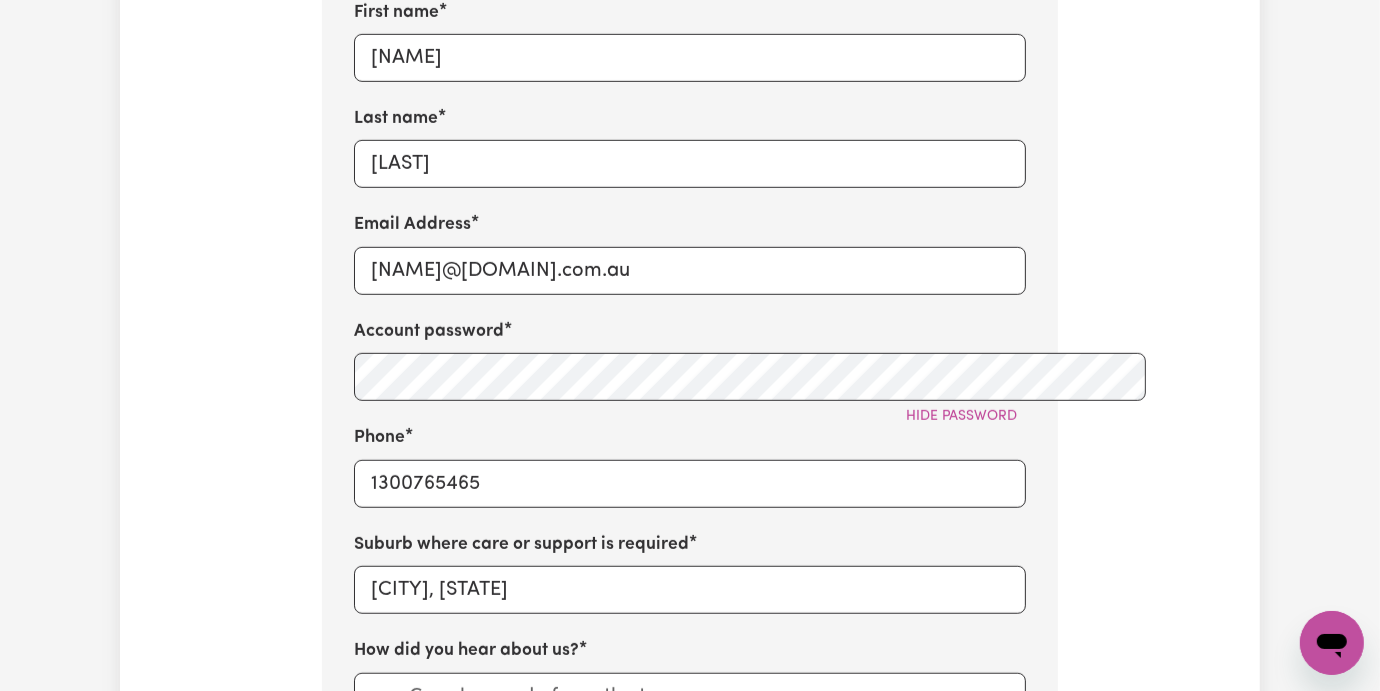 click on "Tell us your care and support requirements Welcome to Careseekers. We are excited to help you find the support you need. To start your job post and connect to workers, please answer the questions below. The Careseekers Platform is a community of thousands of workers from culturally and linguistically diverse backgrounds and various levels of experience and qualifications. You will be assigned your own Careseekers Account Manager who will be in touch once the job has been posted. If you are a  provider  looking for workers for your clients Click Here If you are a  worker  looking to register and offer services Click Here Step 1  of  13 Let us know a bit about you First name [FIRST] Last name [LAST] Email Address [EMAIL] Account password Hide password Phone [PHONE] Suburb where care or support is required [CITY], [STATE] How did you hear about us? Referral ID (optional) Terms & Conditions  and  Privacy Policy  and the  NDIS Code of Conduct . privacy policy rights" at bounding box center (690, 275) 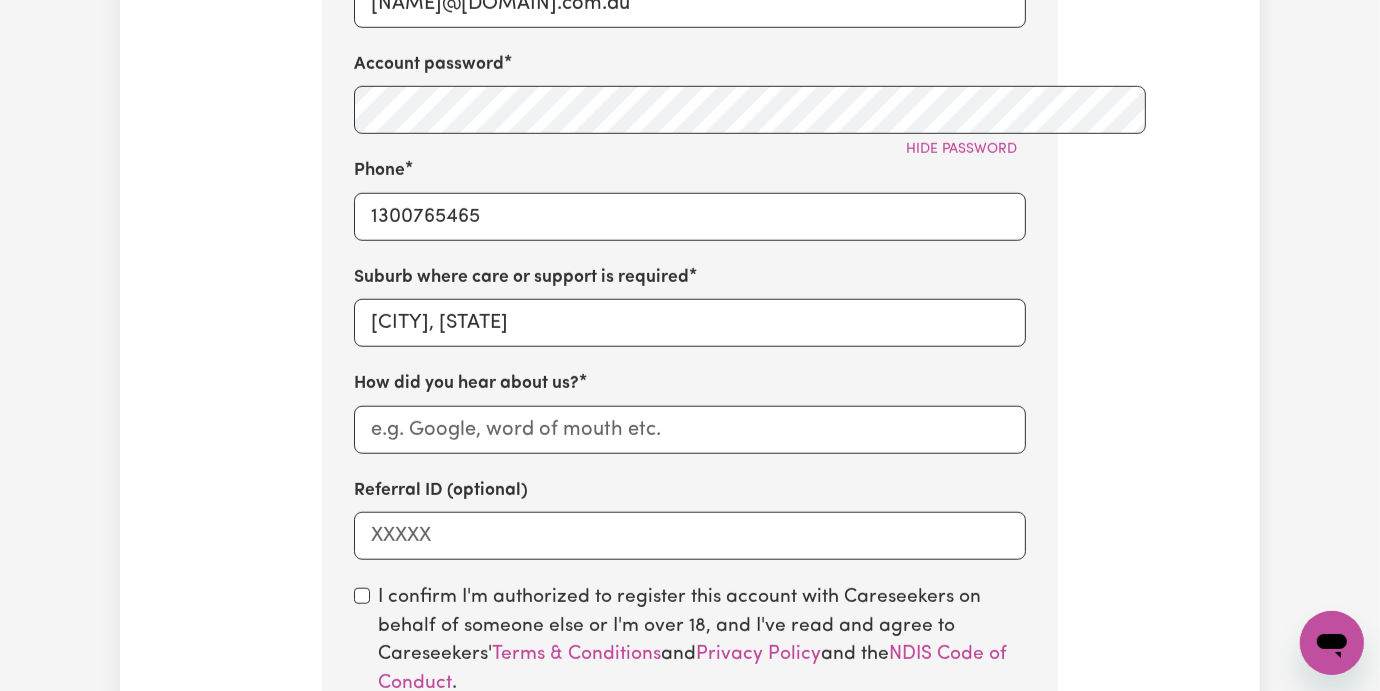 click on "First name [FIRST] Last name [LAST] Email Address [EMAIL] Account password Hide password Phone [PHONE] Suburb where care or support is required [SUBURB], [STATE] How did you hear about us? Referral ID (optional)" at bounding box center (690, 146) 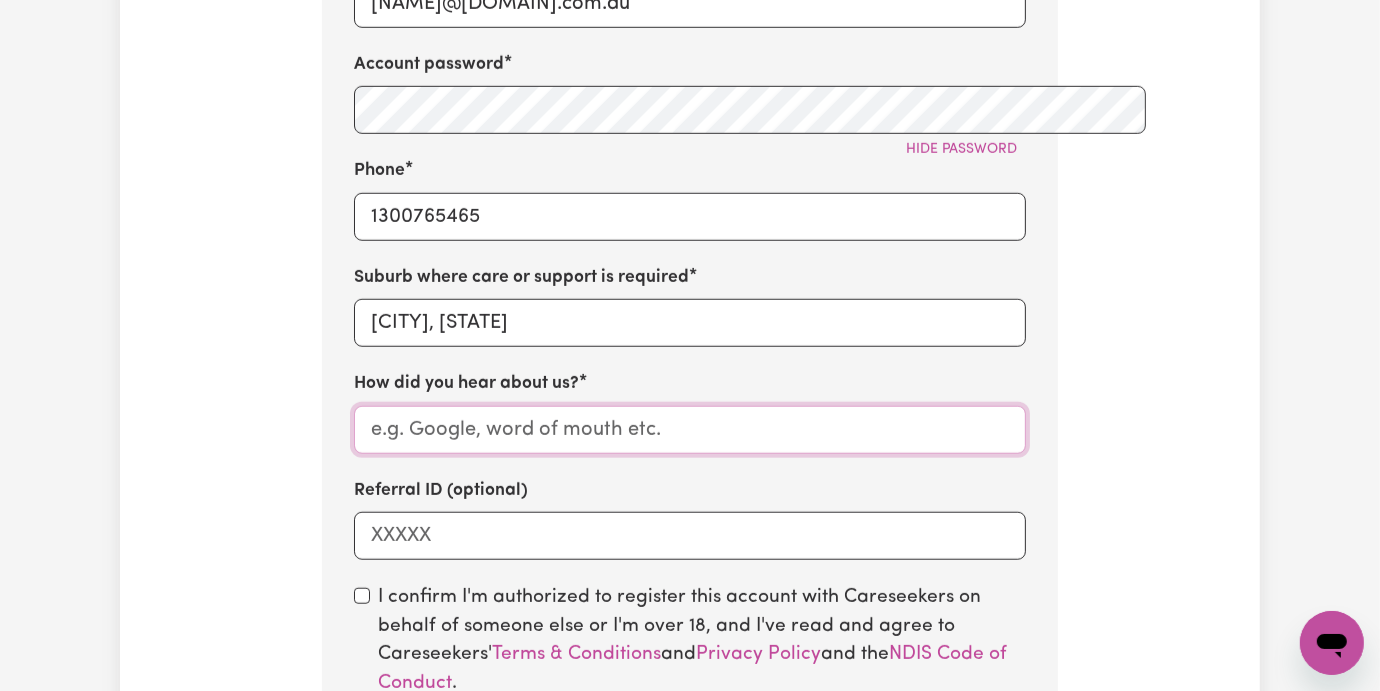 click on "How did you hear about us?" at bounding box center [690, 430] 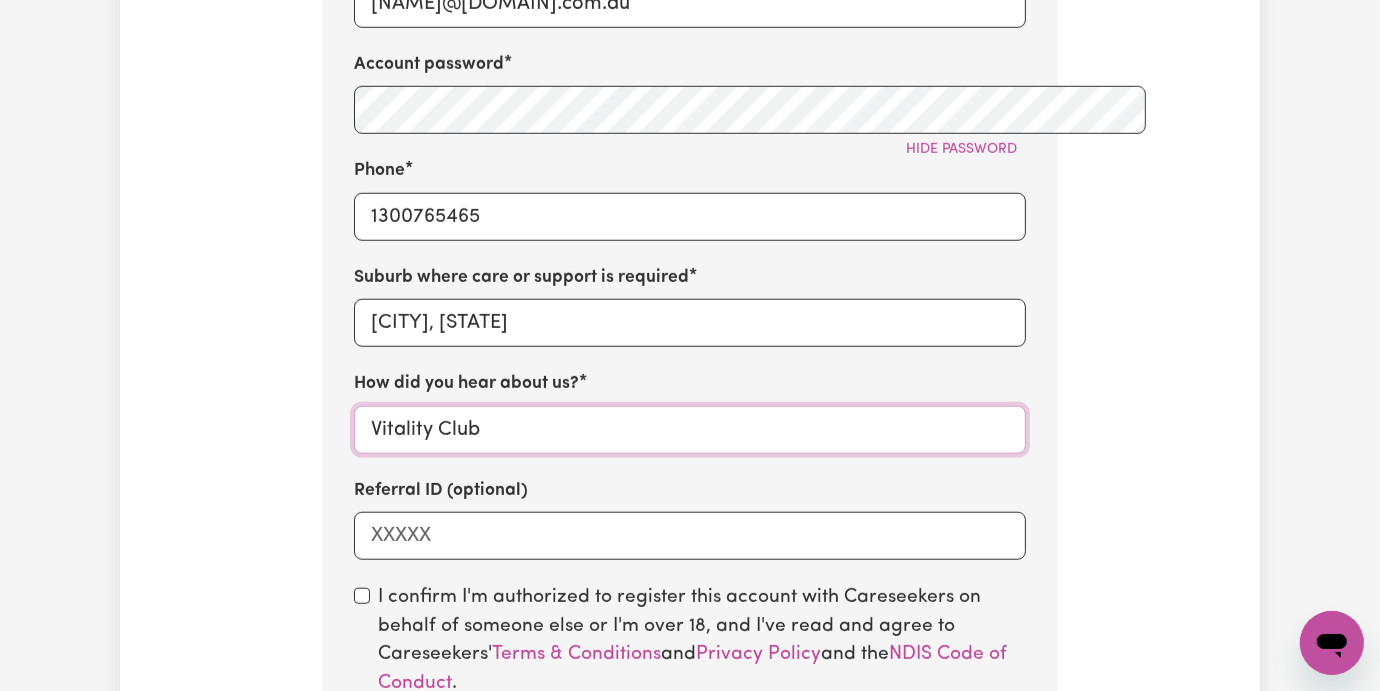 type on "Vitality Club" 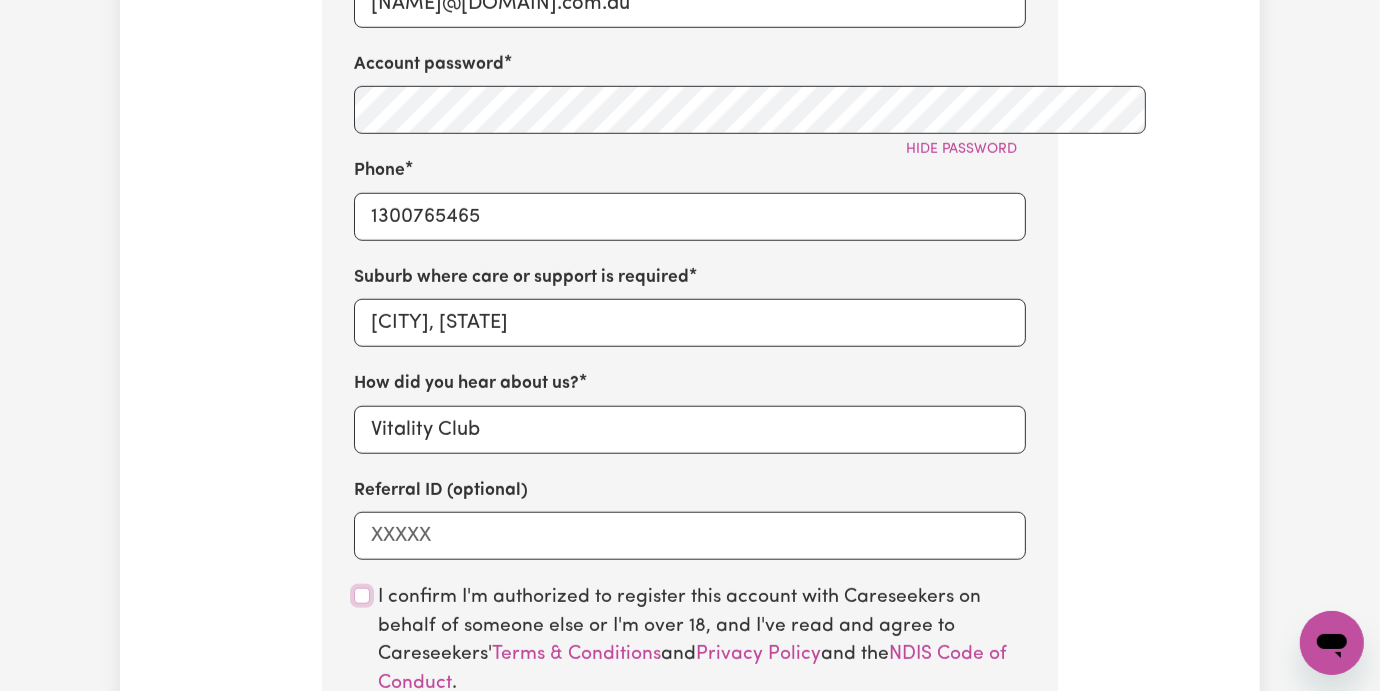 click at bounding box center (362, 596) 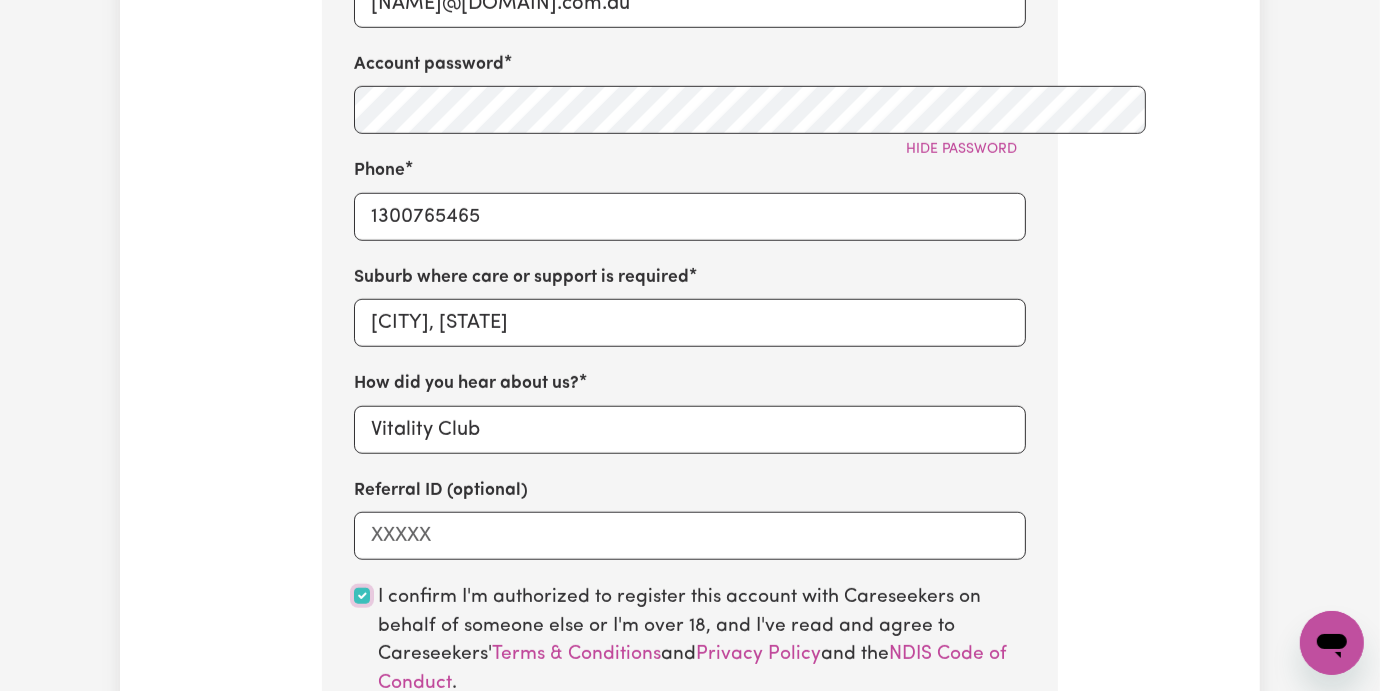 scroll, scrollTop: 1466, scrollLeft: 0, axis: vertical 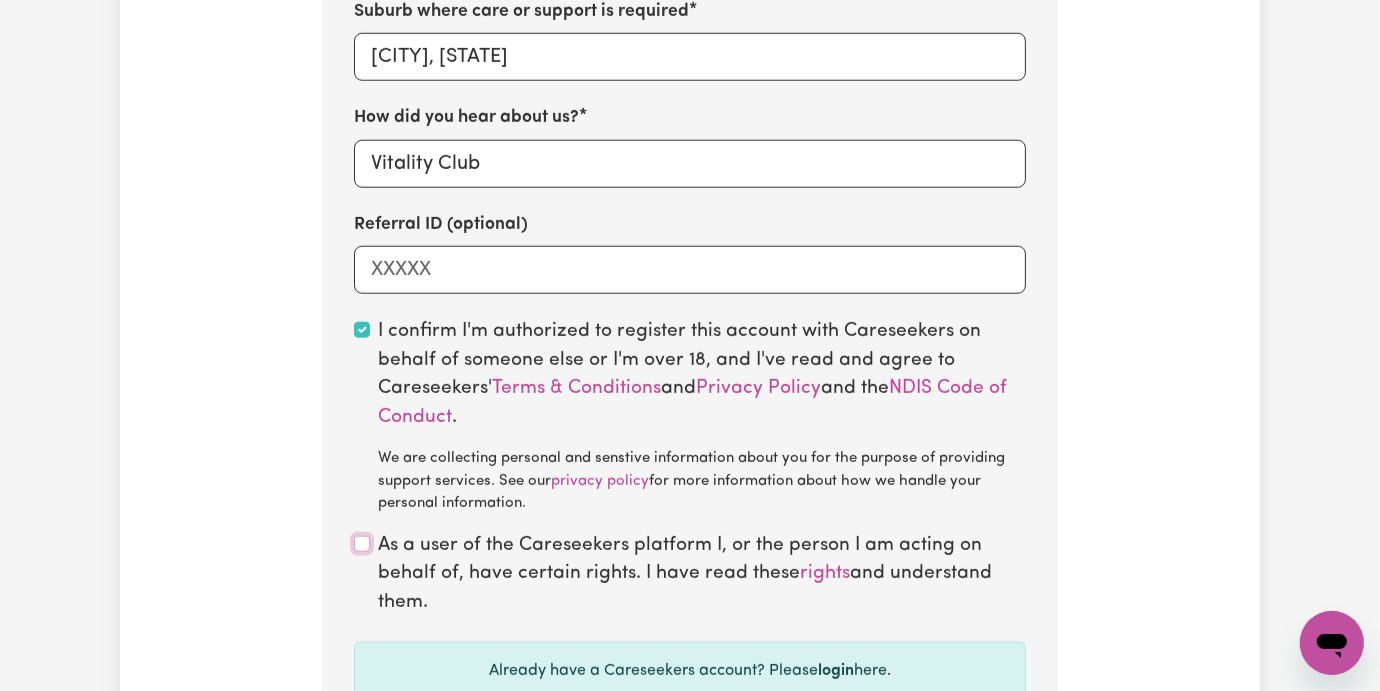 click at bounding box center [362, 544] 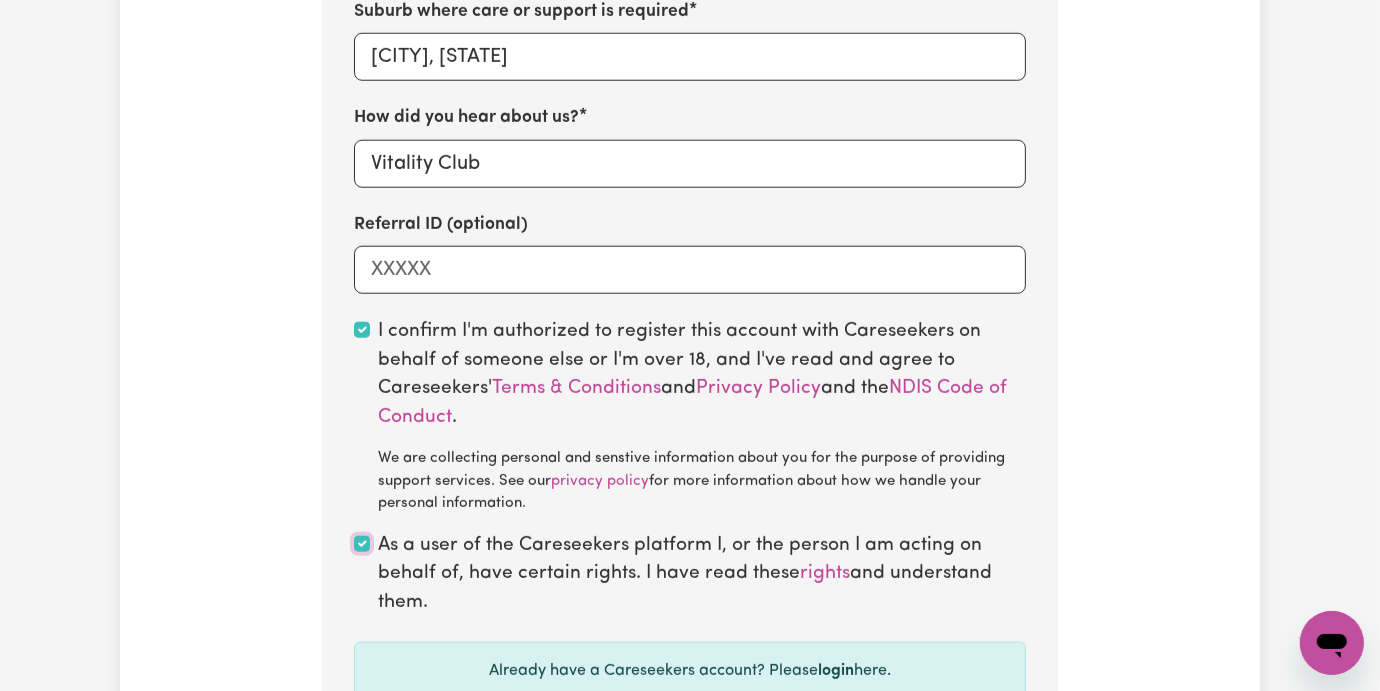 checkbox on "true" 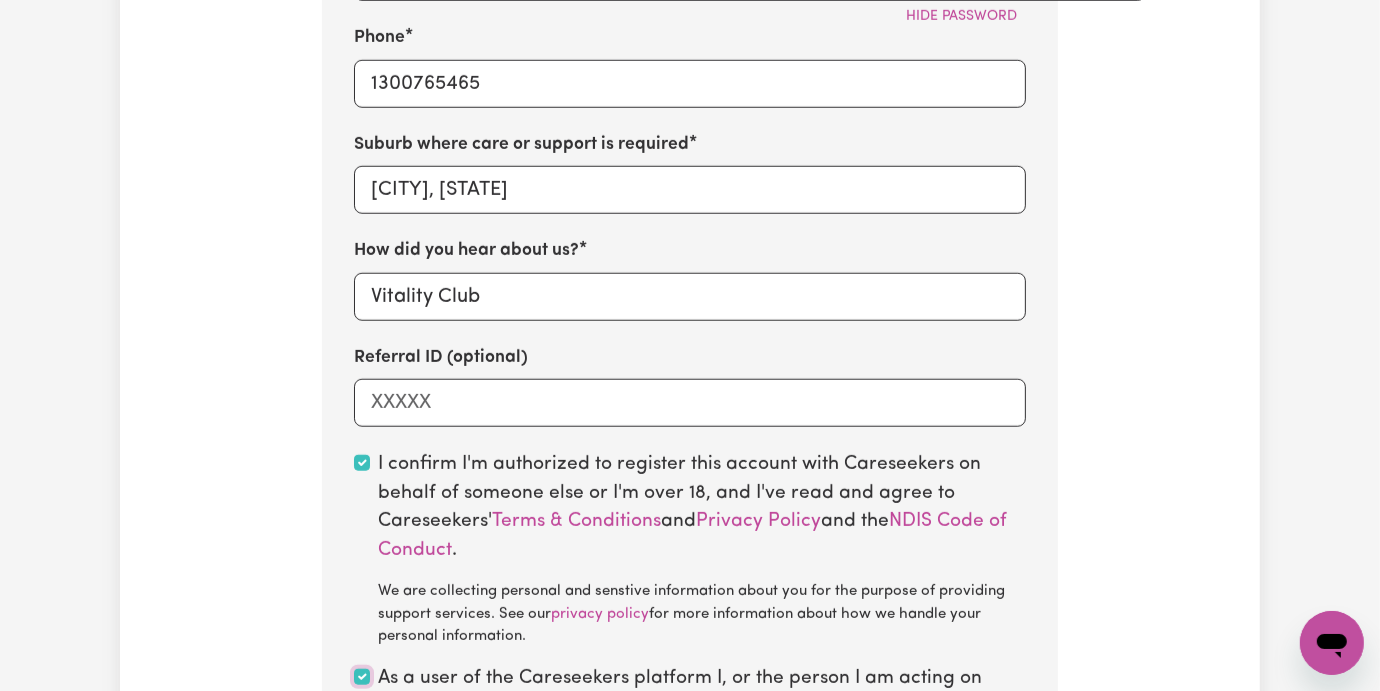 scroll, scrollTop: 1600, scrollLeft: 0, axis: vertical 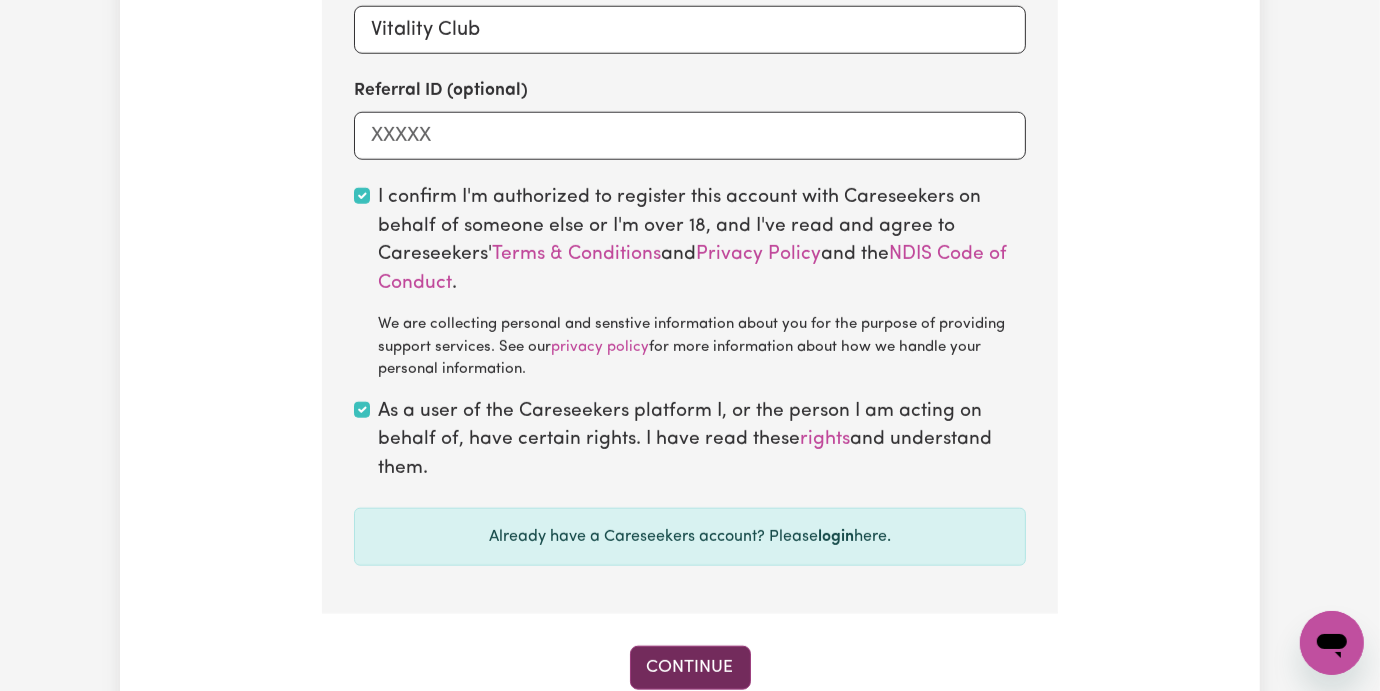 click on "Continue" at bounding box center [690, 668] 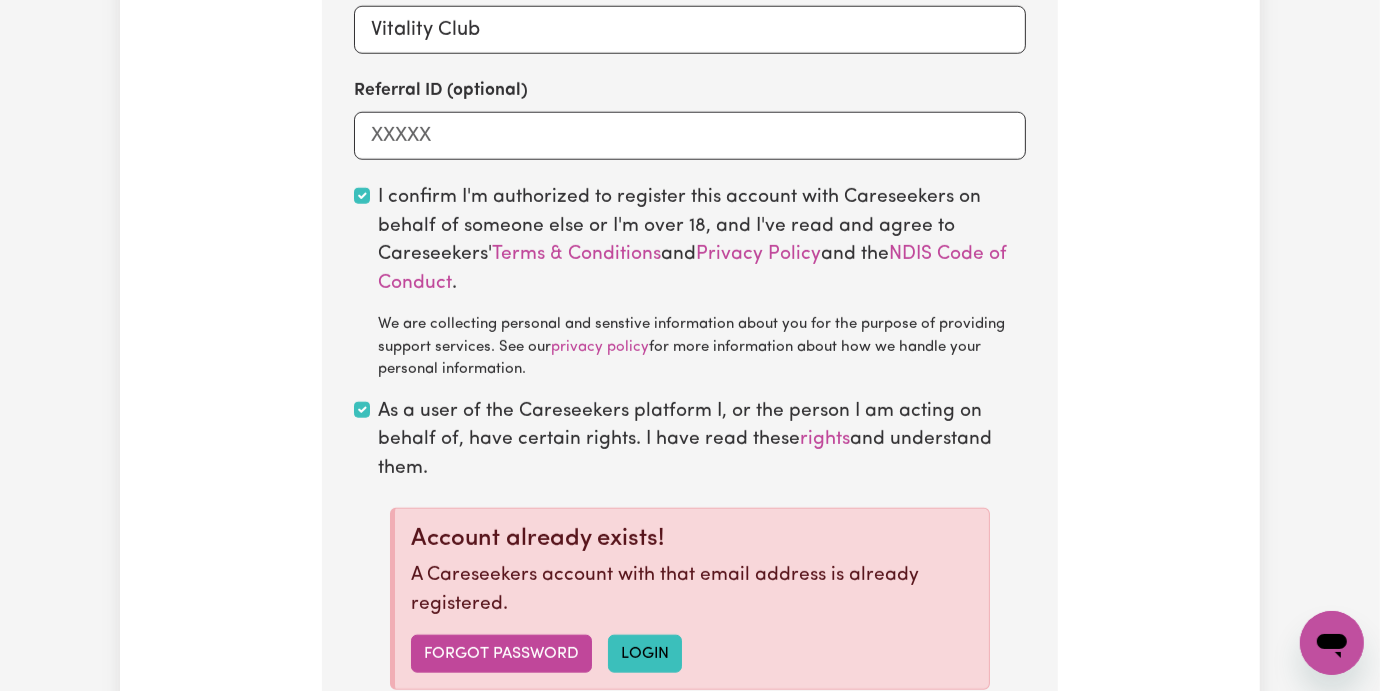 scroll, scrollTop: 1200, scrollLeft: 0, axis: vertical 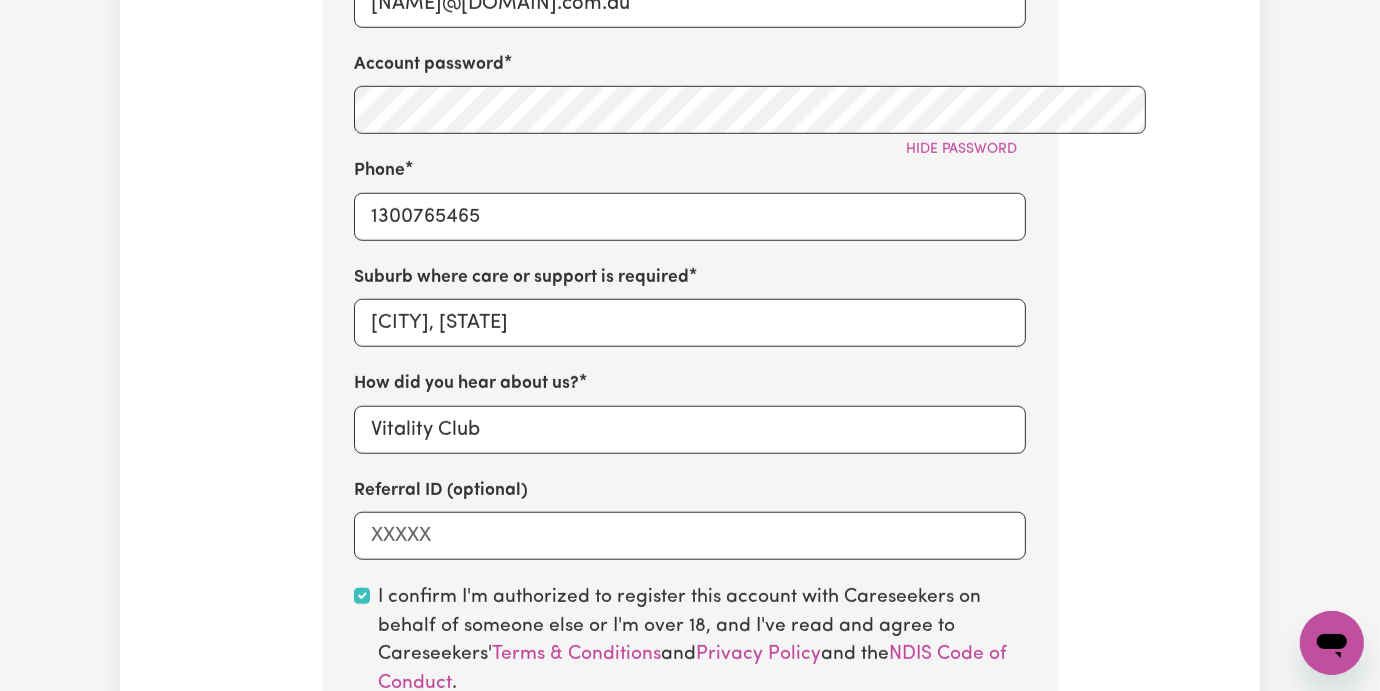 click on "Tell us your care and support requirements Welcome to Careseekers. We are excited to help you find the support you need. To start your job post and connect to workers, please answer the questions below. The Careseekers Platform is a community of thousands of workers from culturally and linguistically diverse backgrounds and various levels of experience and qualifications. You will be assigned your own Careseekers Account Manager who will be in touch once the job has been posted. If you are a  provider  looking for workers for your clients Click Here If you are a  worker  looking to register and offer services Click Here Step 1  of  13 Let us know a bit about you First name [FIRST] Last name [LAST] Email Address [EMAIL] Account password Hide password Phone [PHONE] Suburb where care or support is required [CITY], [STATE] How did you hear about us? Vitality Club Referral ID (optional) Terms & Conditions  and  Privacy Policy  and the  NDIS Code of Conduct . rights" at bounding box center [690, 70] 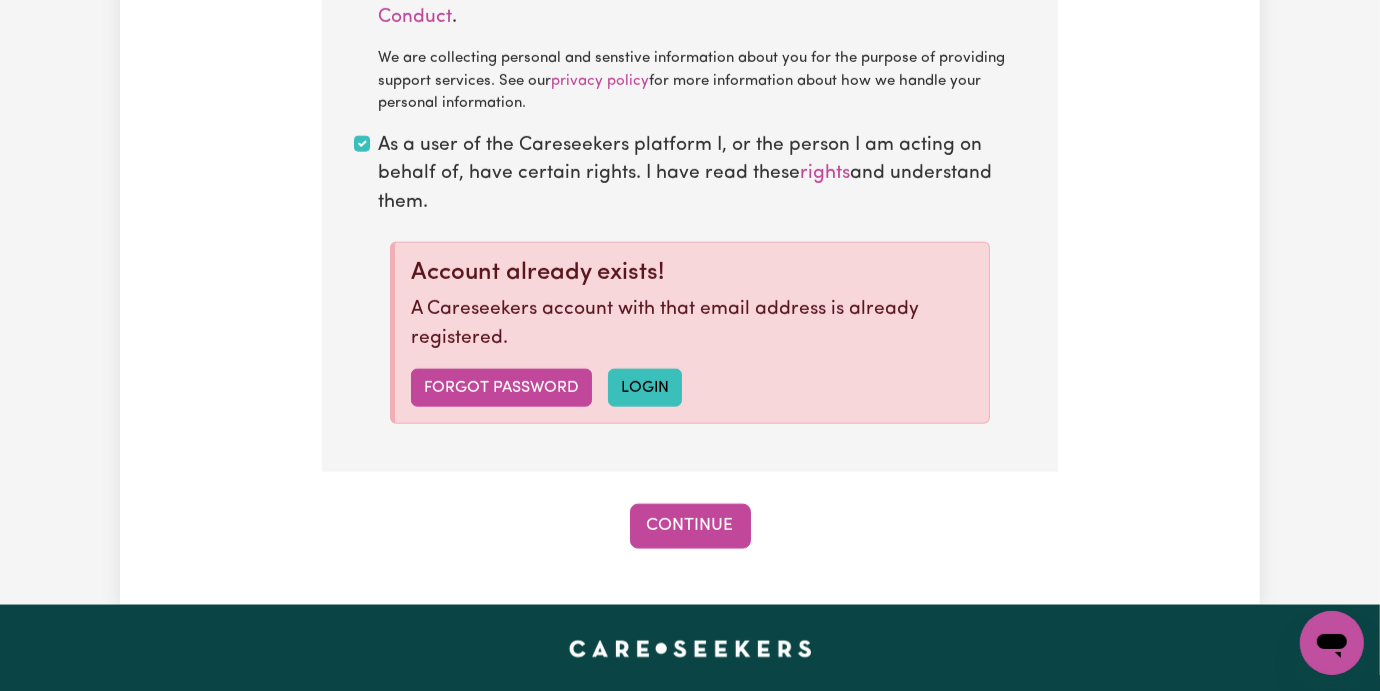 scroll, scrollTop: 1733, scrollLeft: 0, axis: vertical 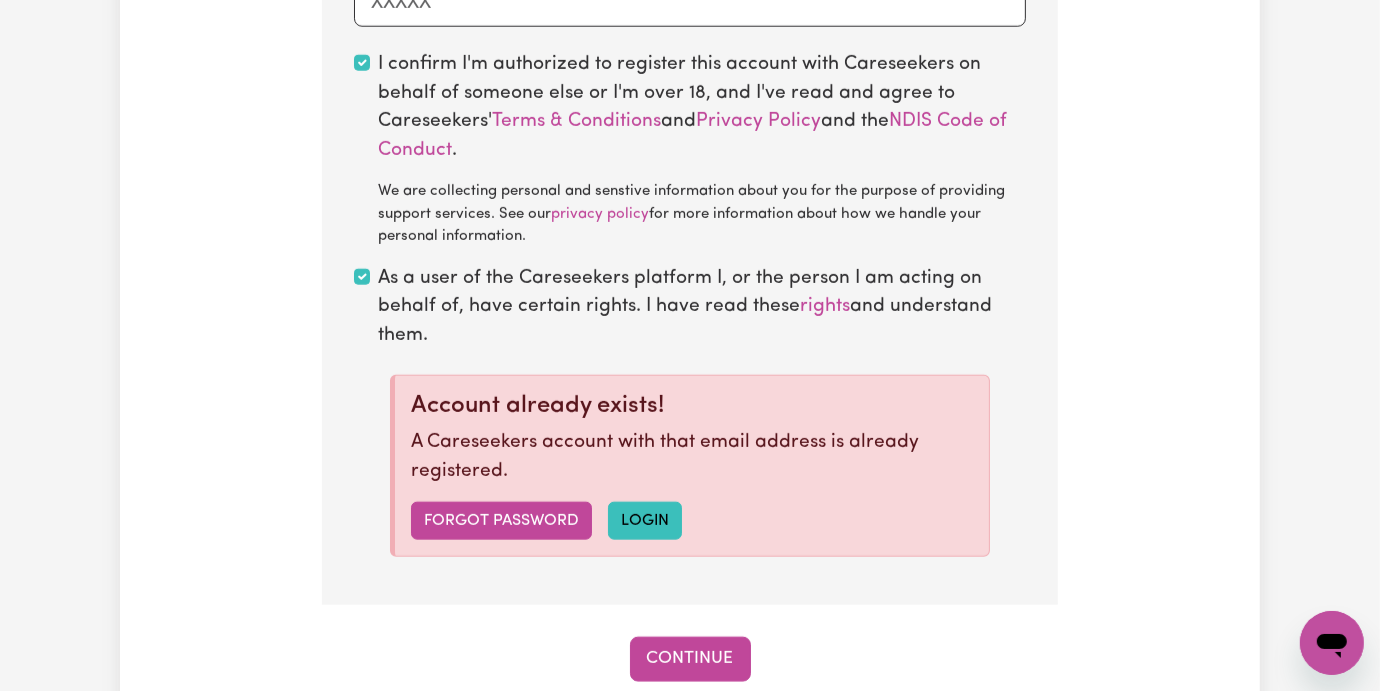 click on "Tell us your care and support requirements Welcome to Careseekers. We are excited to help you find the support you need. To start your job post and connect to workers, please answer the questions below. The Careseekers Platform is a community of thousands of workers from culturally and linguistically diverse backgrounds and various levels of experience and qualifications. You will be assigned your own Careseekers Account Manager who will be in touch once the job has been posted. If you are a  provider  looking for workers for your clients Click Here If you are a  worker  looking to register and offer services Click Here Step 1  of  13 Let us know a bit about you First name [FIRST] Last name [LAST] Email Address [EMAIL] Account password Hide password Phone [PHONE] Suburb where care or support is required [CITY], [STATE] How did you hear about us? Vitality Club Referral ID (optional) Terms & Conditions  and  Privacy Policy  and the  NDIS Code of Conduct . rights" at bounding box center (690, -463) 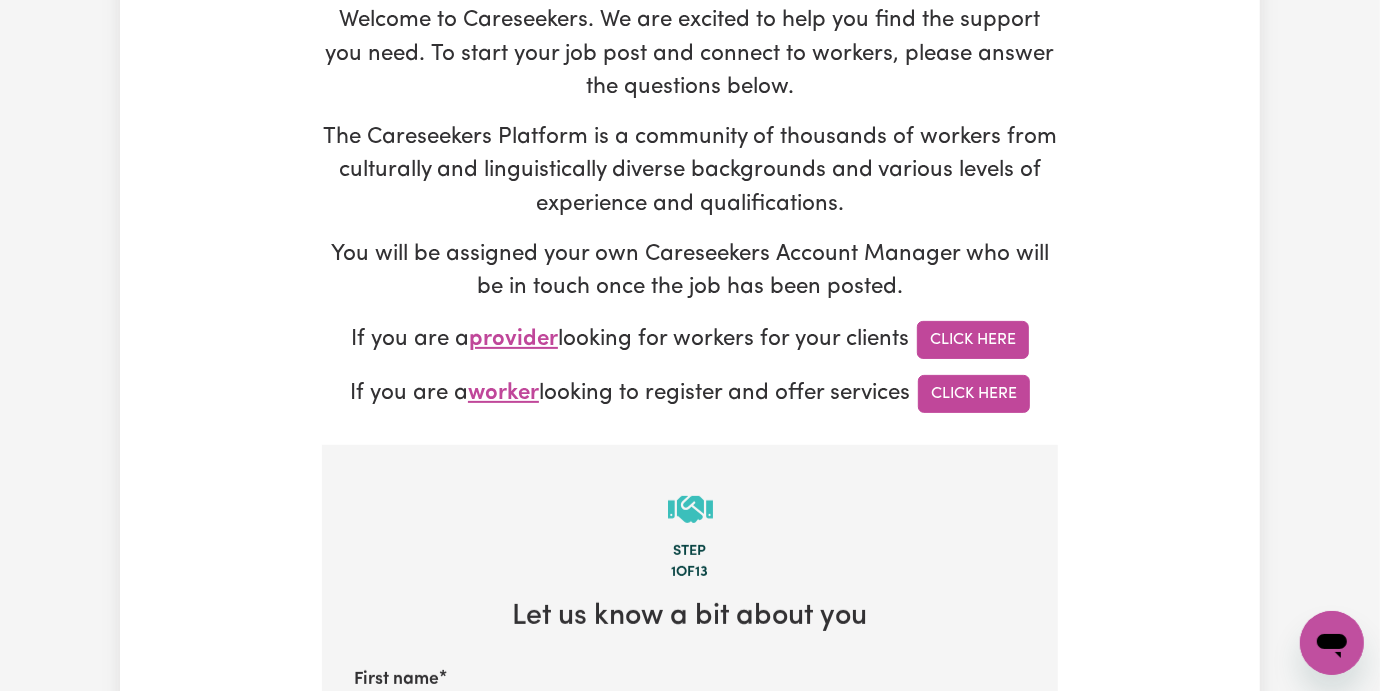 scroll, scrollTop: 0, scrollLeft: 0, axis: both 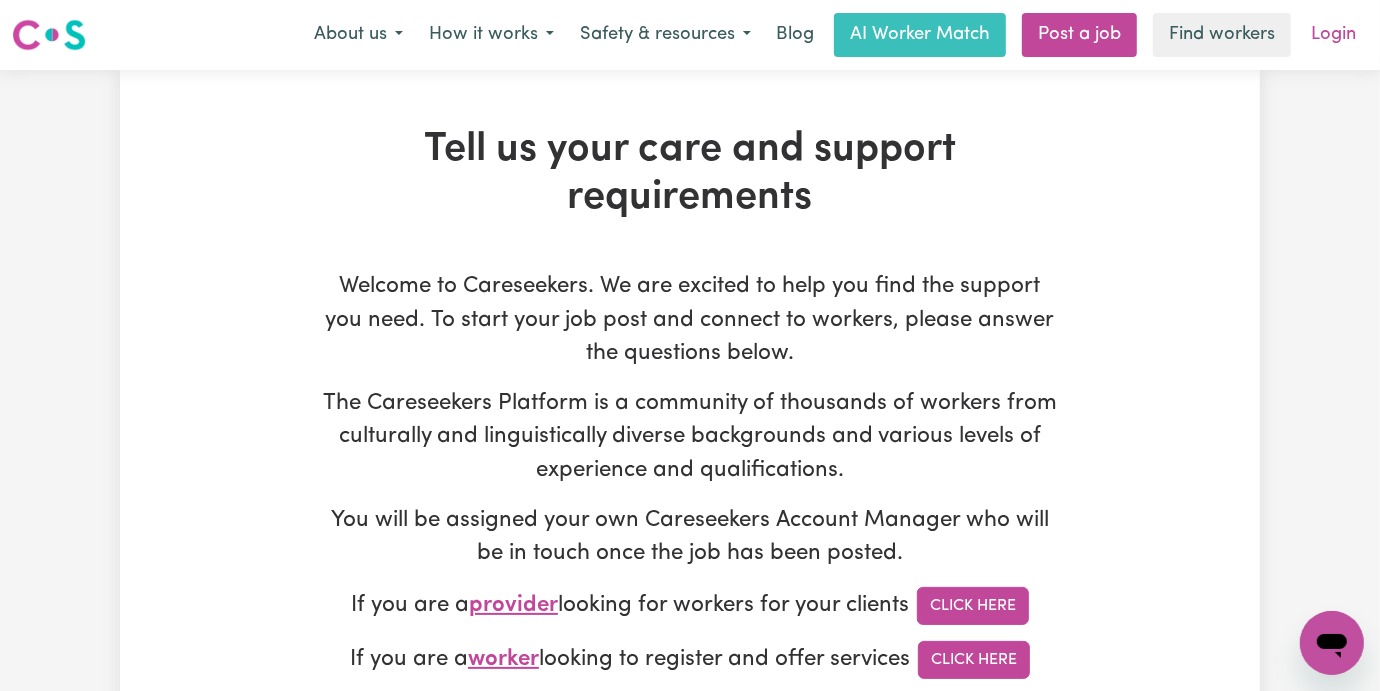 click on "Login" at bounding box center (1333, 35) 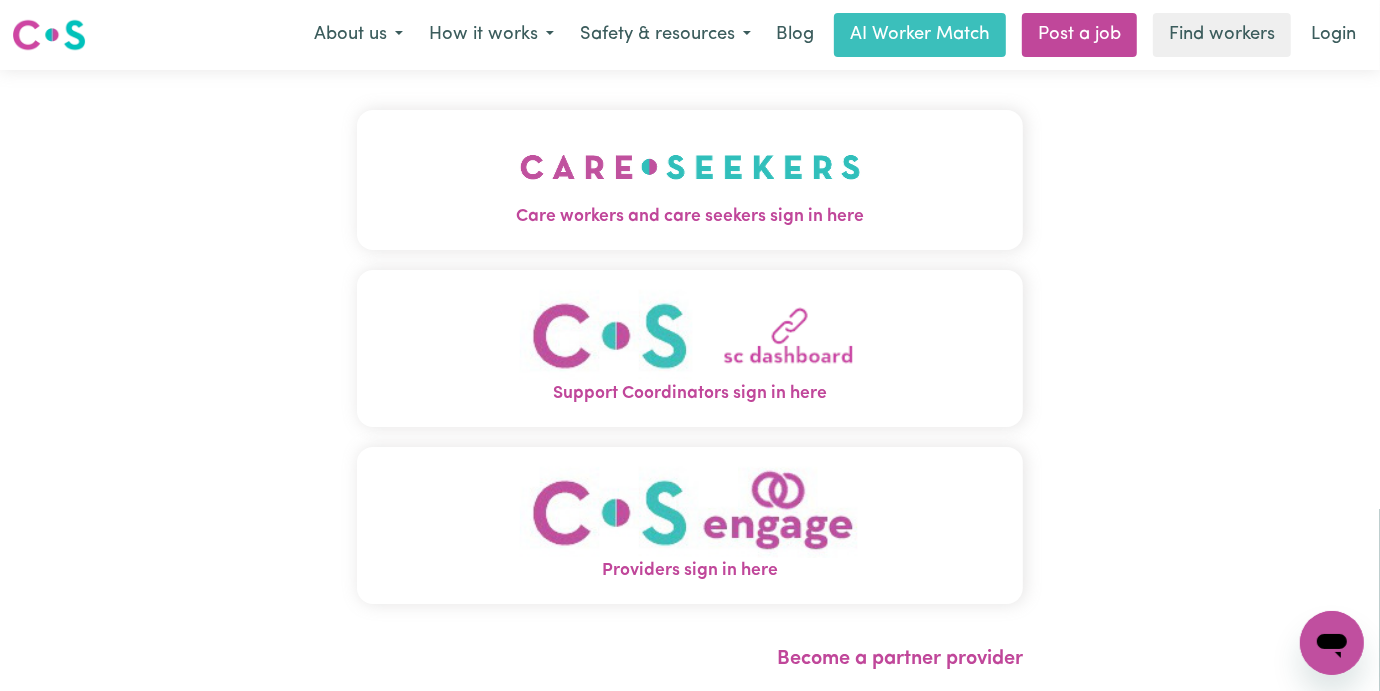 click at bounding box center [690, 167] 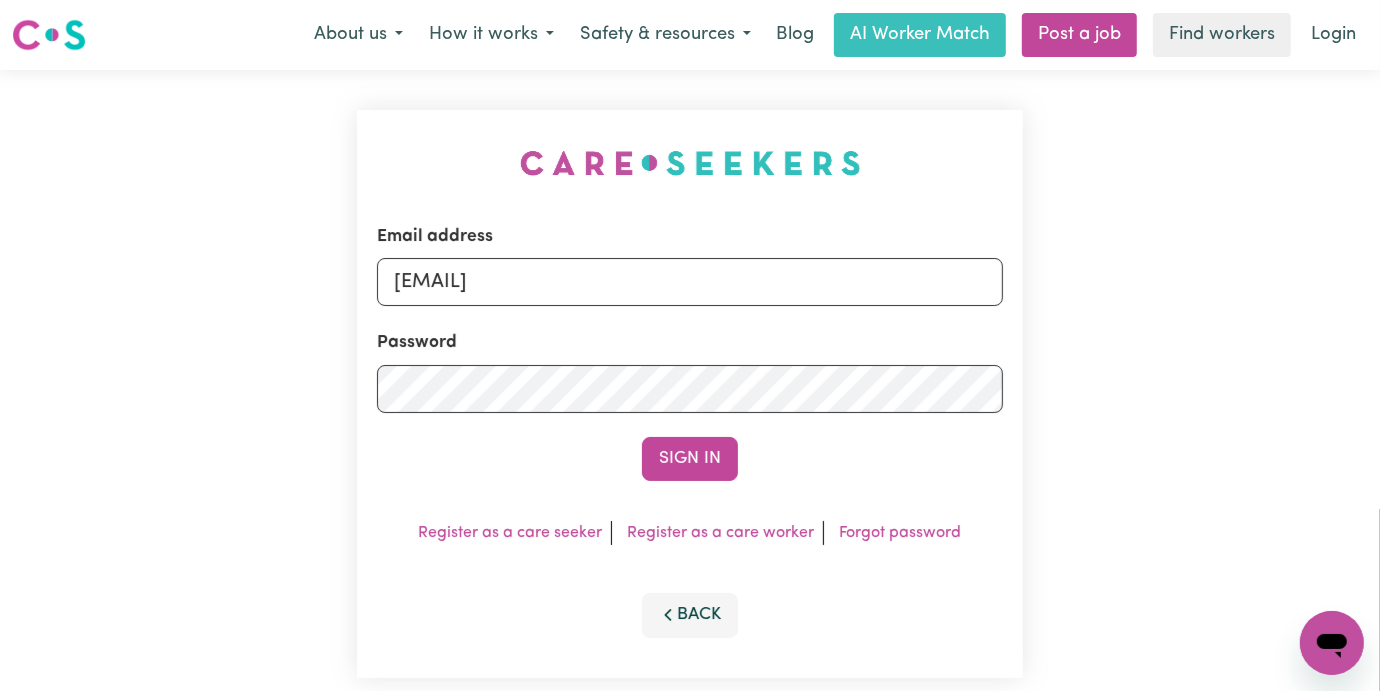 click on "Email address [EMAIL]" at bounding box center [690, 265] 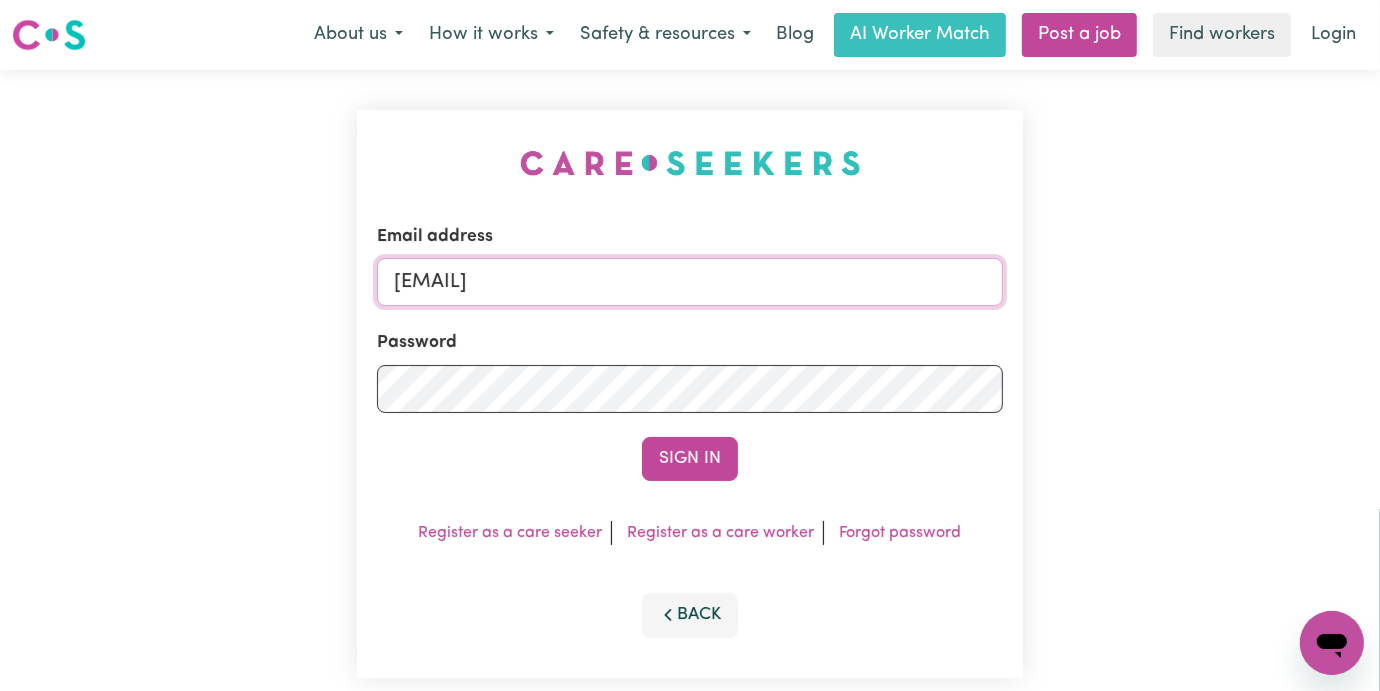 click on "[EMAIL]" at bounding box center [690, 282] 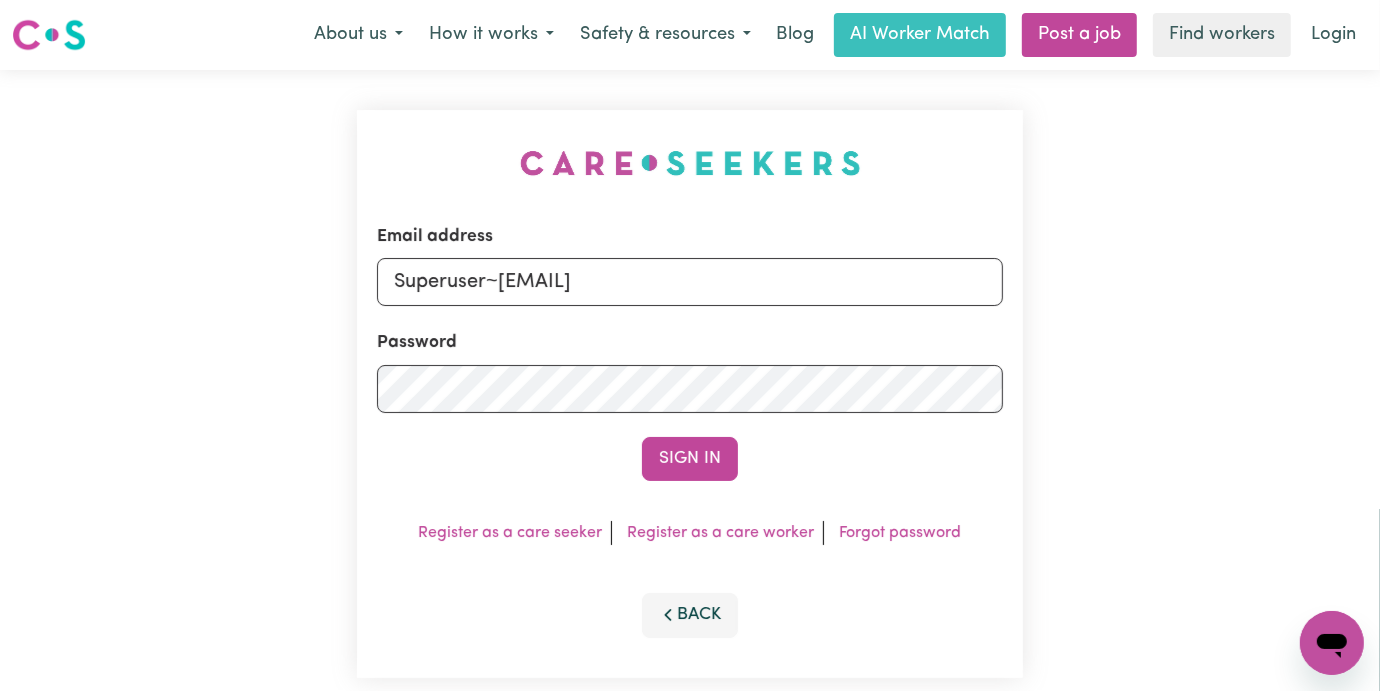 drag, startPoint x: 493, startPoint y: 279, endPoint x: 896, endPoint y: 279, distance: 403 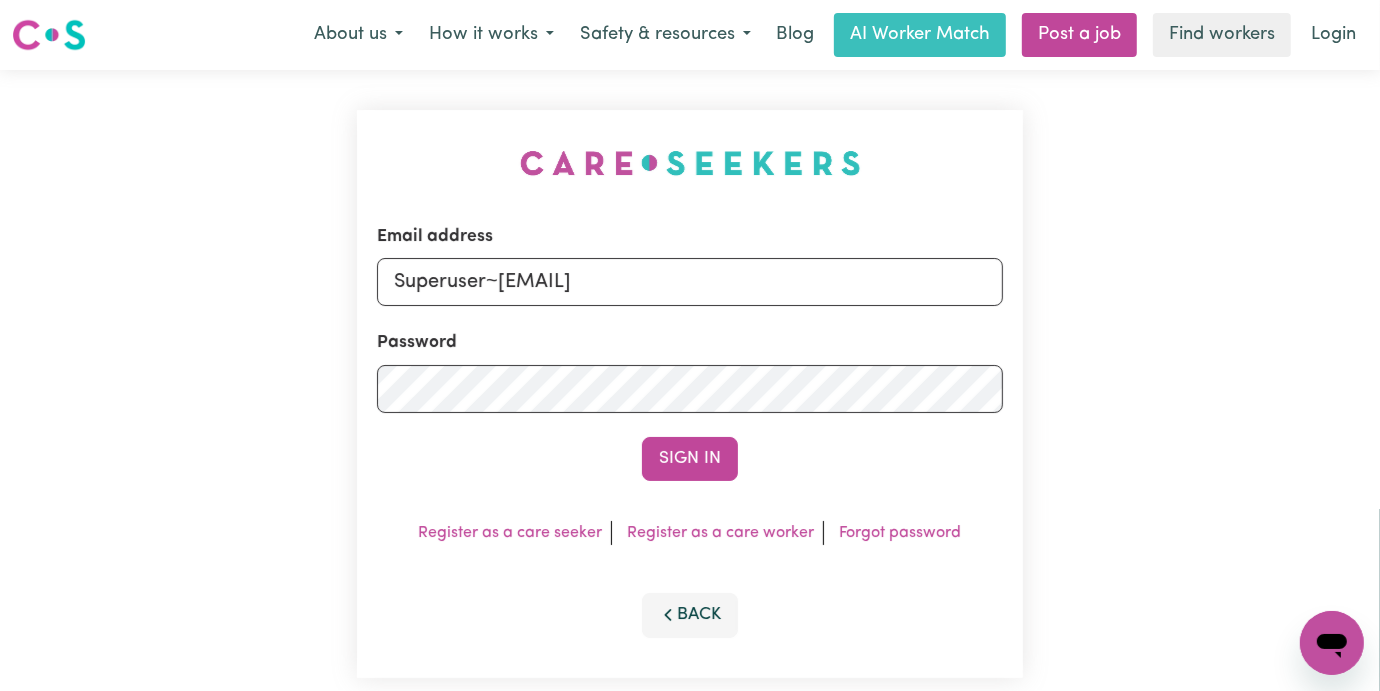 click on "Superuser~[EMAIL]" at bounding box center (690, 282) 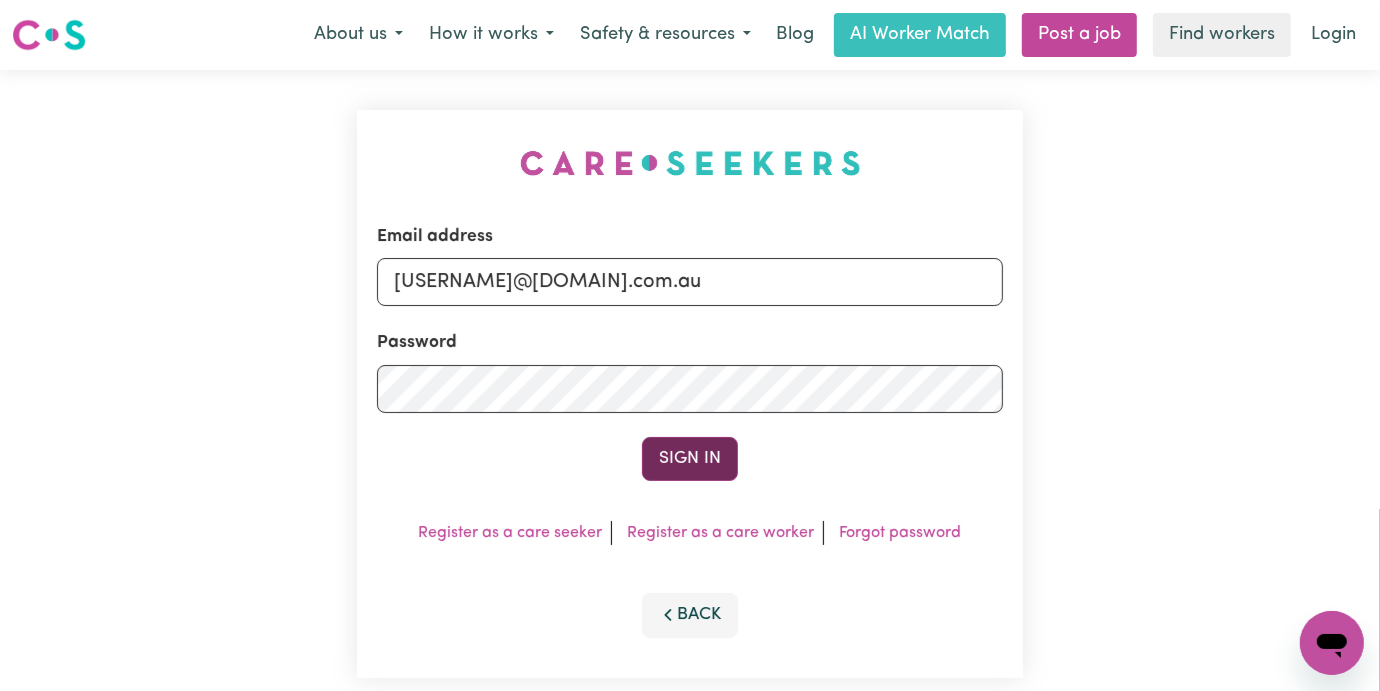 type on "[USERNAME]@[DOMAIN].com.au" 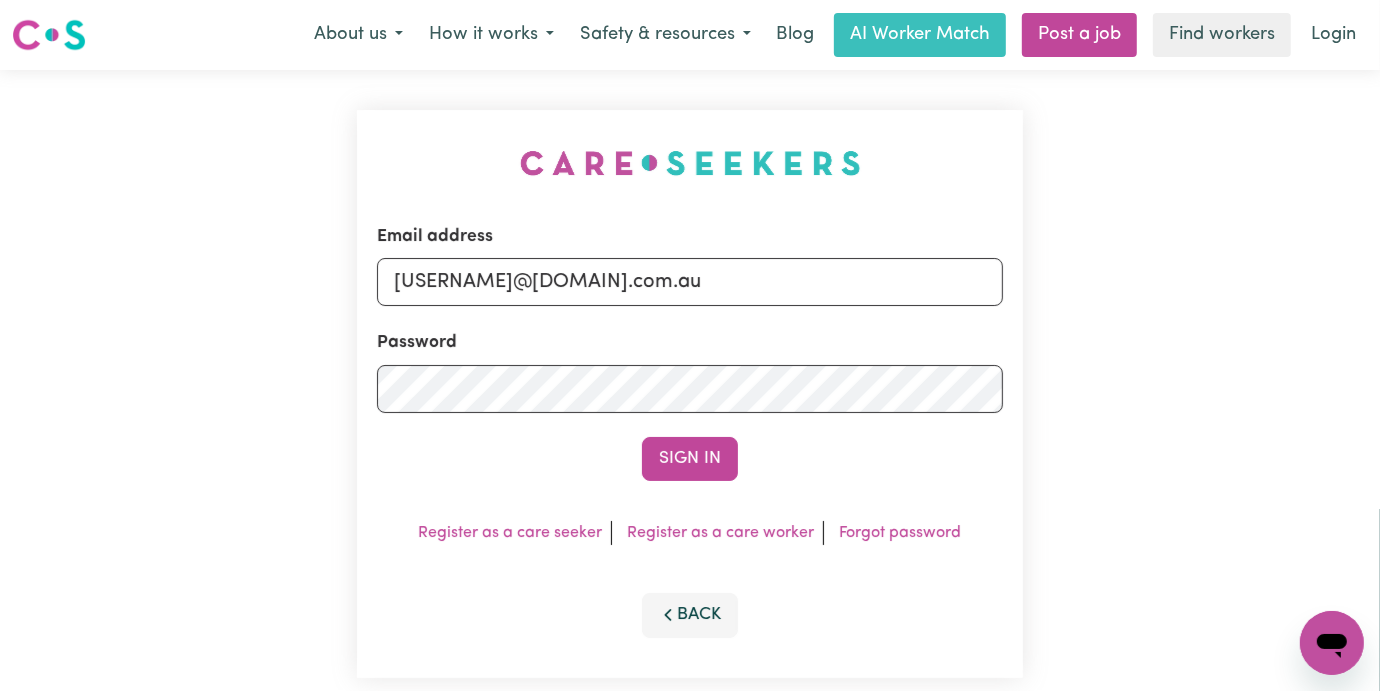 click on "Sign In" at bounding box center (690, 459) 